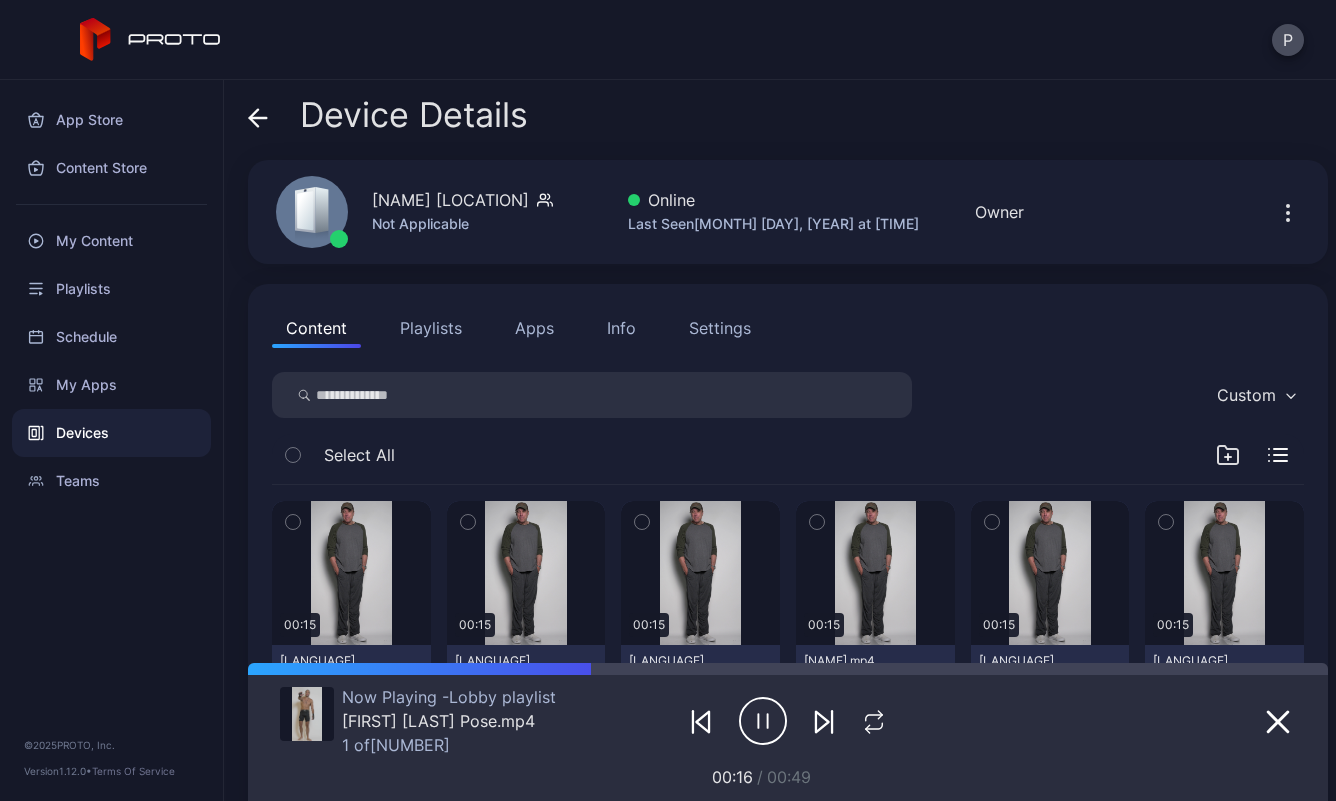 scroll, scrollTop: 0, scrollLeft: 0, axis: both 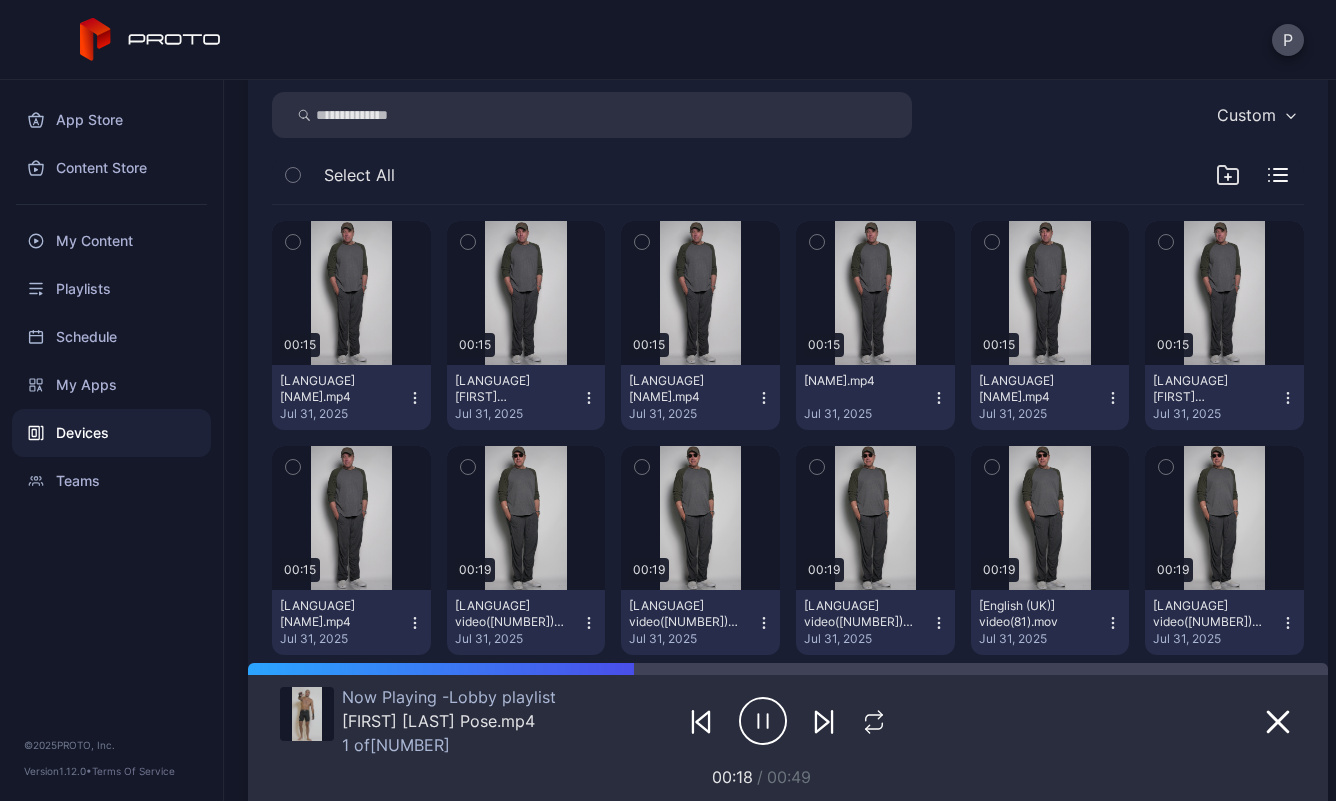 click on "Devices" at bounding box center [111, 433] 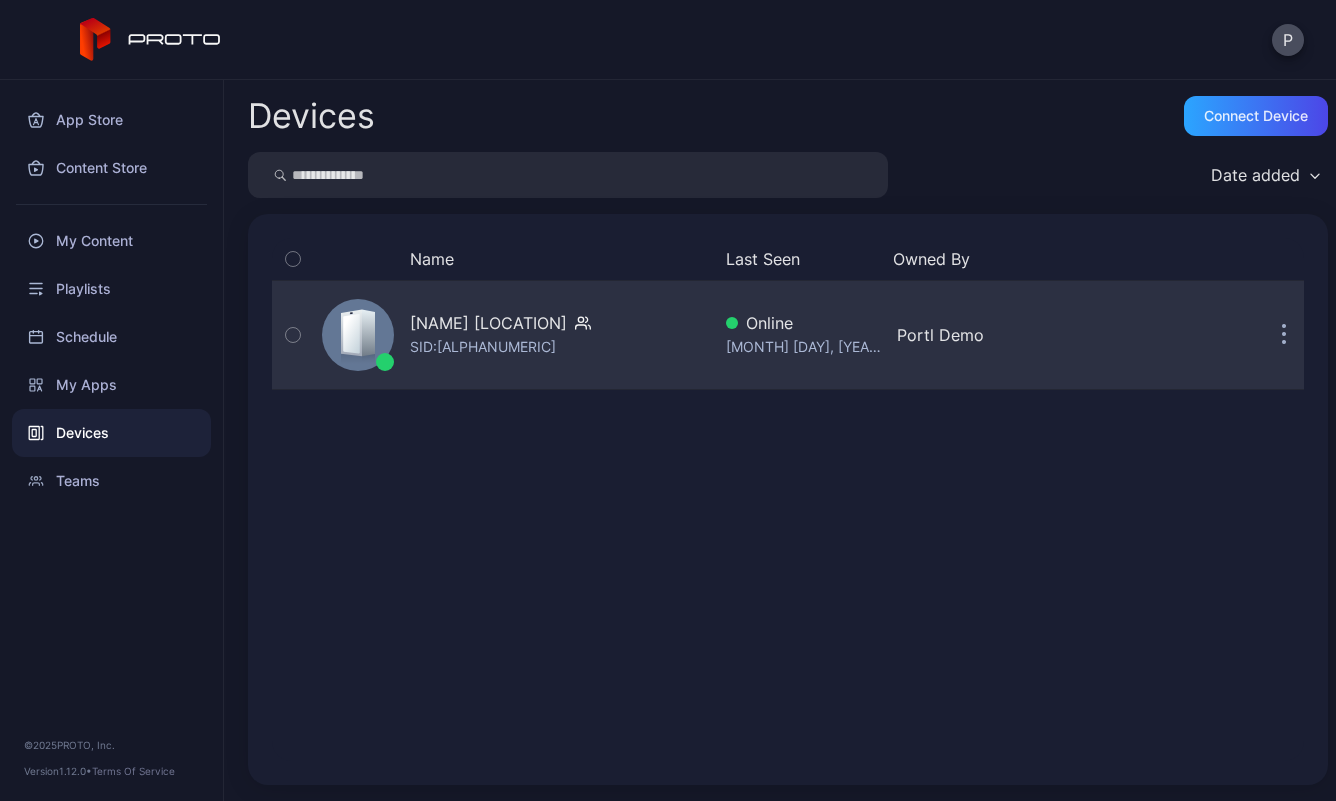 click on "[NAME] [LOCATION]" at bounding box center (488, 323) 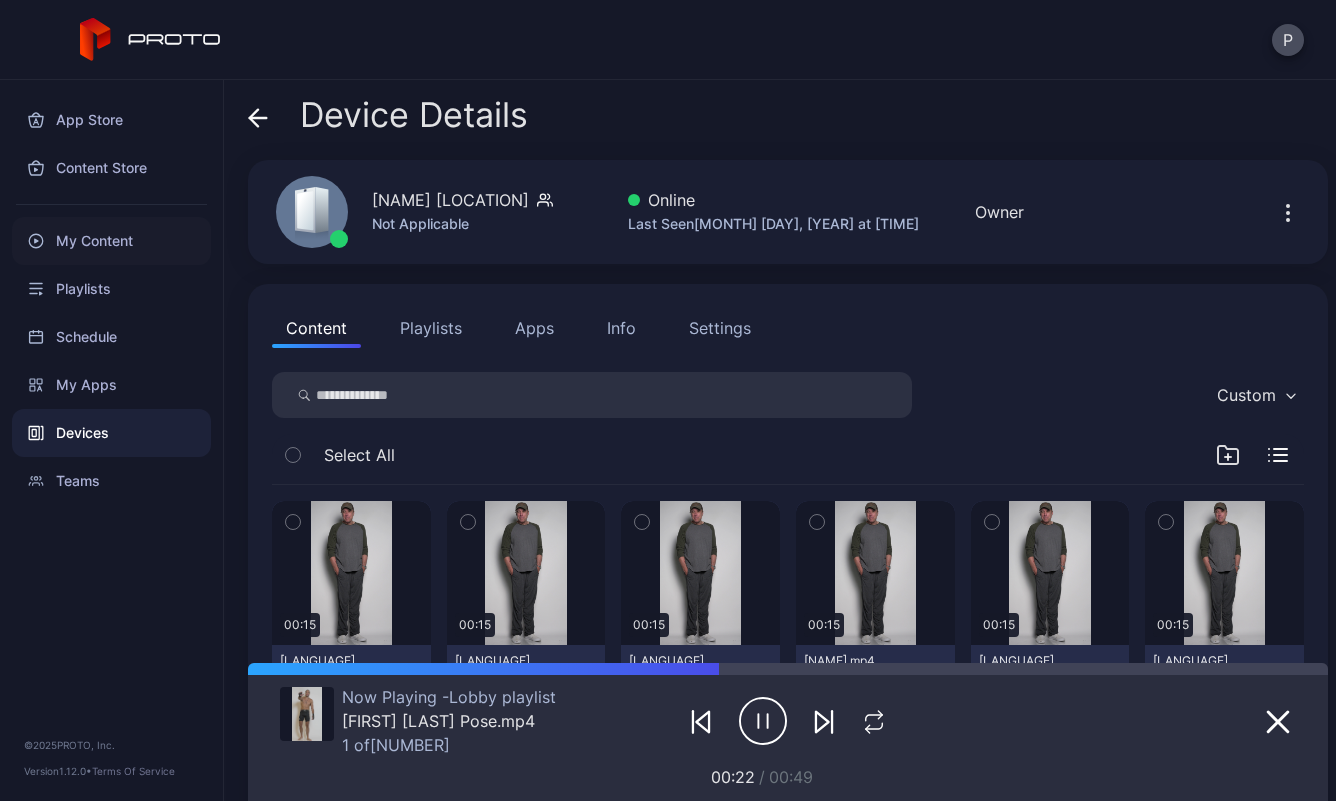 click on "My Content" at bounding box center (111, 241) 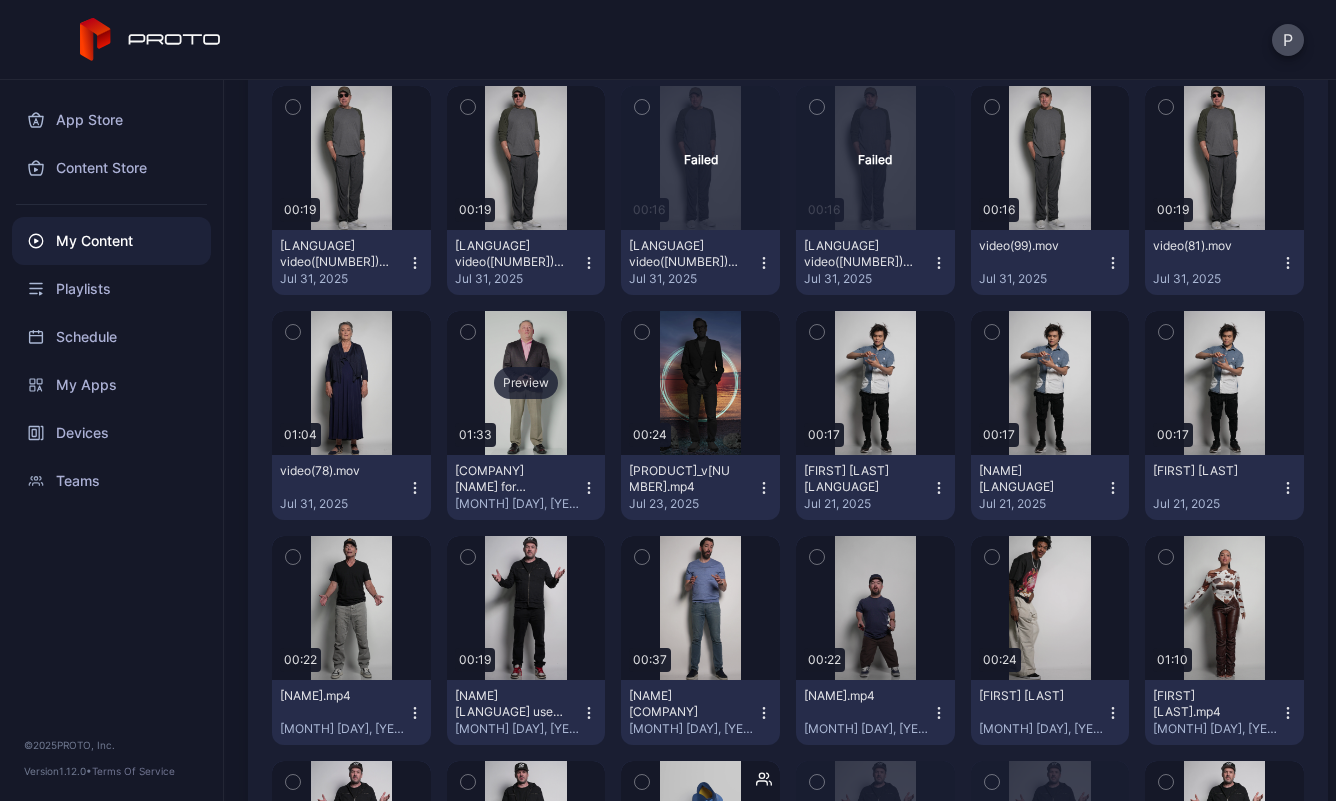 scroll, scrollTop: 0, scrollLeft: 0, axis: both 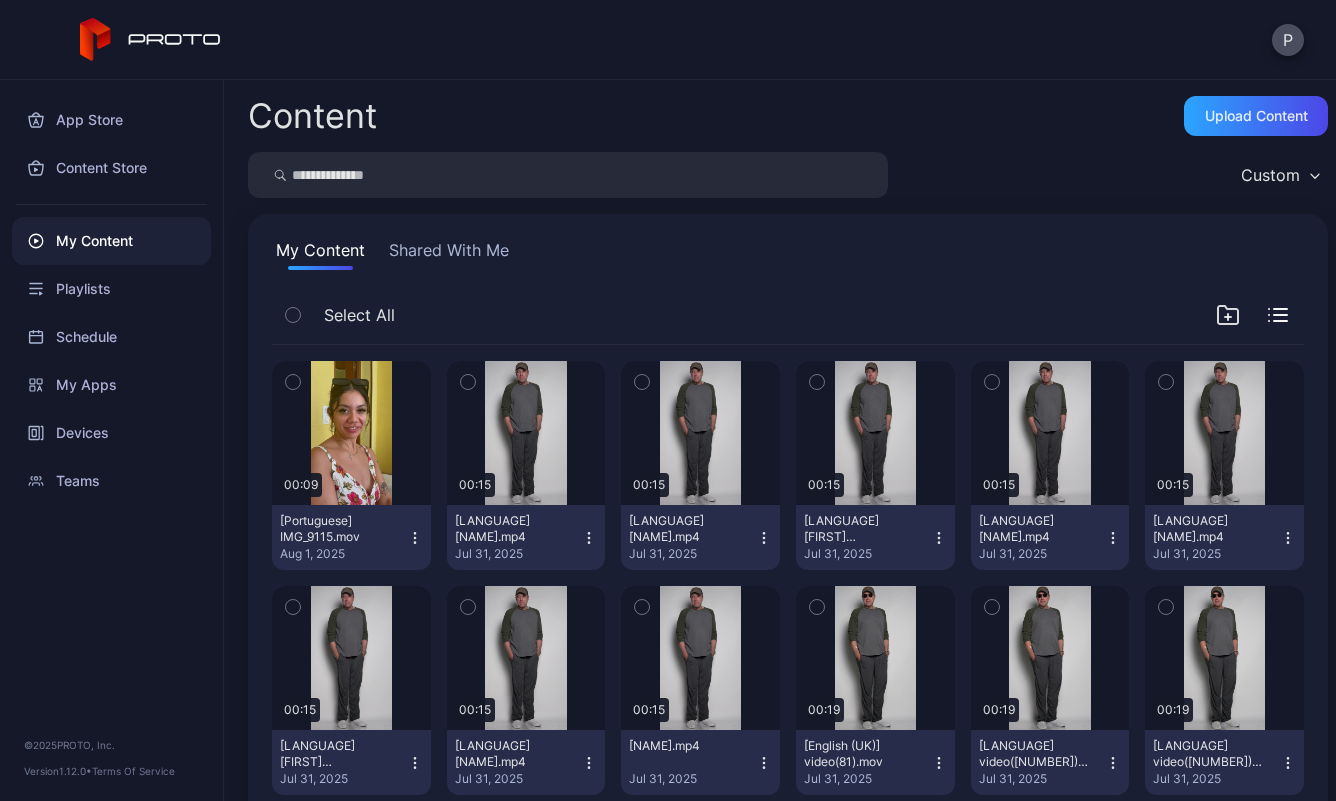 click 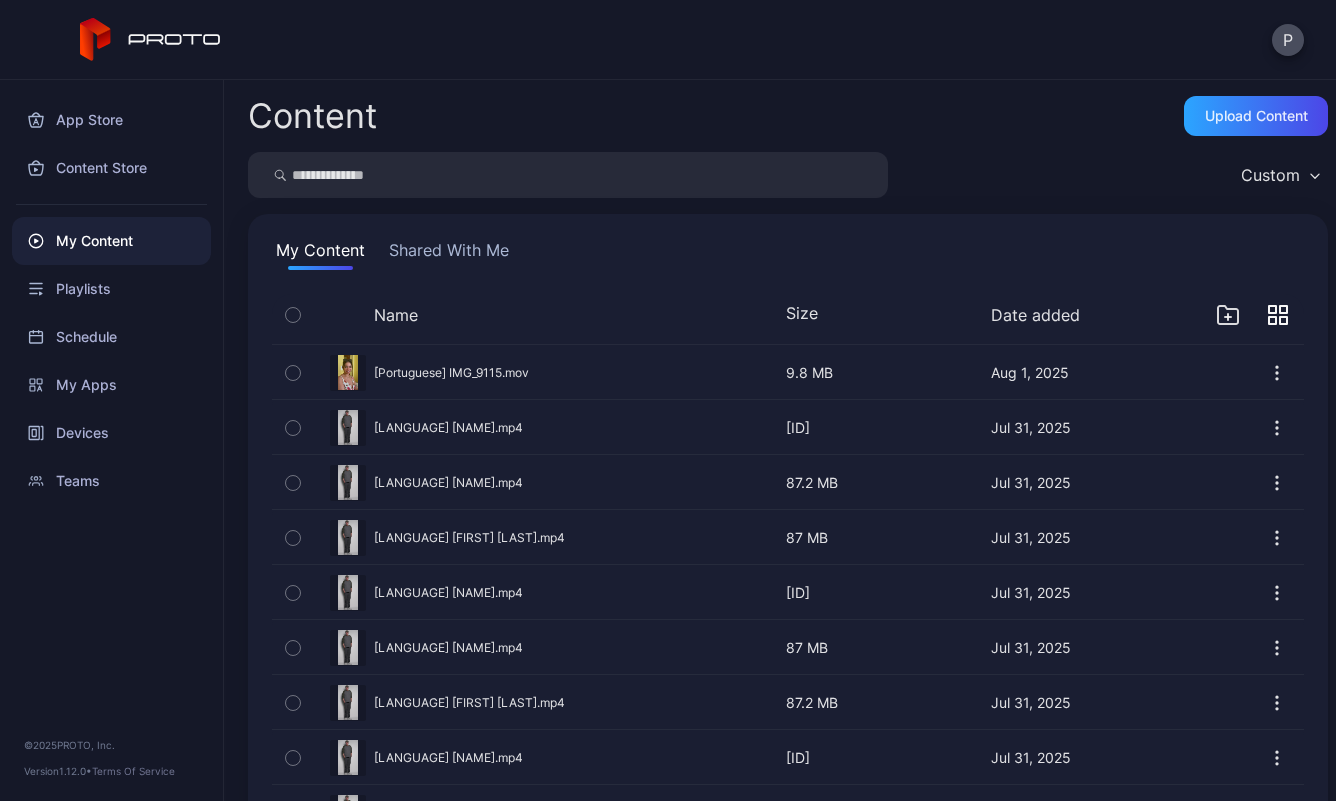 click on "Size" at bounding box center [802, 313] 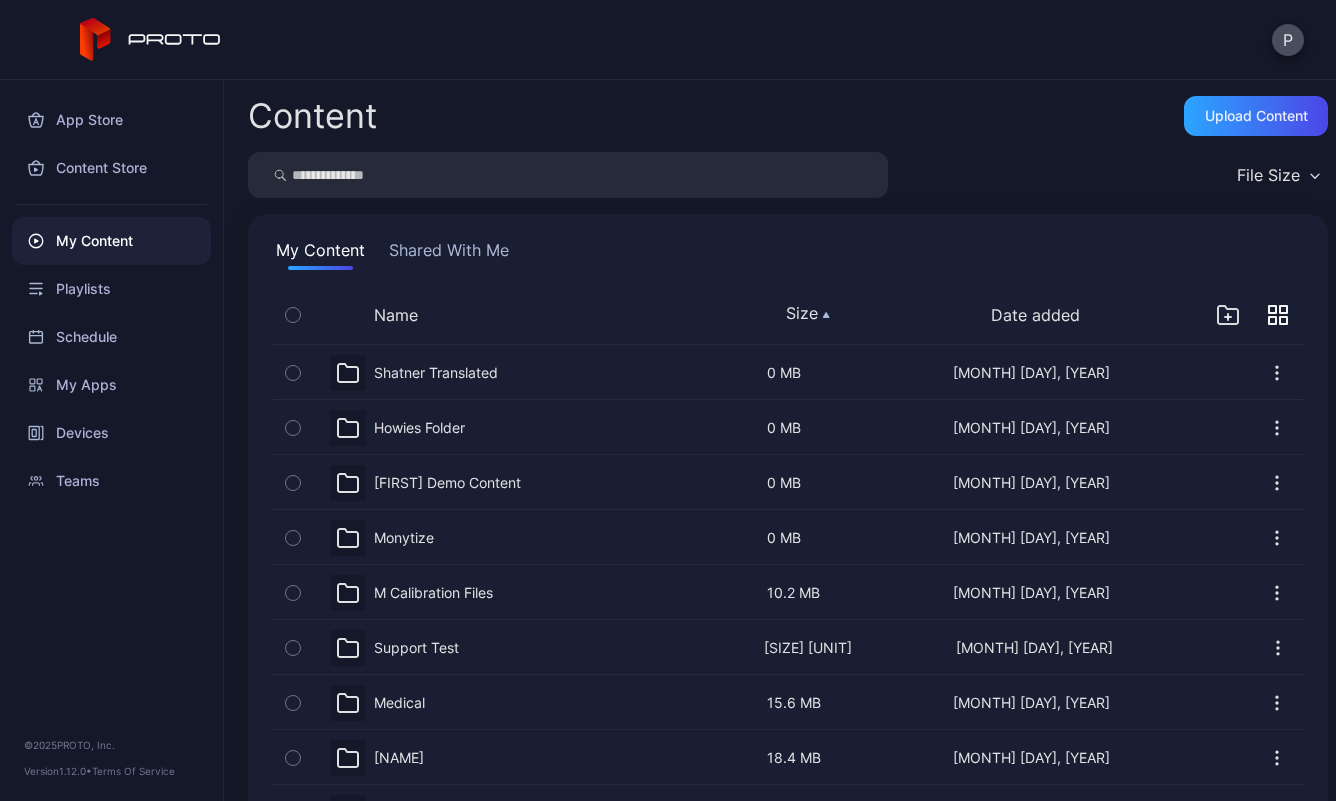 click on "Size" at bounding box center (808, 313) 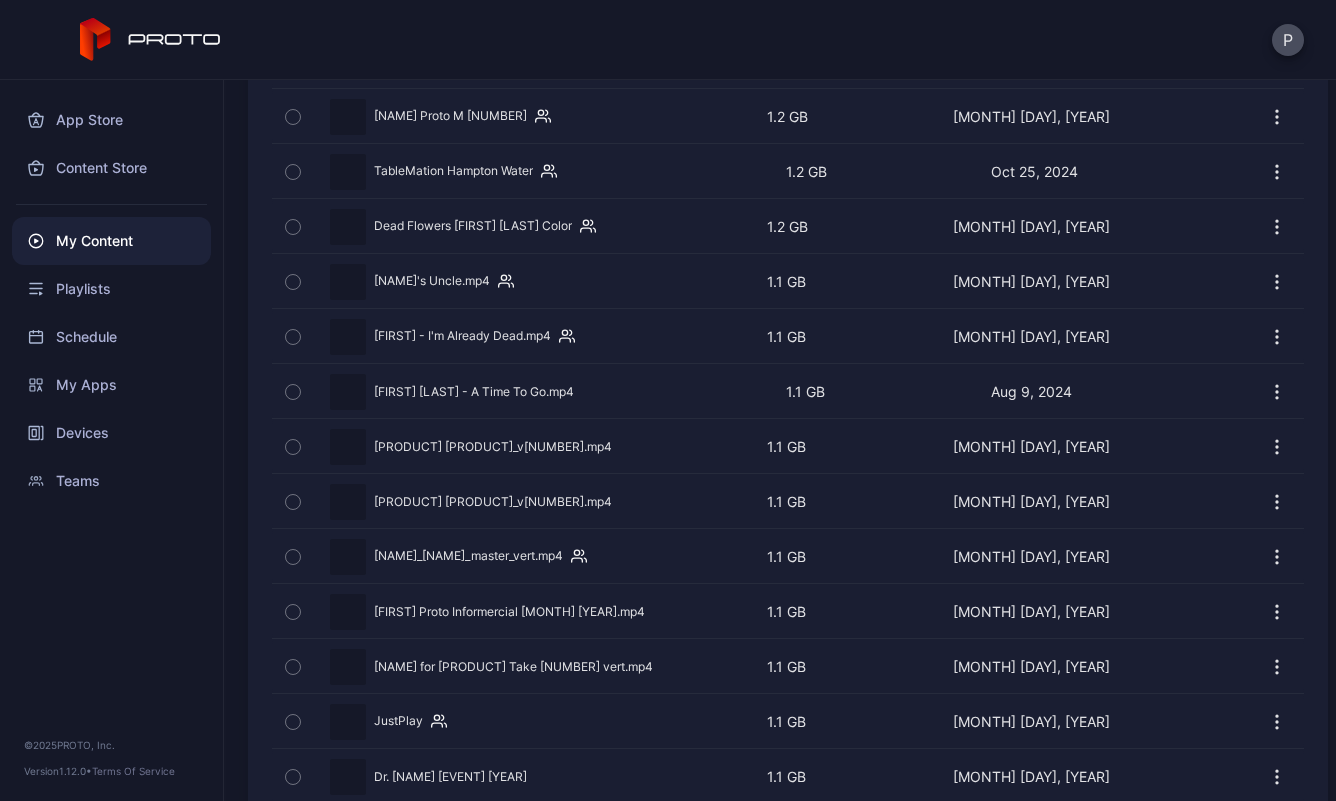 scroll, scrollTop: 10130, scrollLeft: 0, axis: vertical 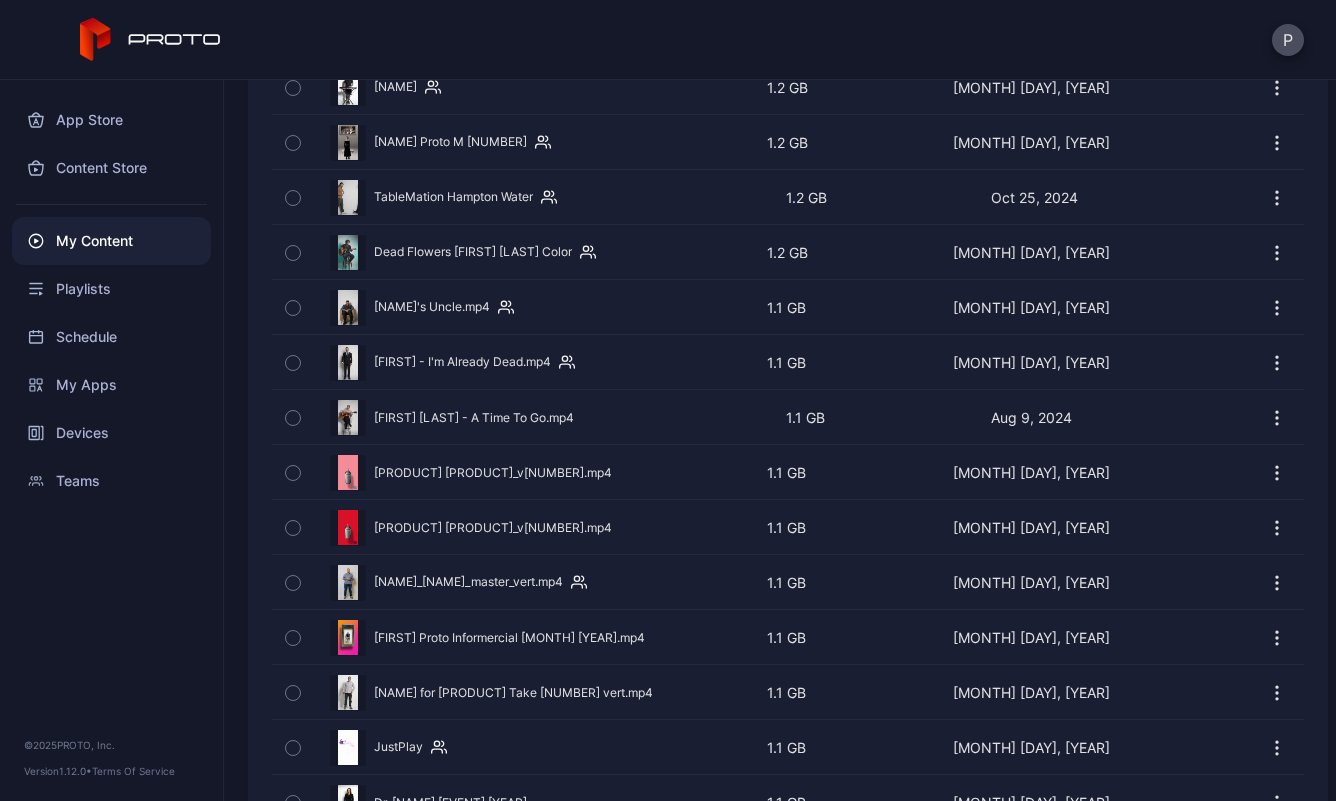 click 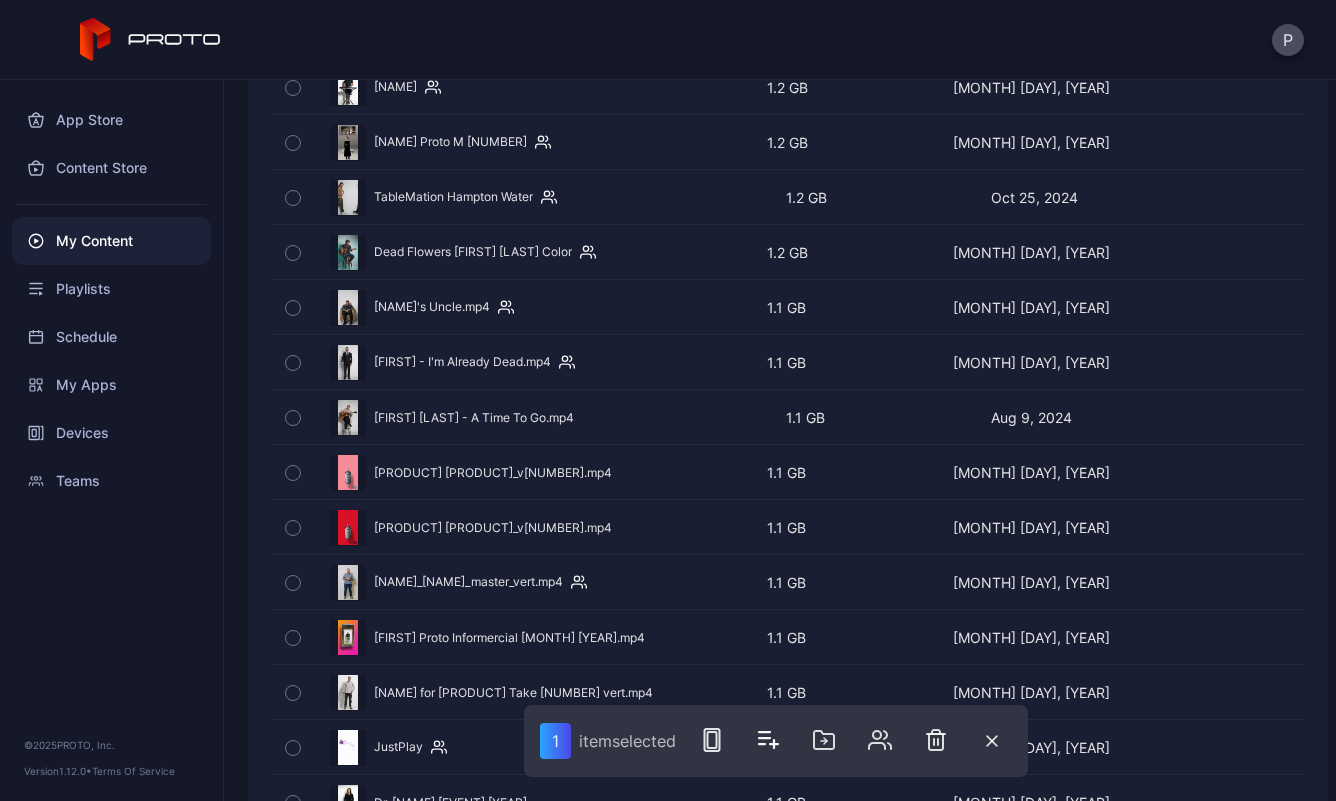 click 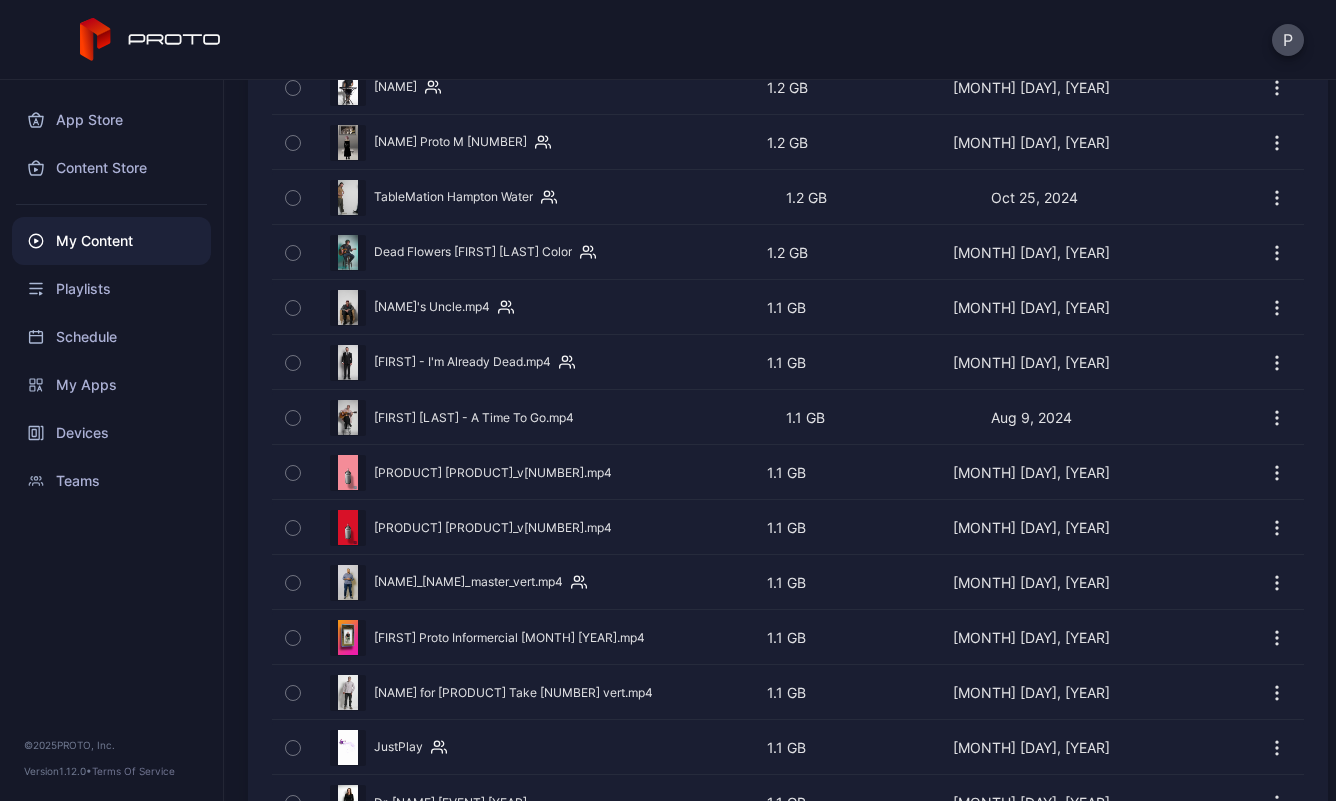 click 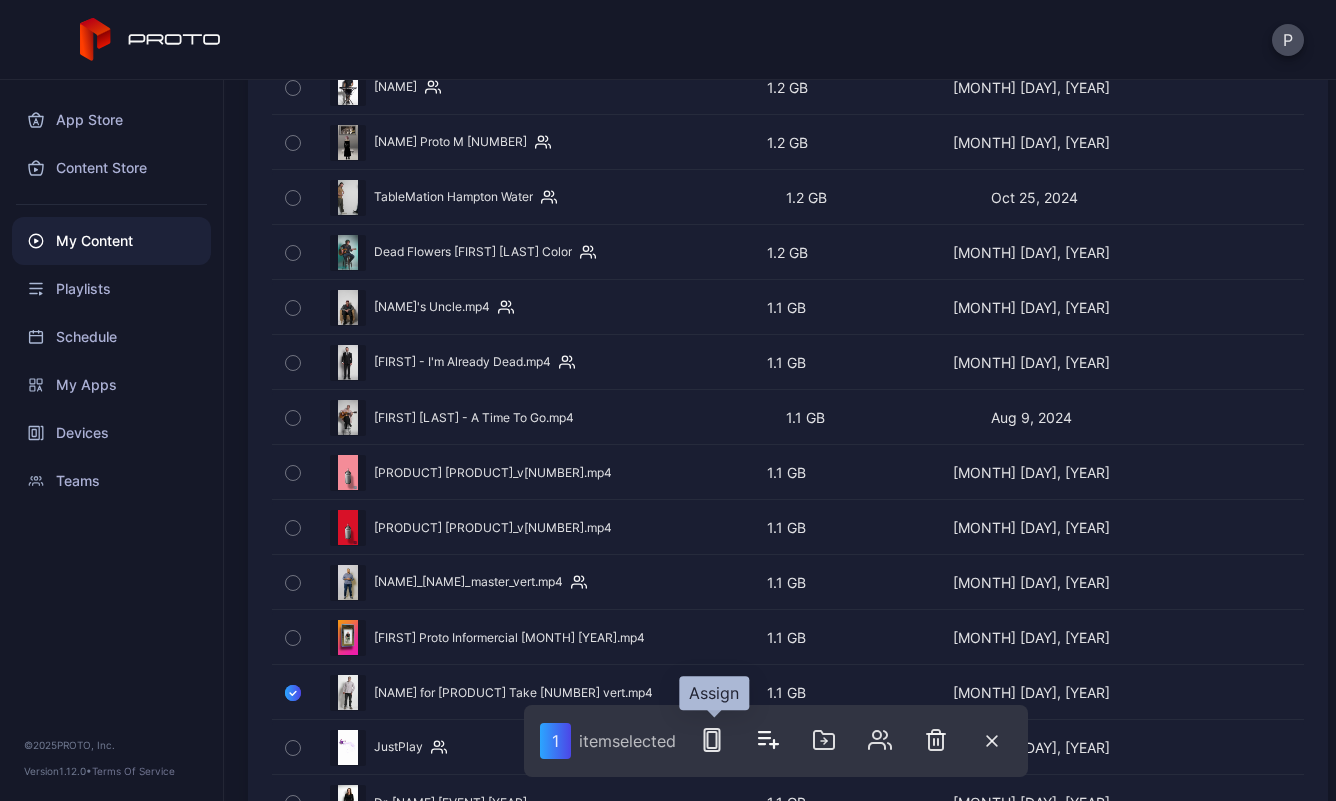 click 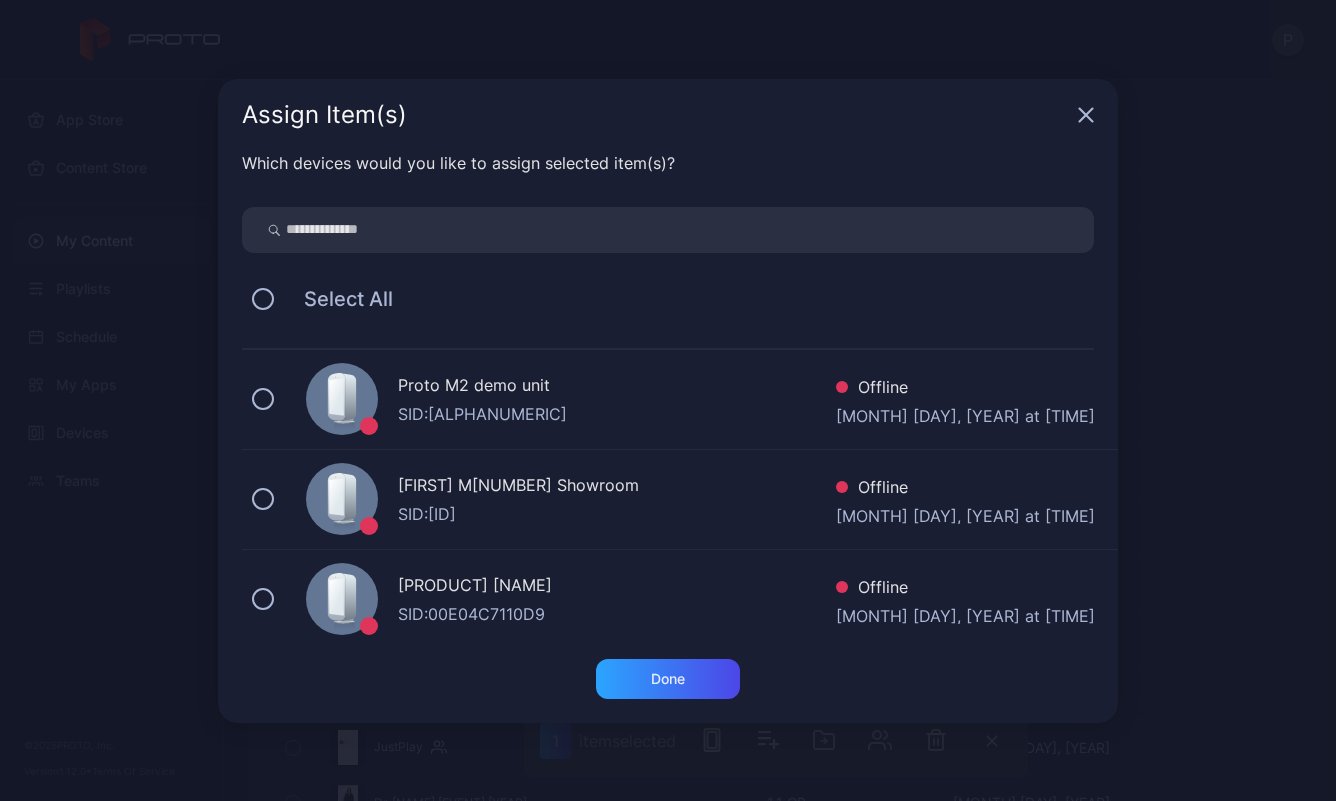click at bounding box center [668, 230] 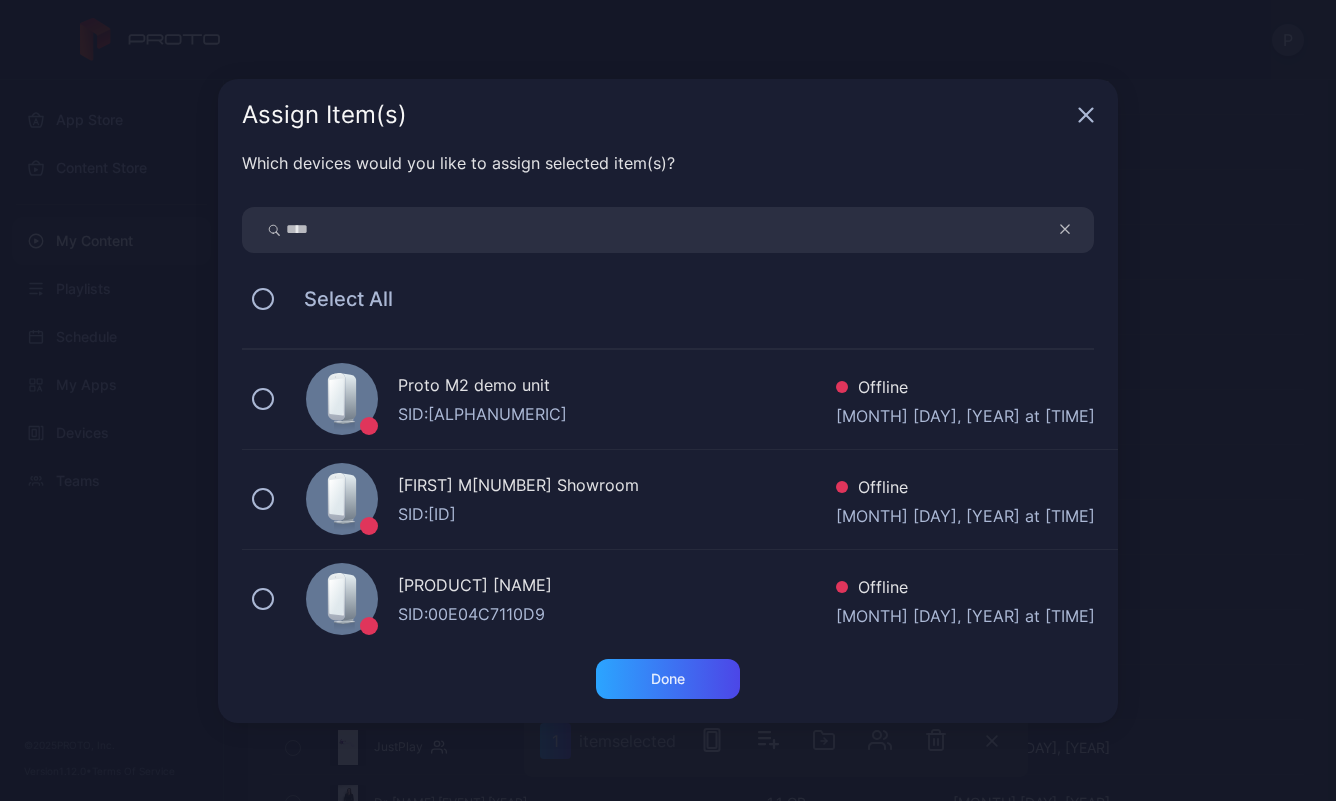 type on "****" 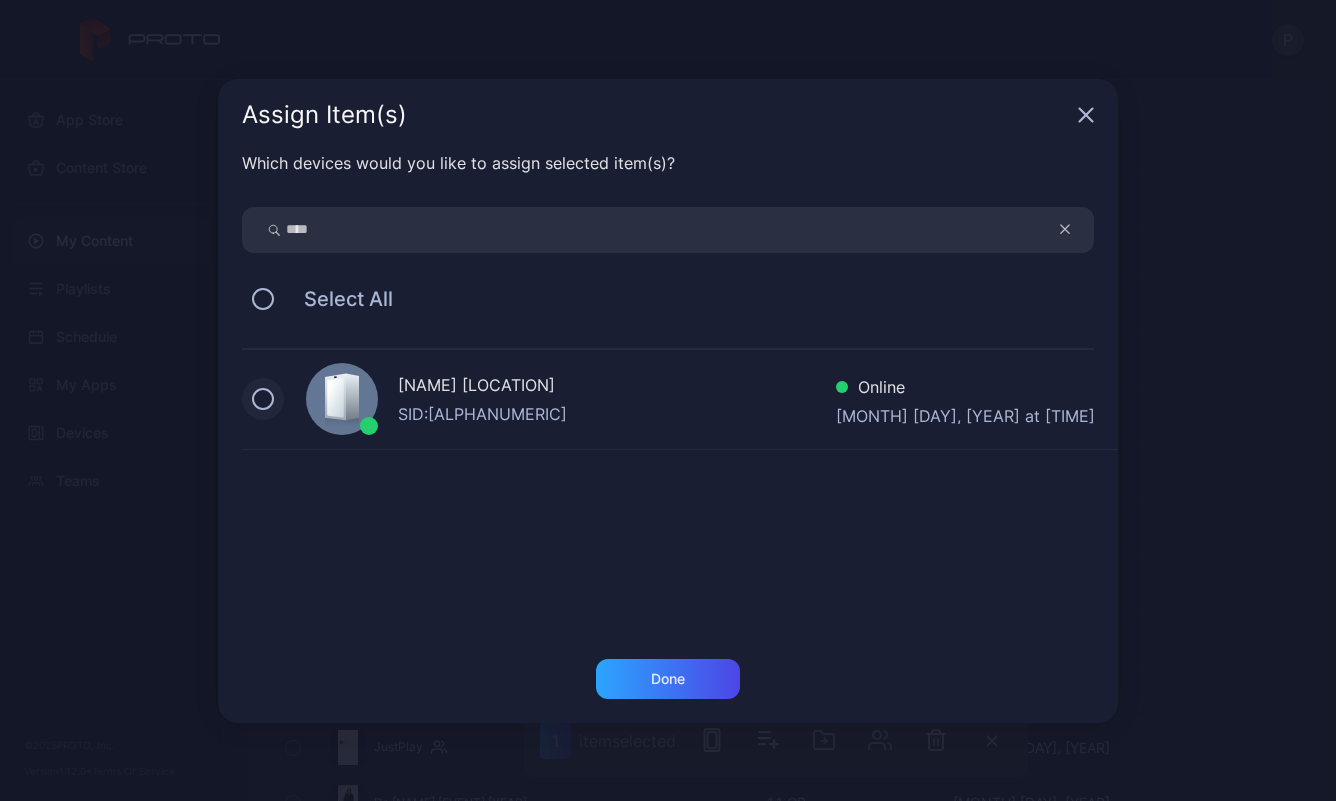 click at bounding box center (263, 399) 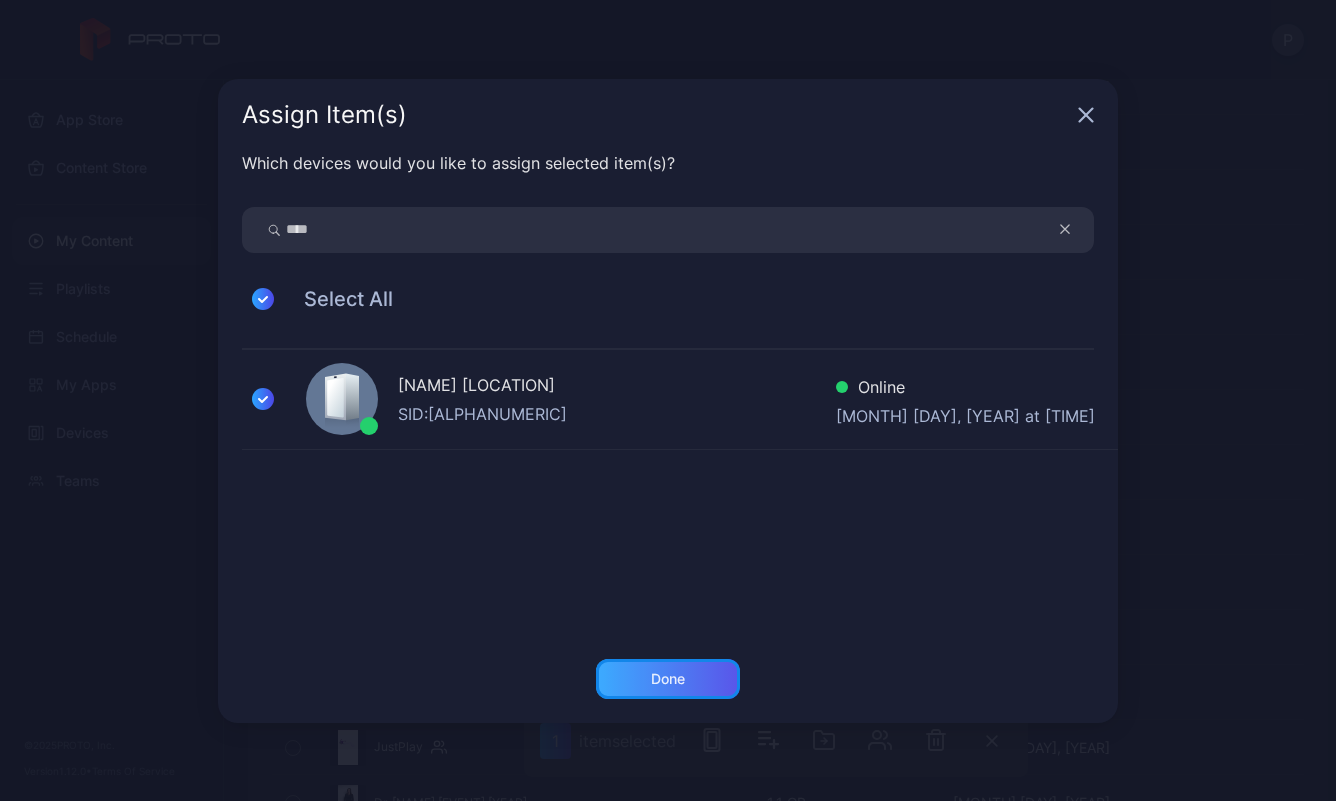 click on "Done" at bounding box center (668, 679) 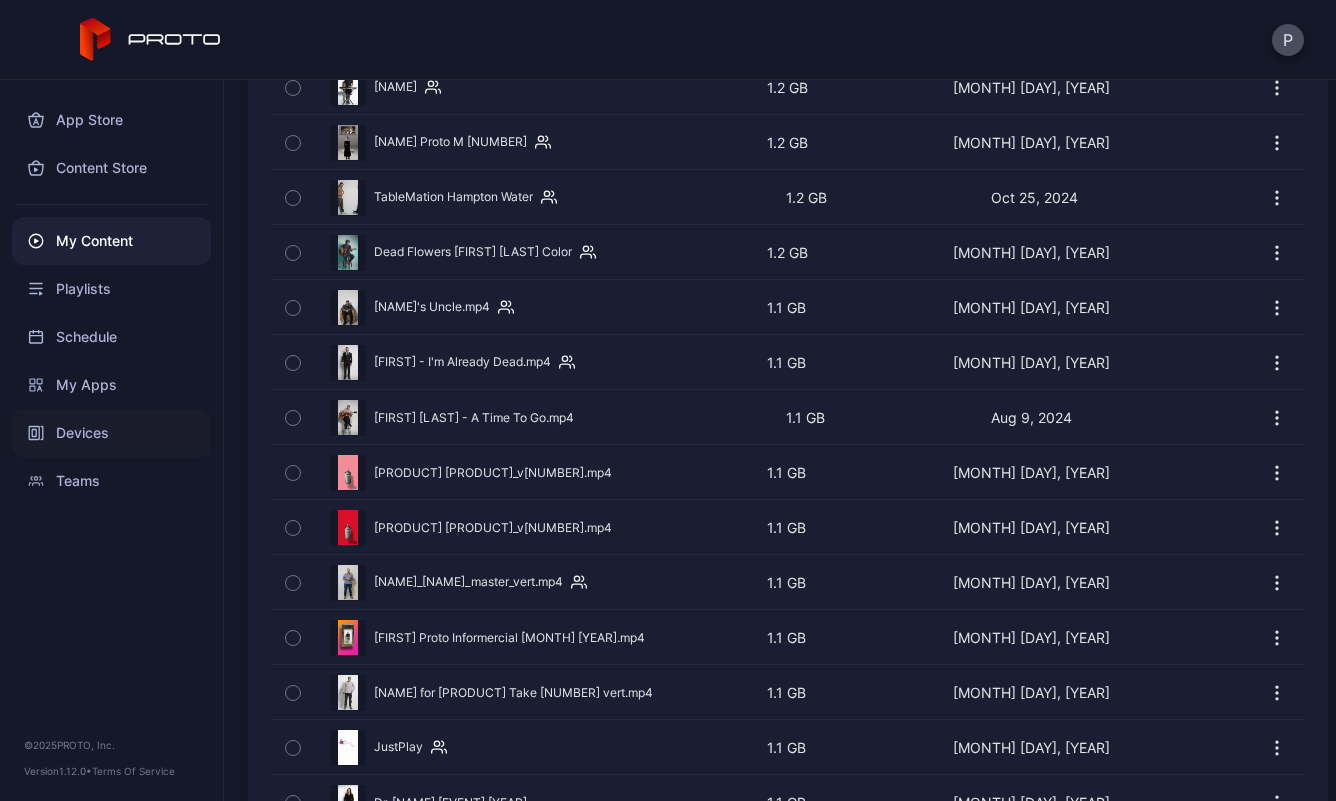 click on "Devices" at bounding box center [111, 433] 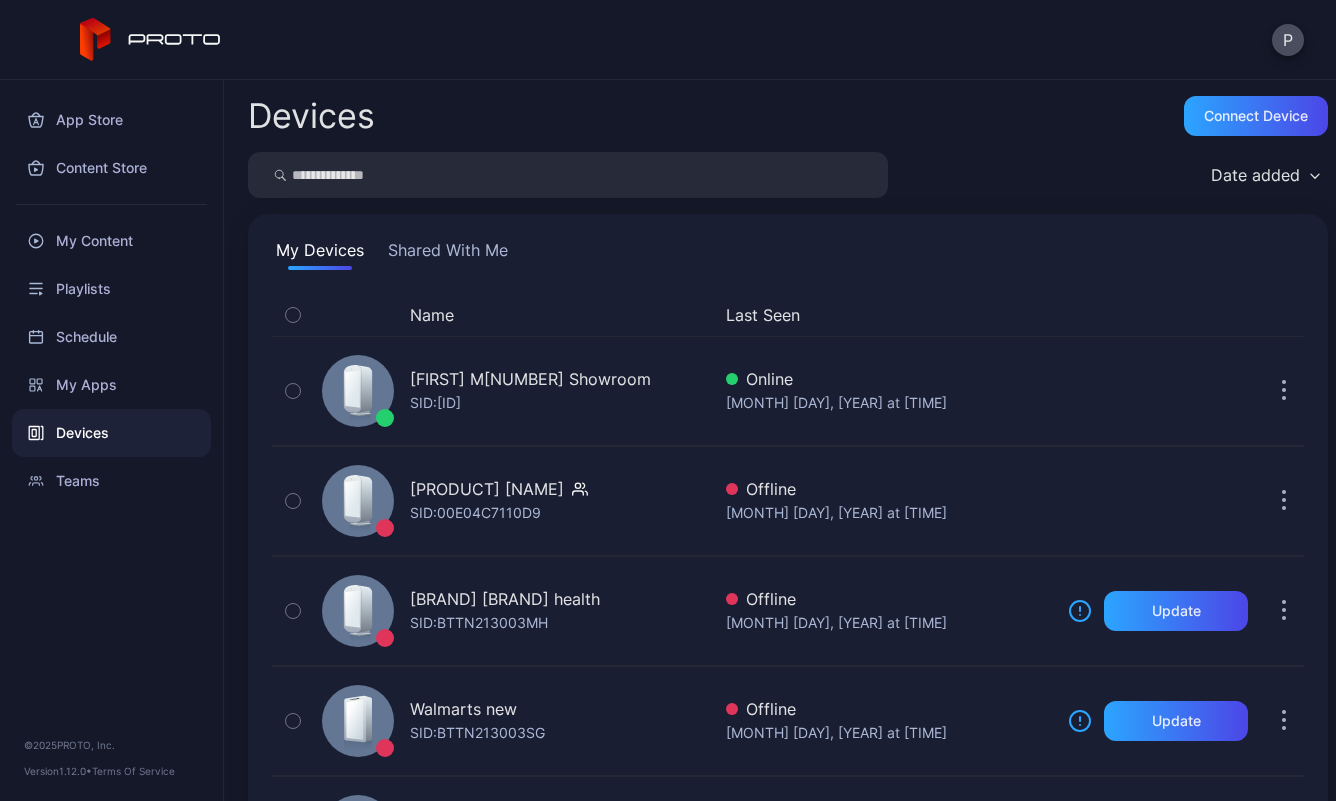 click at bounding box center (568, 175) 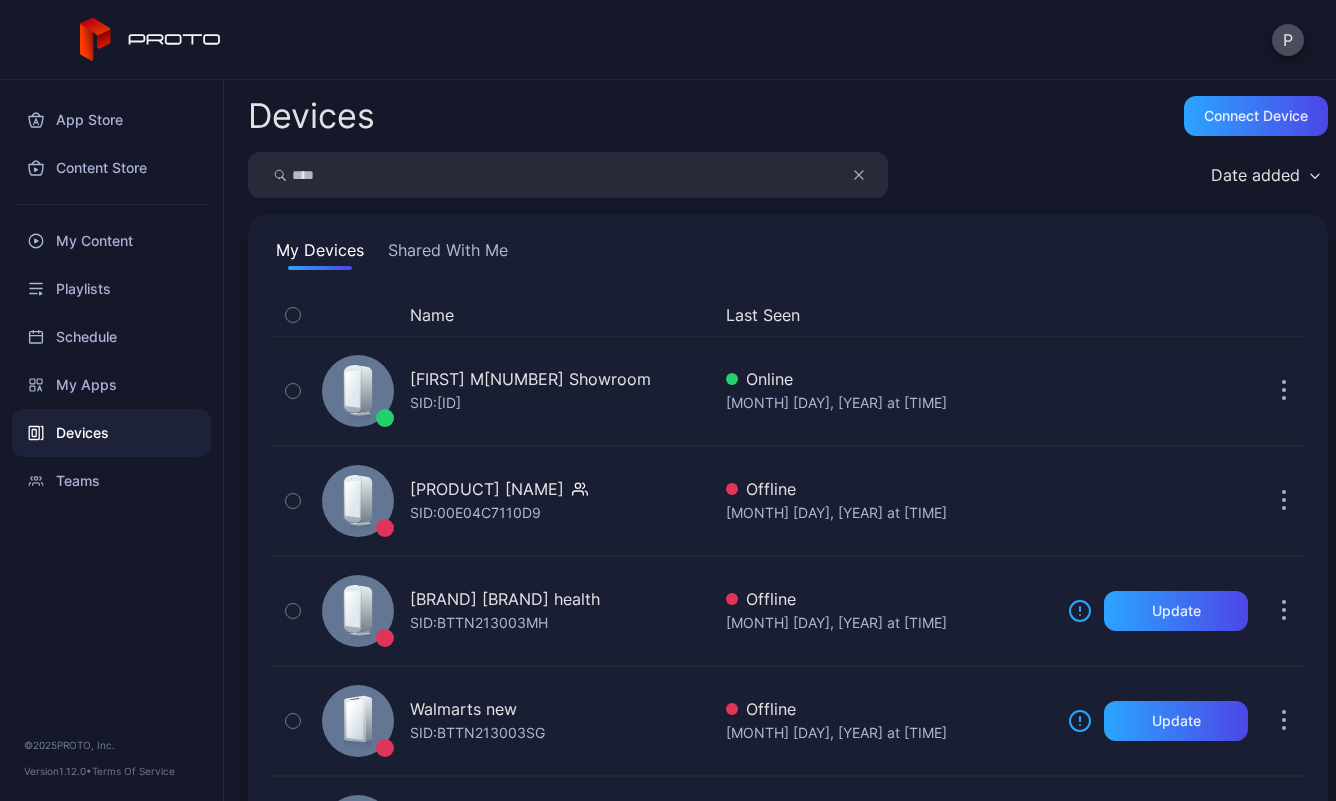 type on "****" 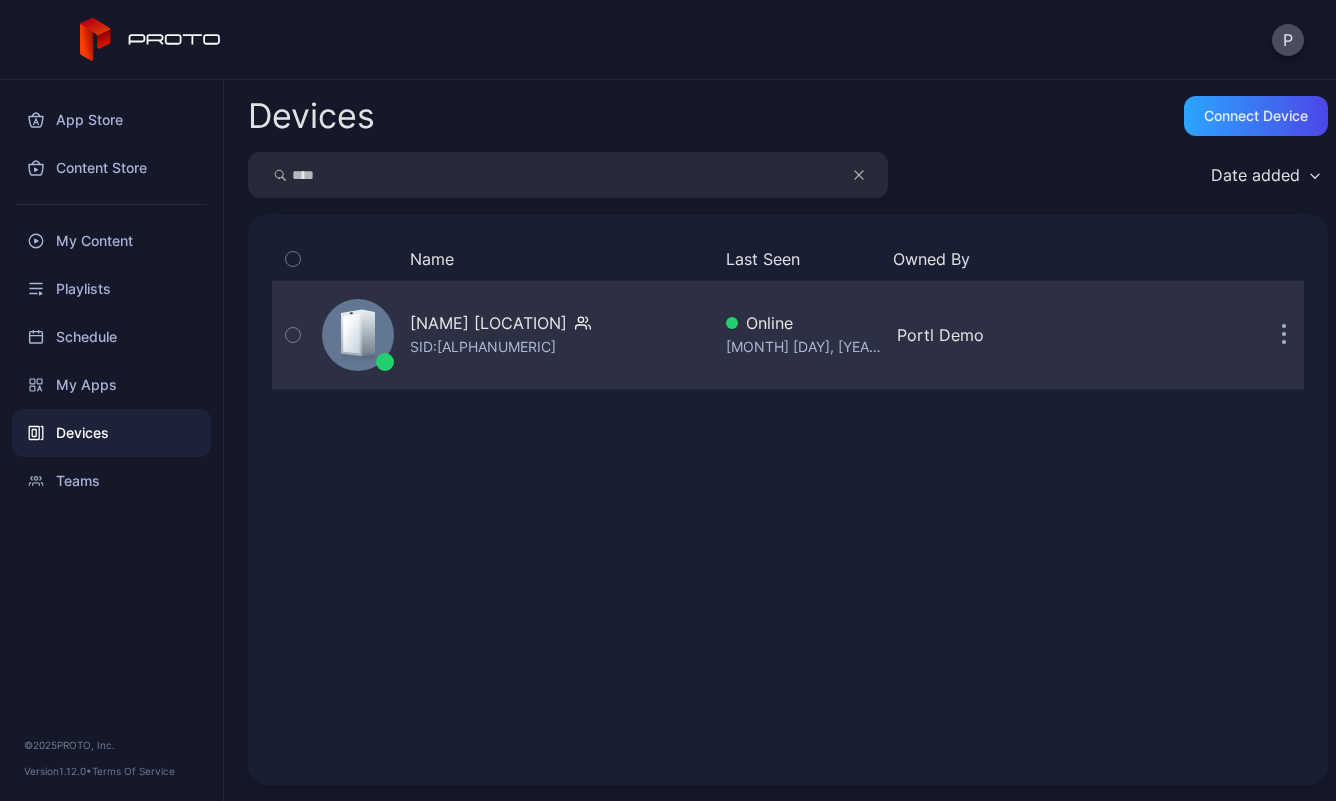 click on "[NAME] [LOCATION]" at bounding box center [488, 323] 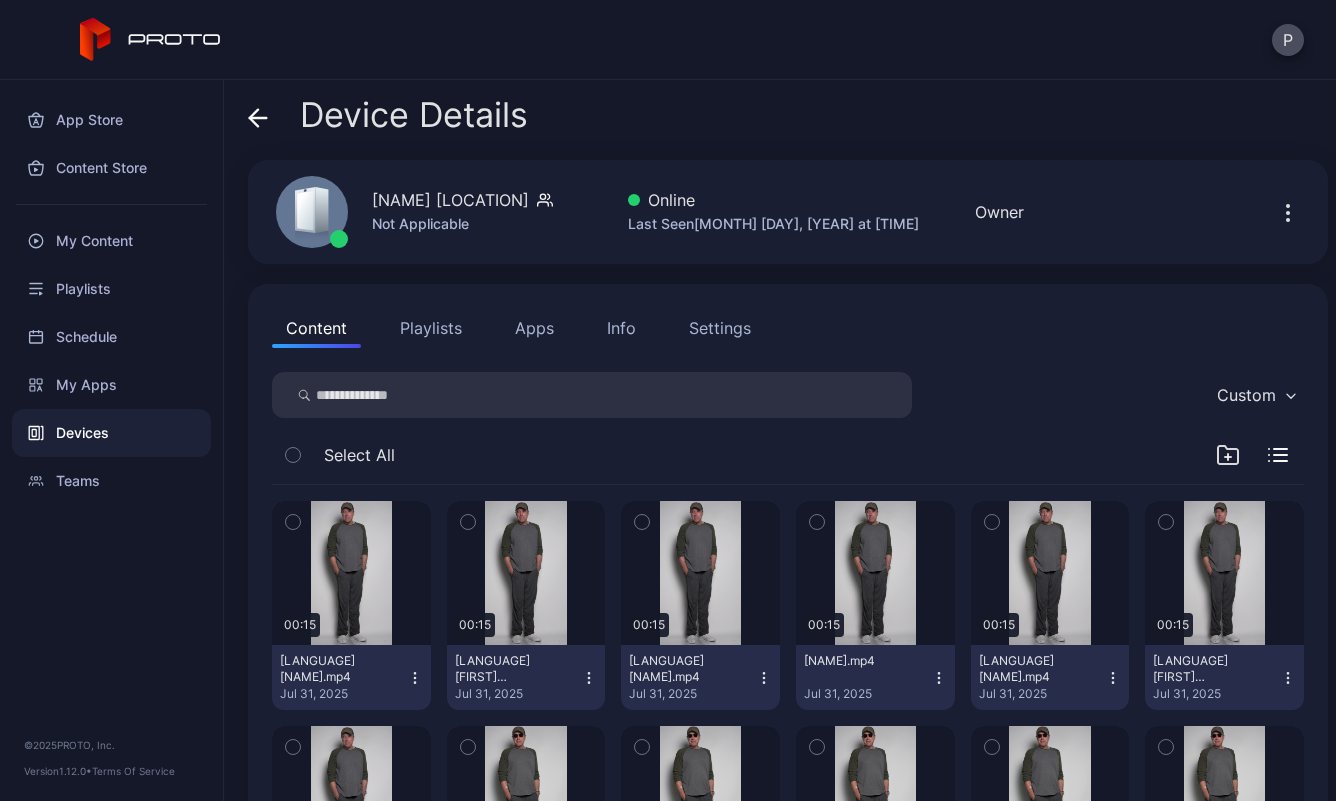 click at bounding box center (592, 395) 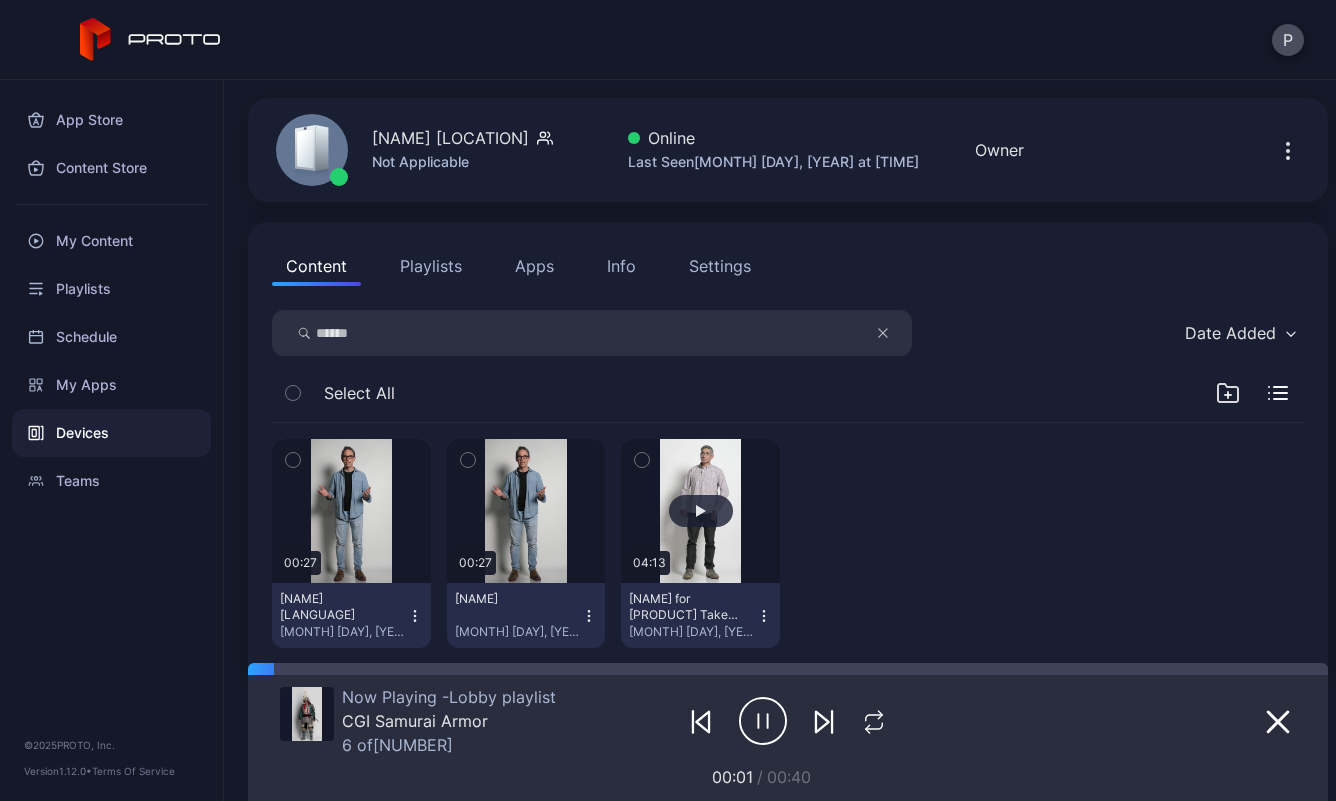 scroll, scrollTop: 102, scrollLeft: 0, axis: vertical 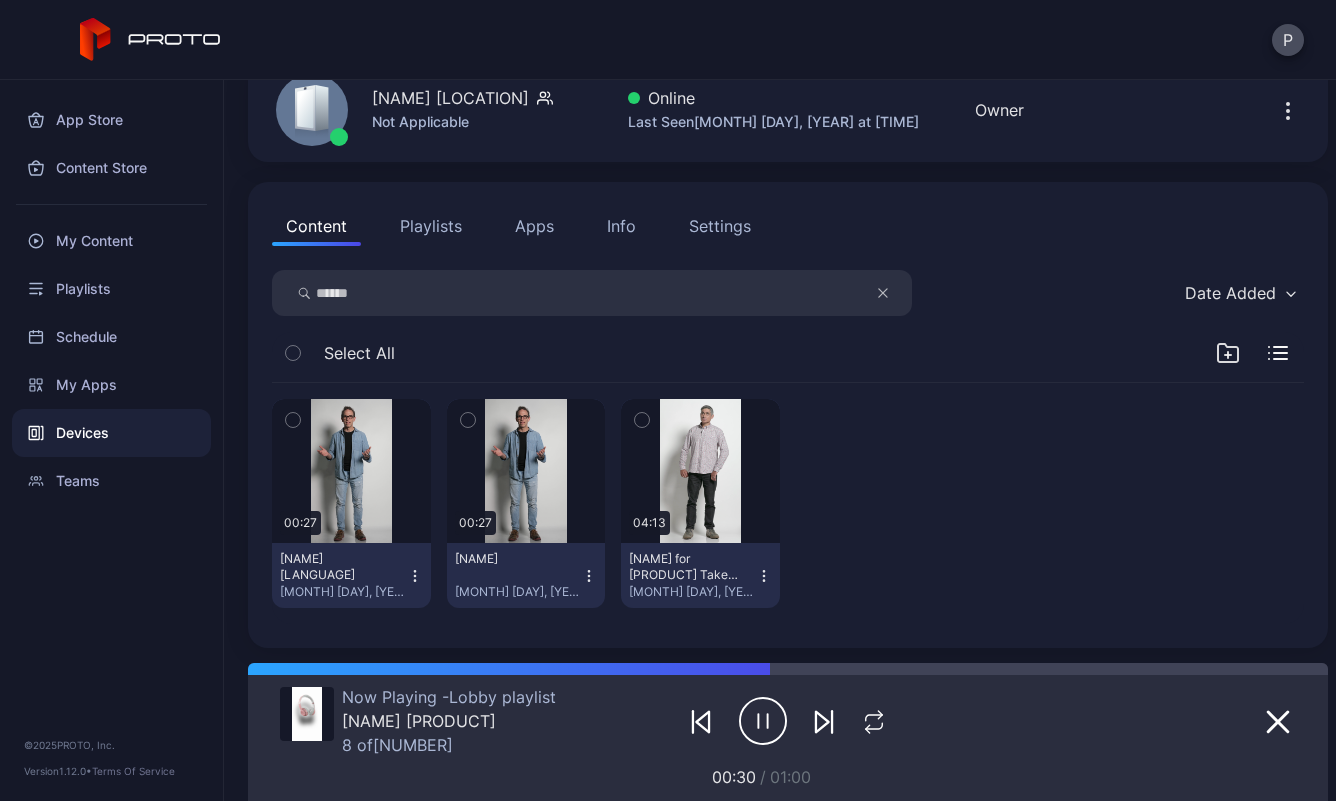 click on "******" at bounding box center (592, 293) 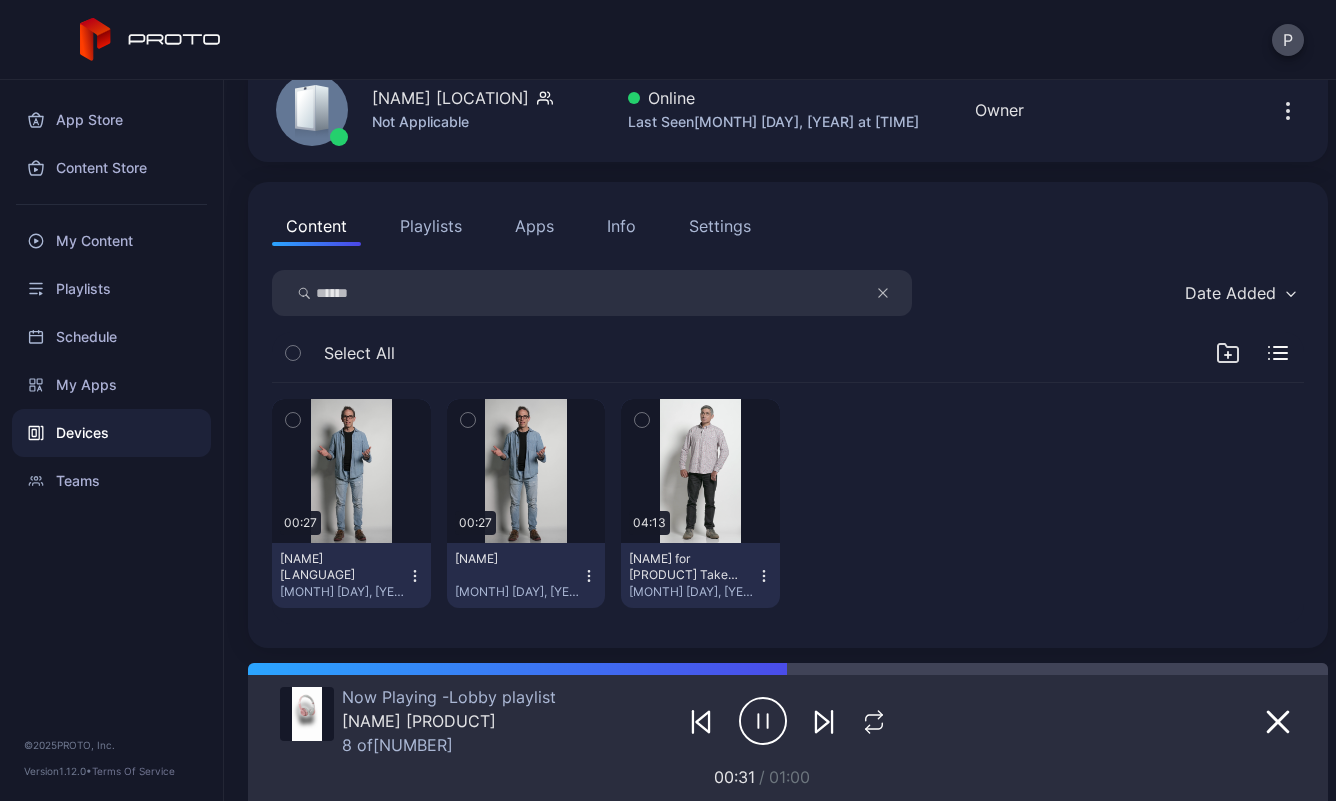 click on "******" at bounding box center [592, 293] 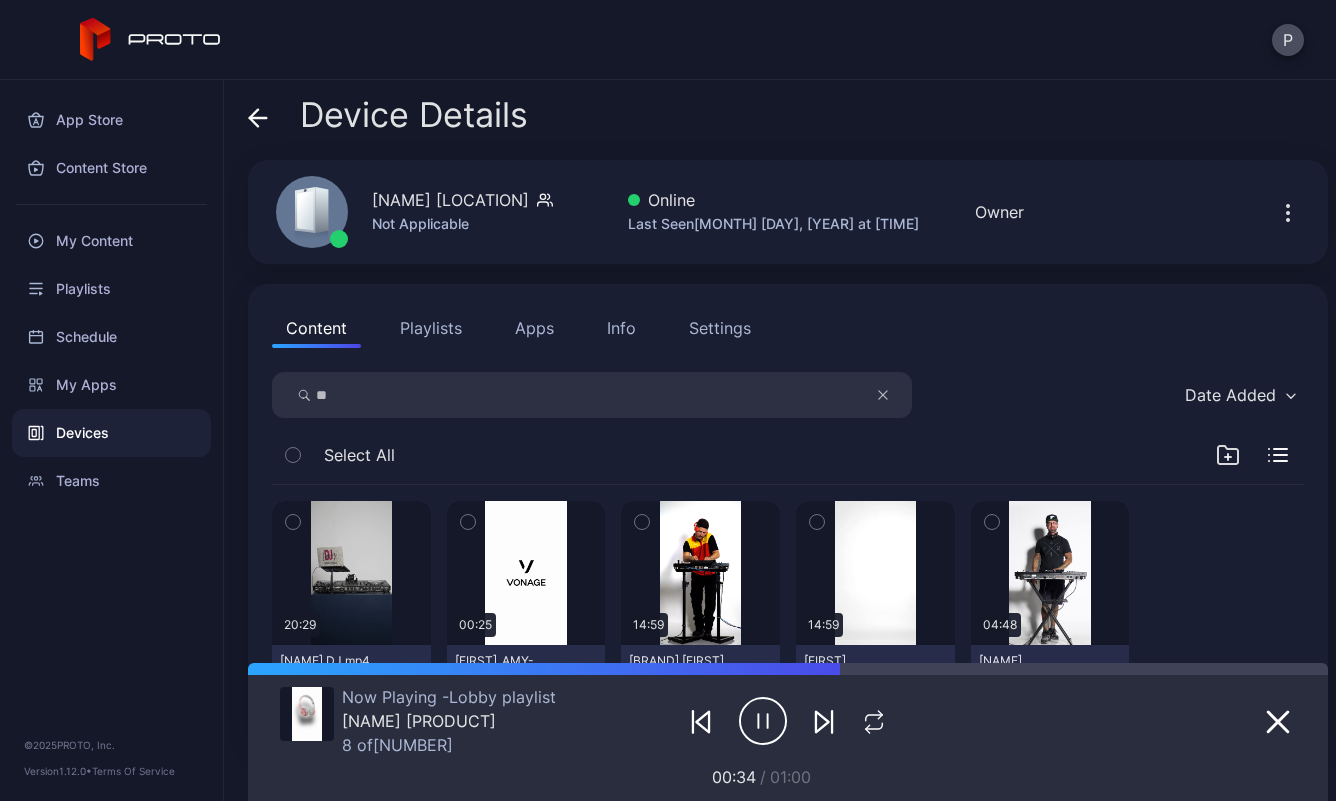 scroll, scrollTop: 102, scrollLeft: 0, axis: vertical 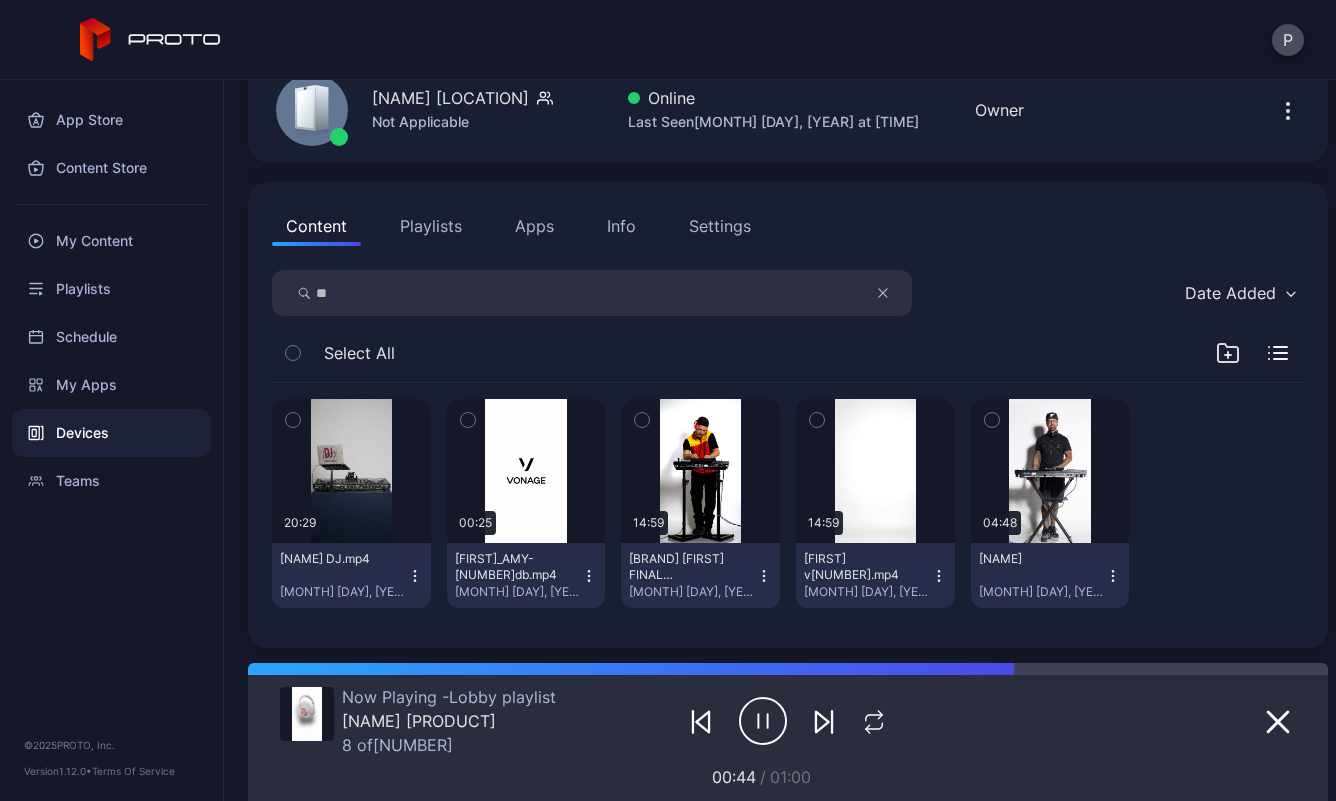 click on "**" at bounding box center (592, 293) 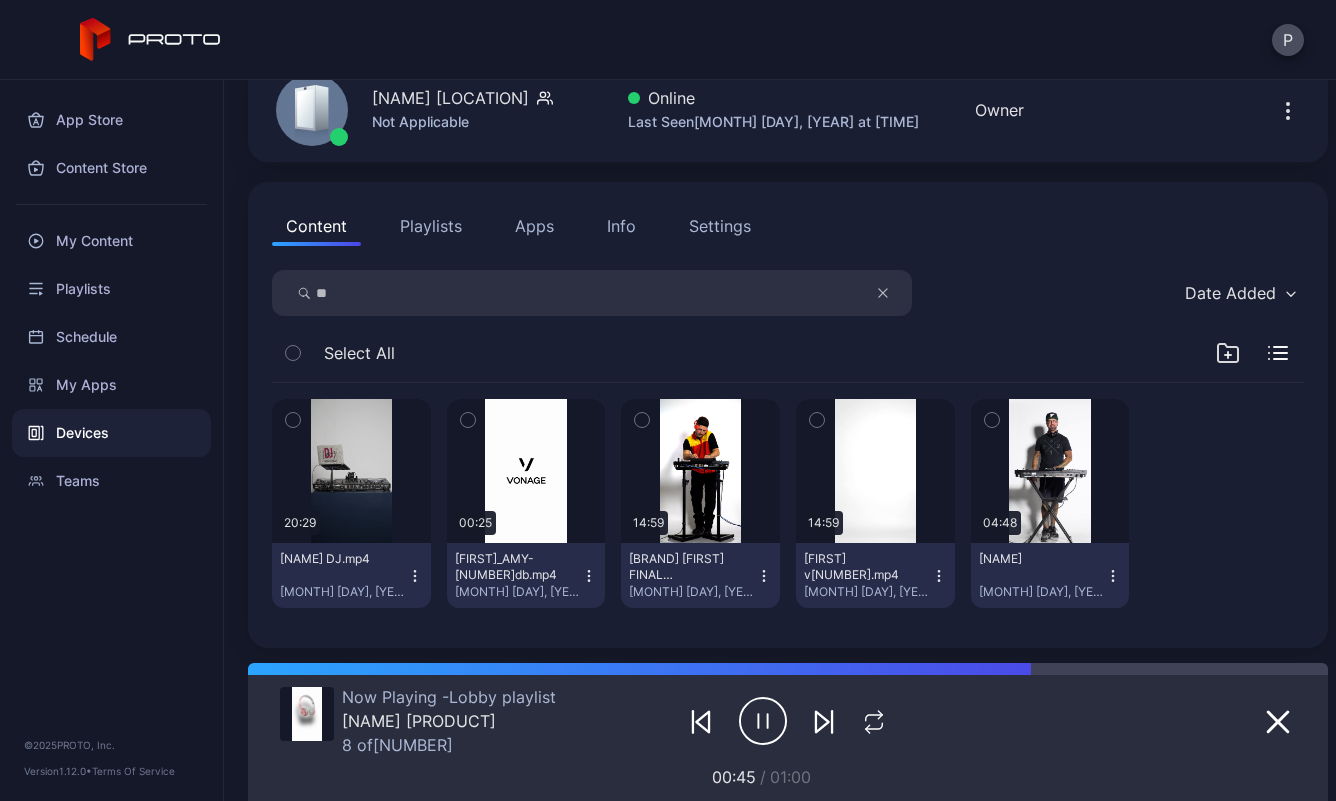 click on "**" at bounding box center (592, 293) 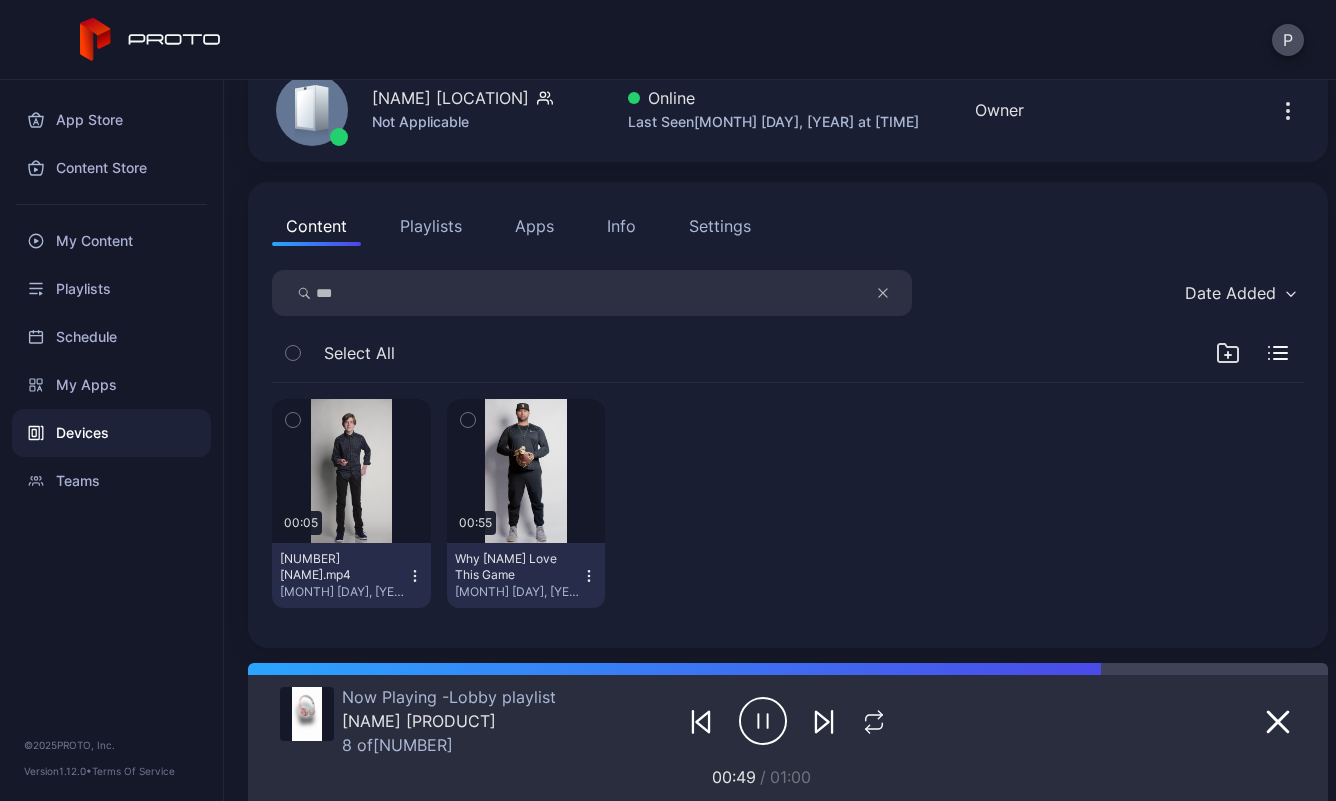 scroll, scrollTop: 94, scrollLeft: 0, axis: vertical 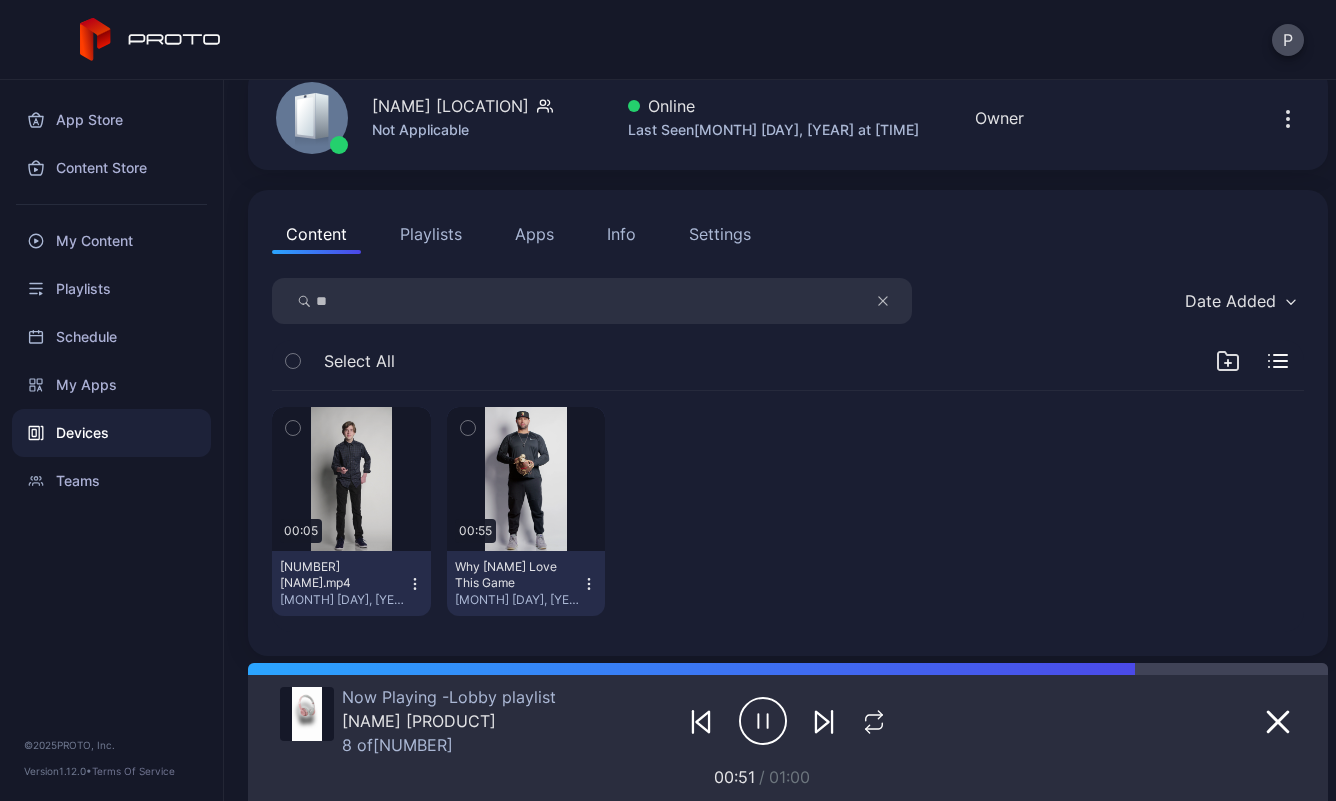 type on "*" 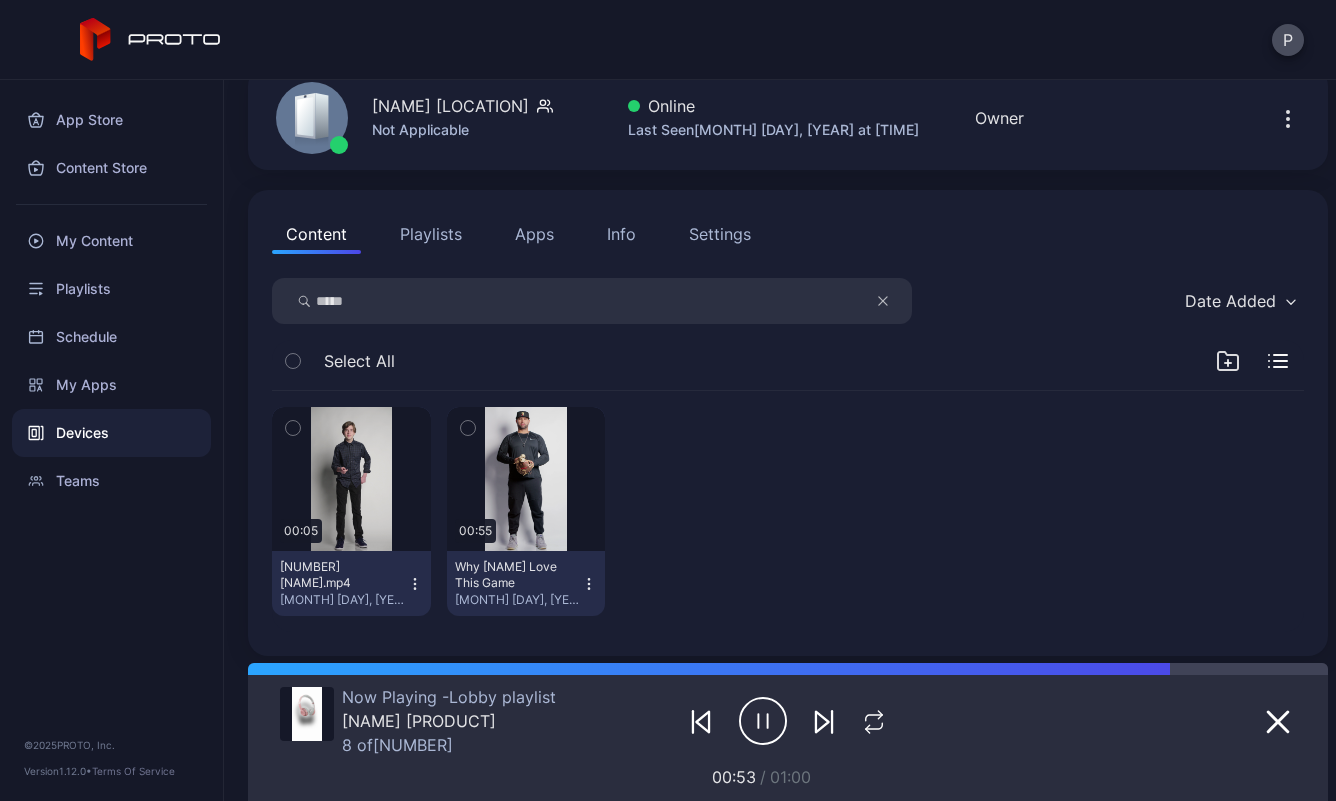 scroll, scrollTop: 0, scrollLeft: 0, axis: both 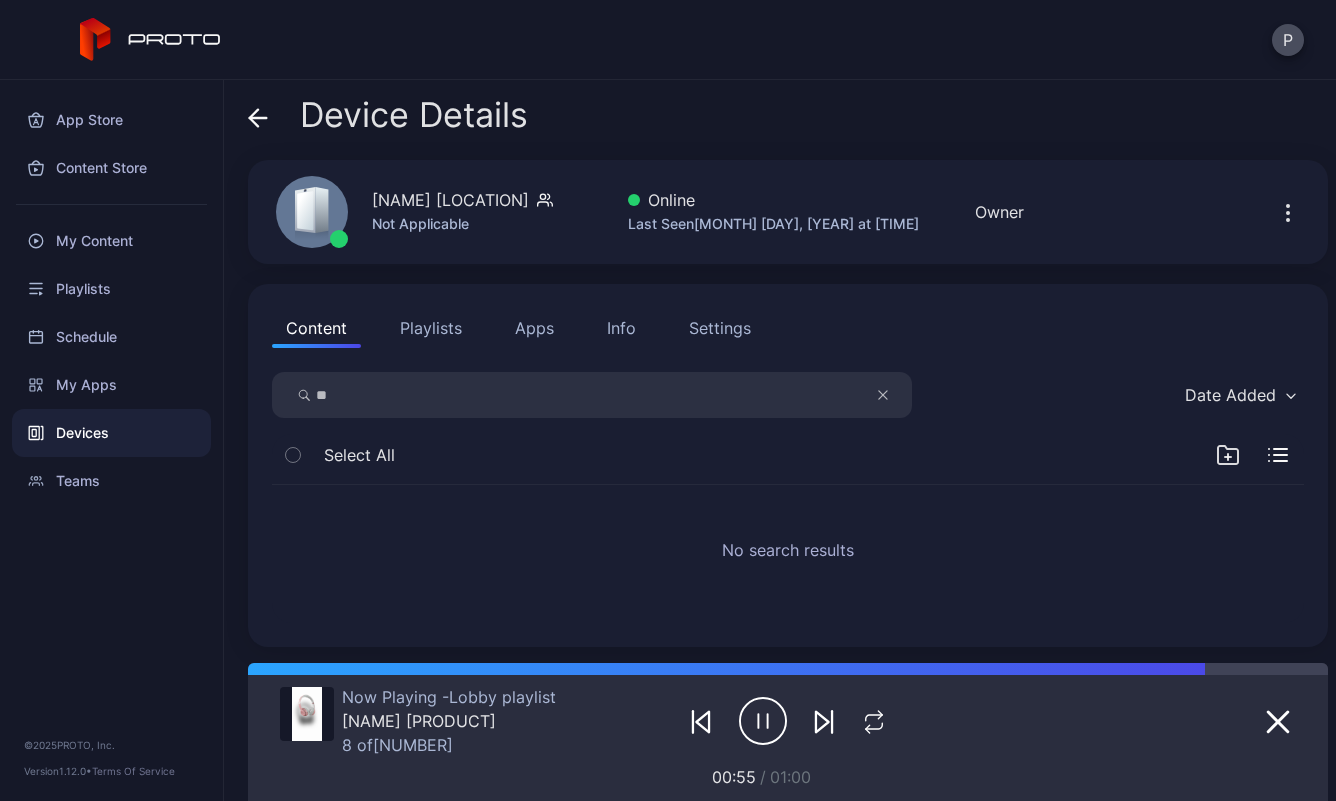 type on "*" 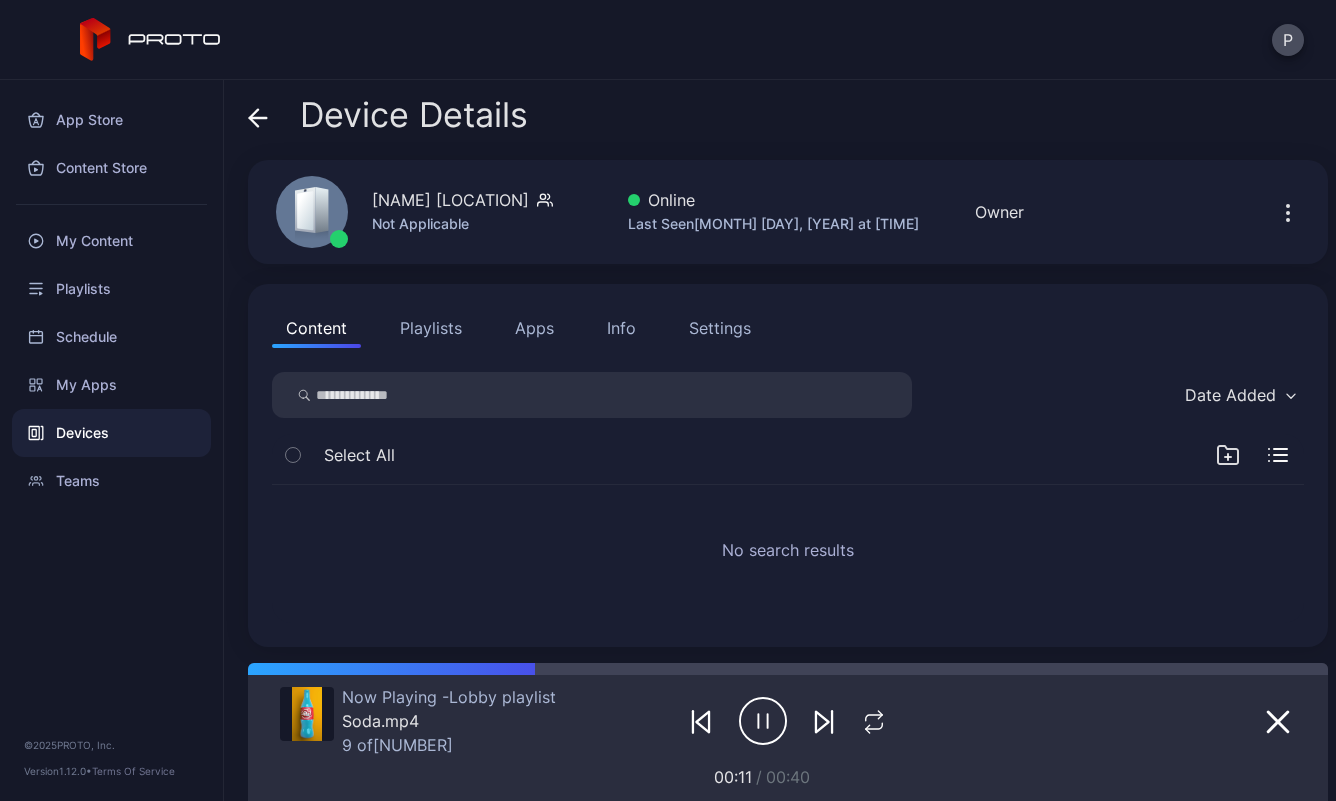 click at bounding box center (592, 395) 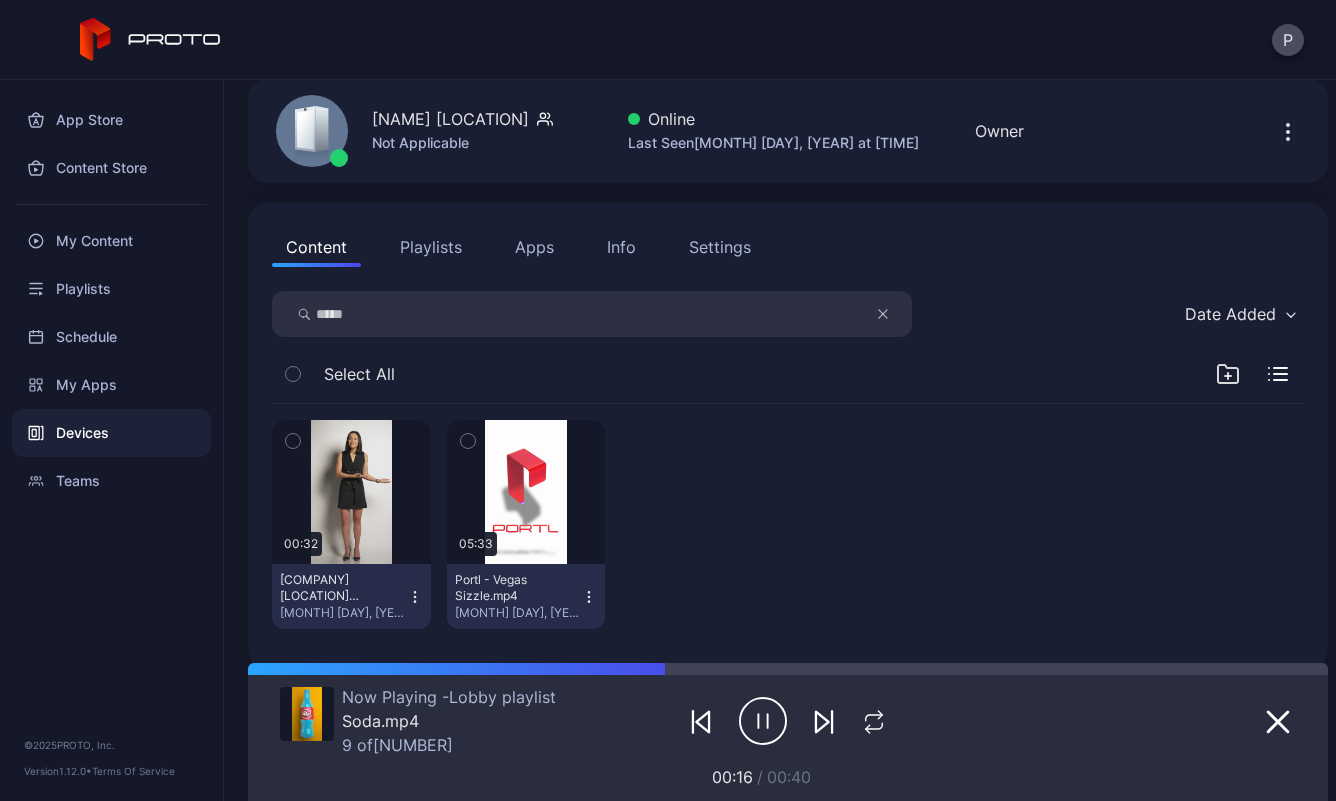 scroll, scrollTop: 61, scrollLeft: 0, axis: vertical 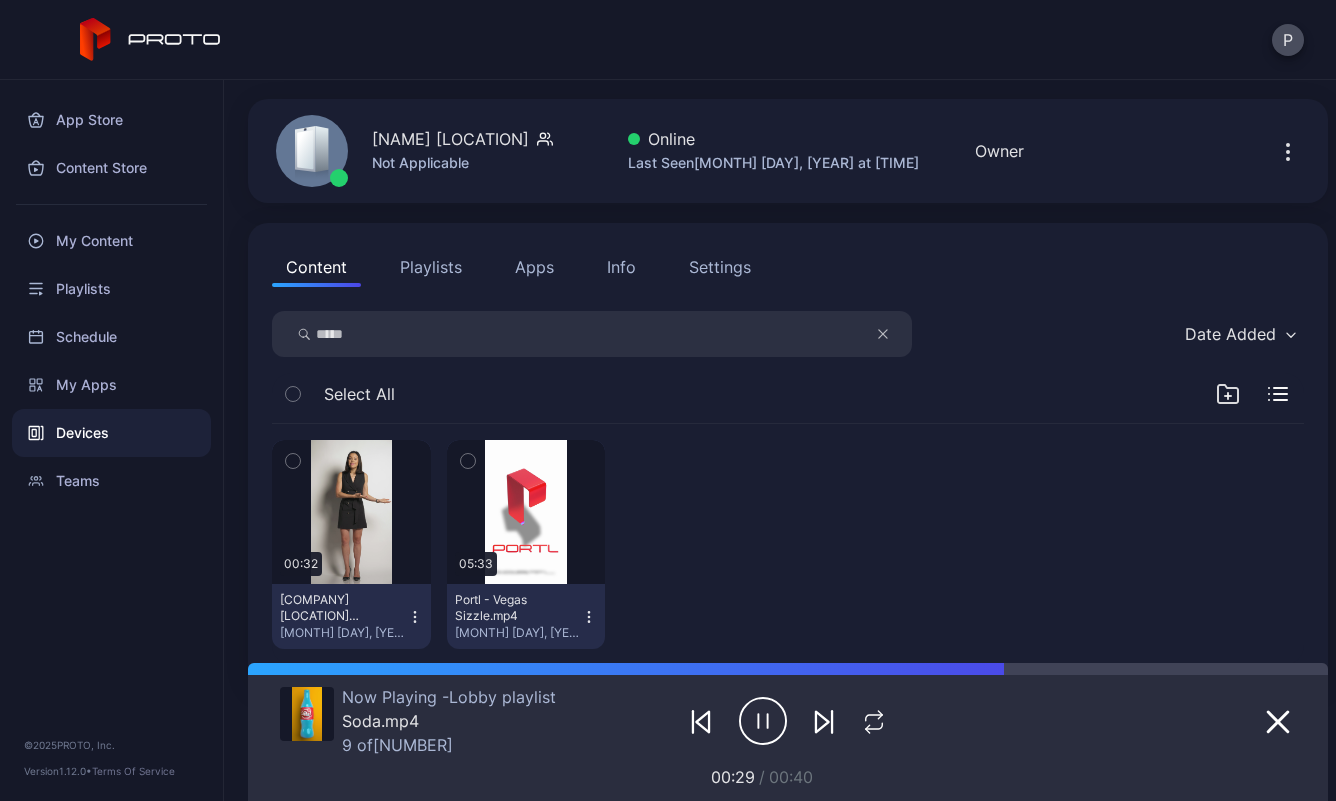 click on "*****" at bounding box center [592, 334] 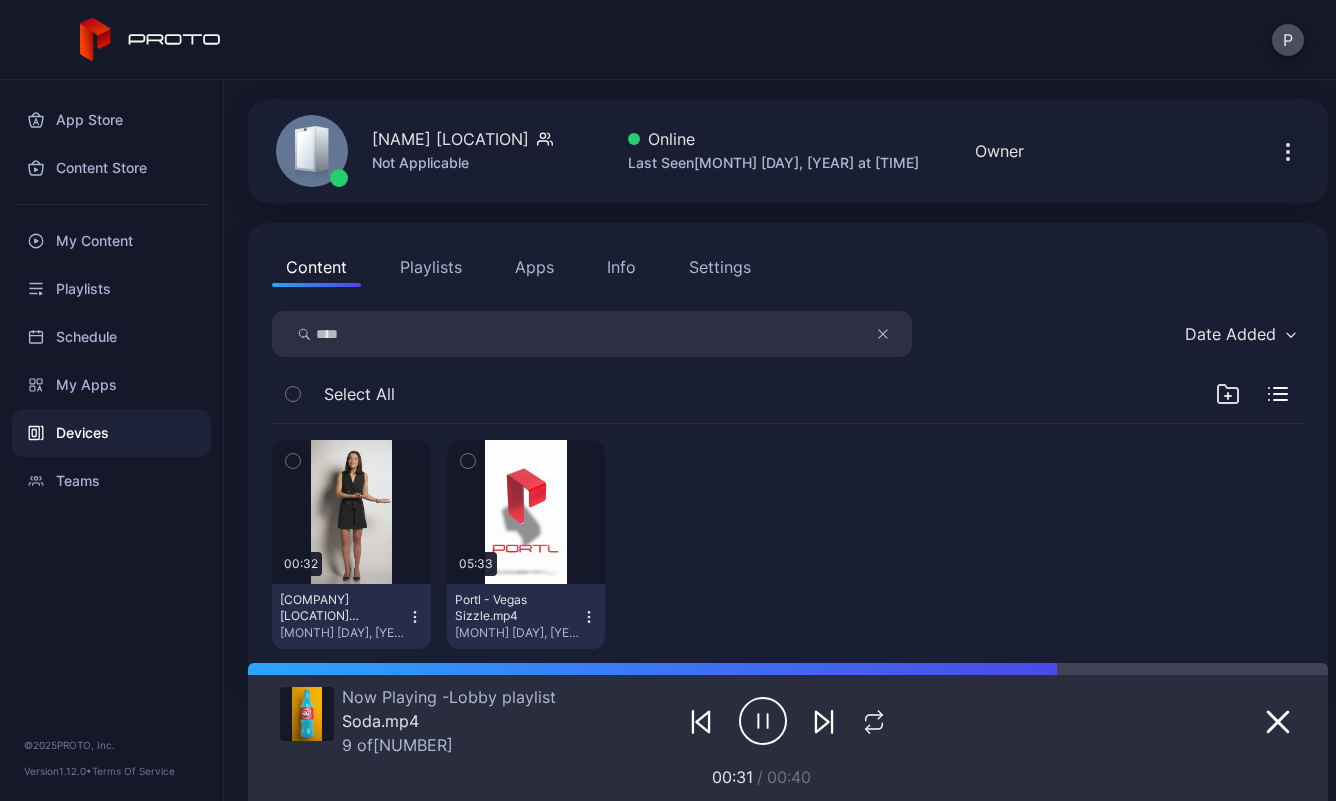 scroll, scrollTop: 0, scrollLeft: 0, axis: both 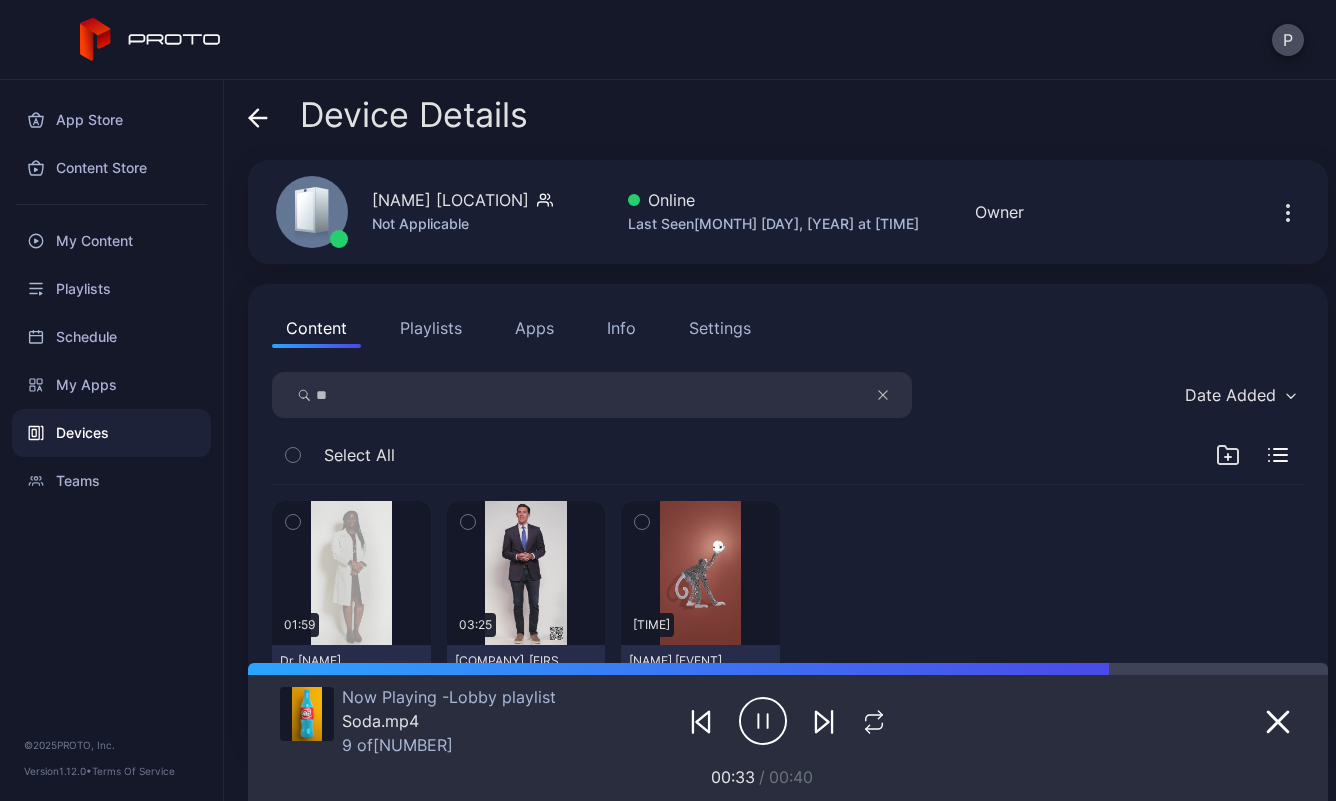 type on "*" 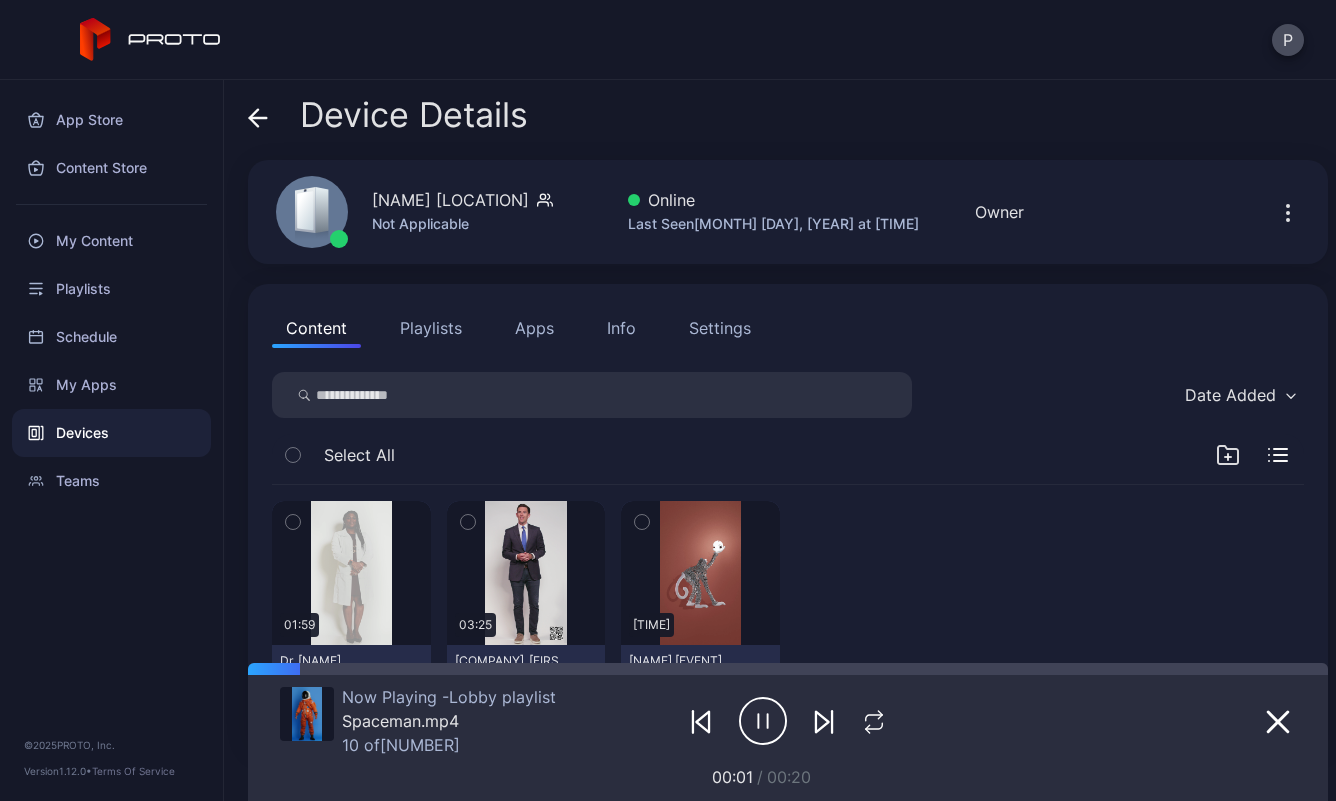 click at bounding box center (592, 395) 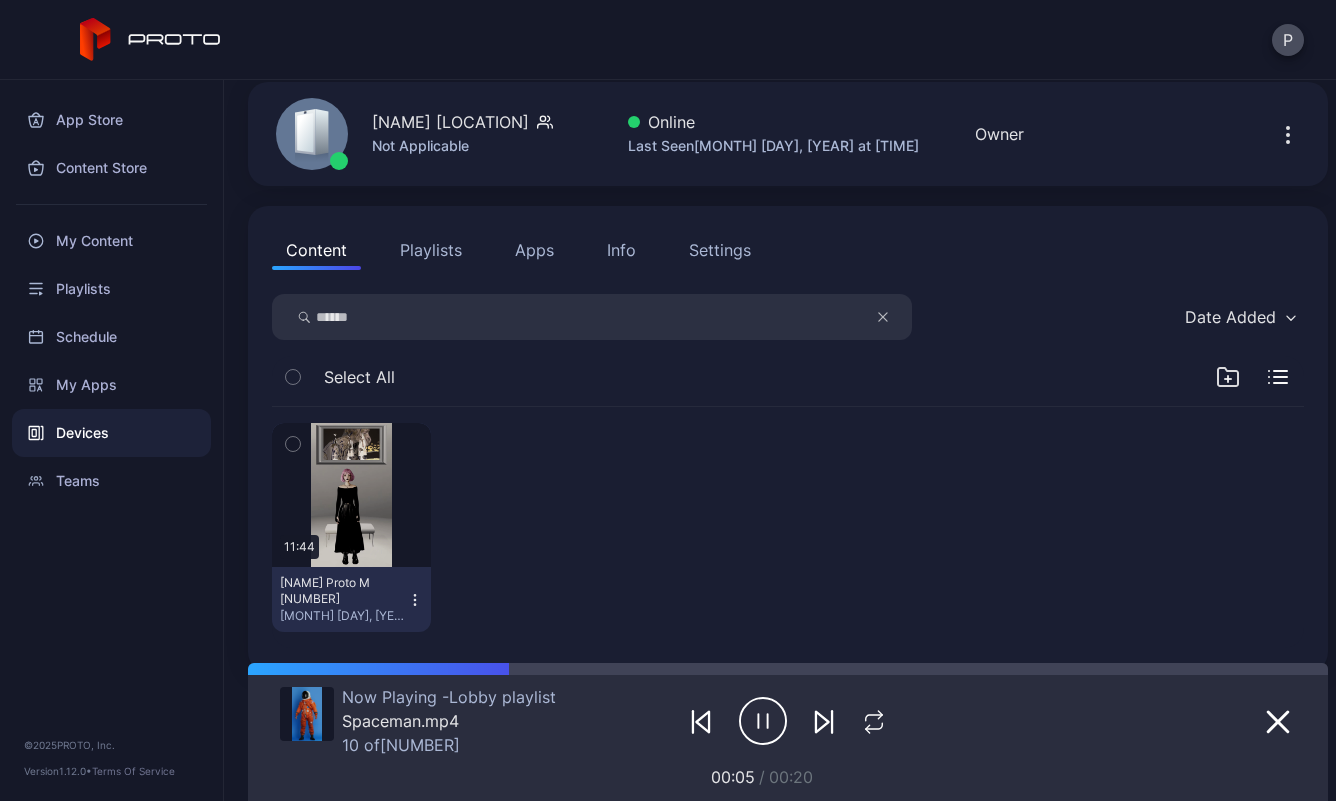 scroll, scrollTop: 79, scrollLeft: 0, axis: vertical 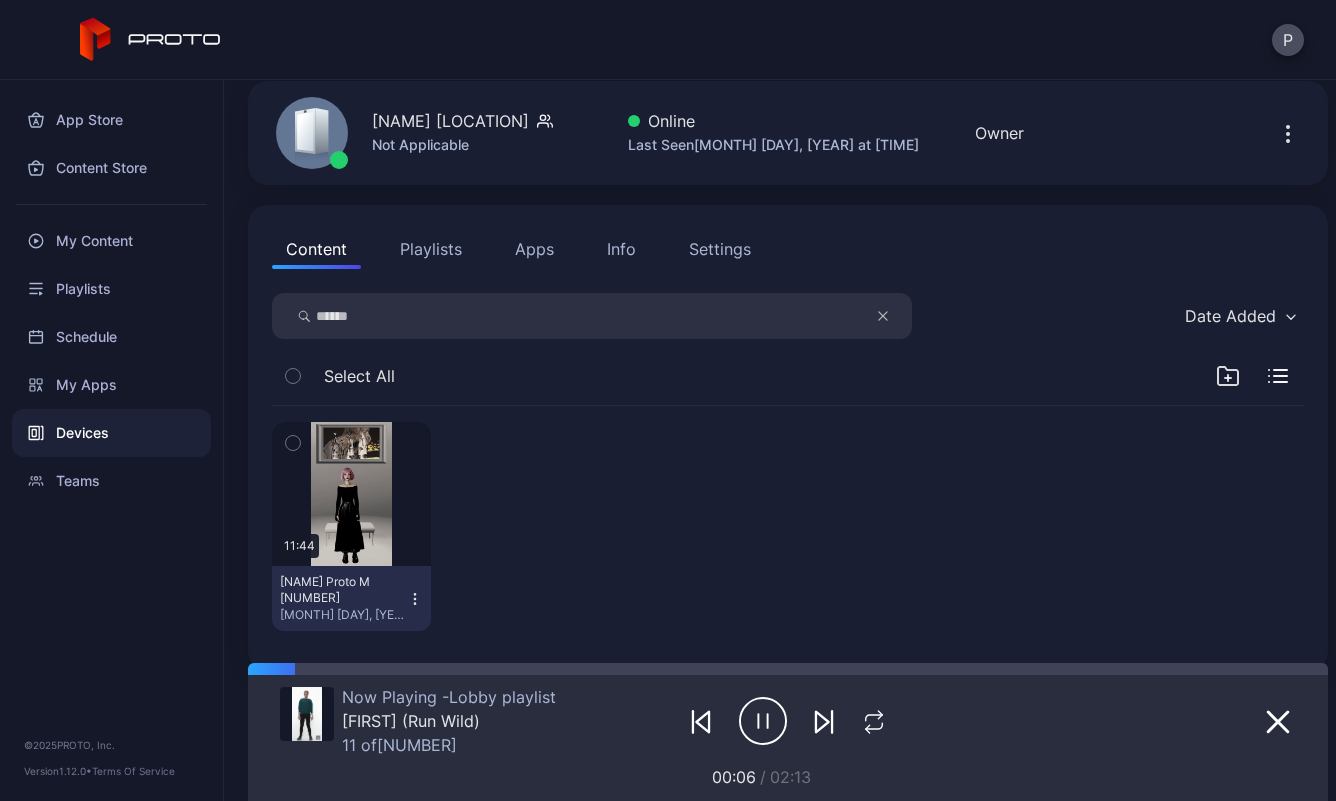 click on "******" at bounding box center (592, 316) 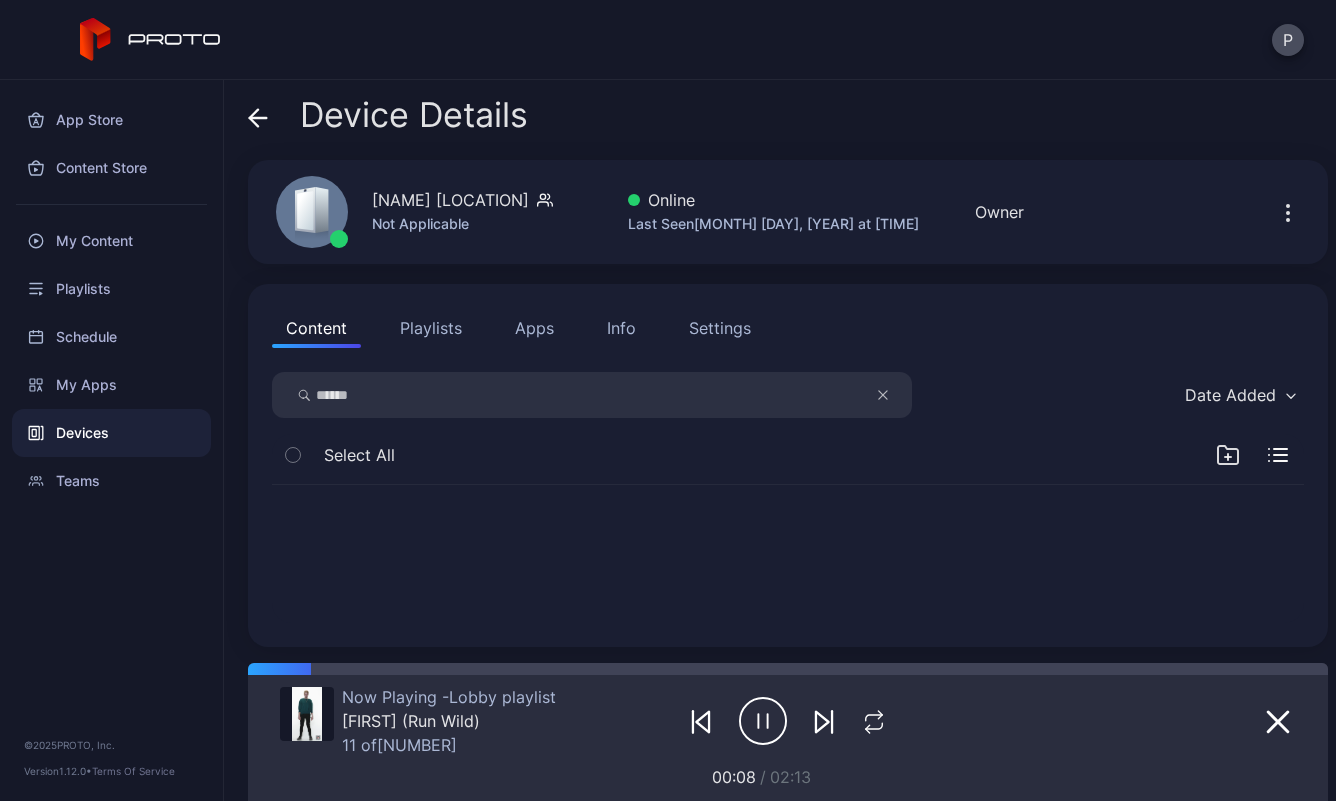scroll, scrollTop: 0, scrollLeft: 0, axis: both 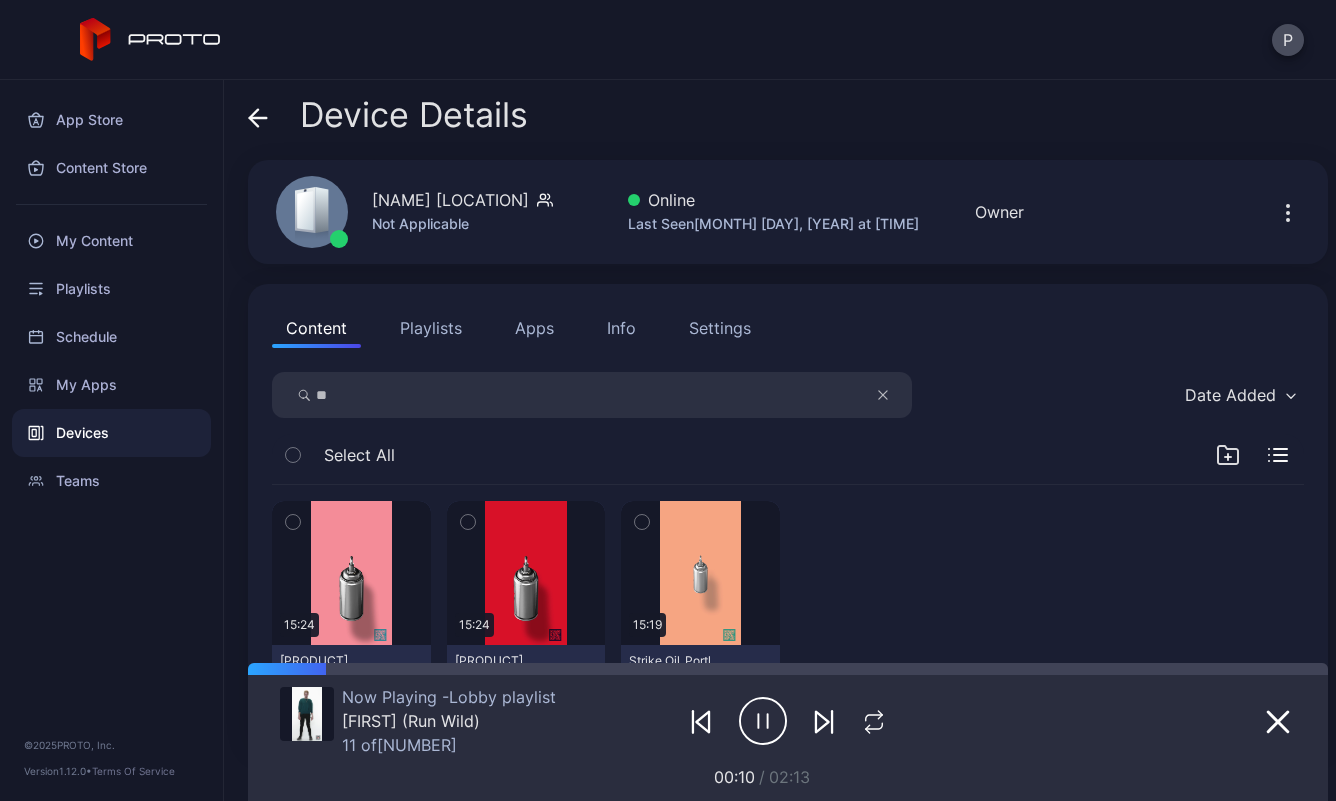 type on "*" 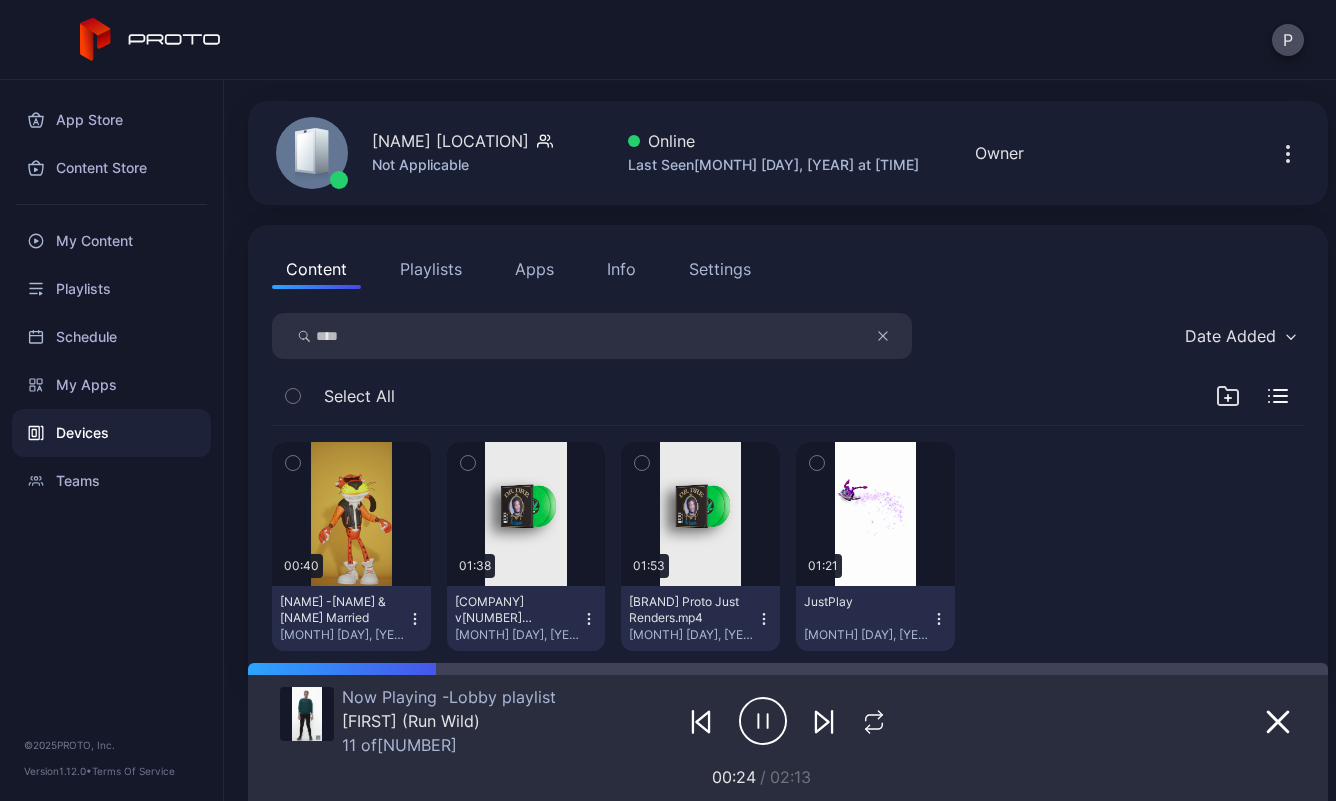 scroll, scrollTop: 61, scrollLeft: 0, axis: vertical 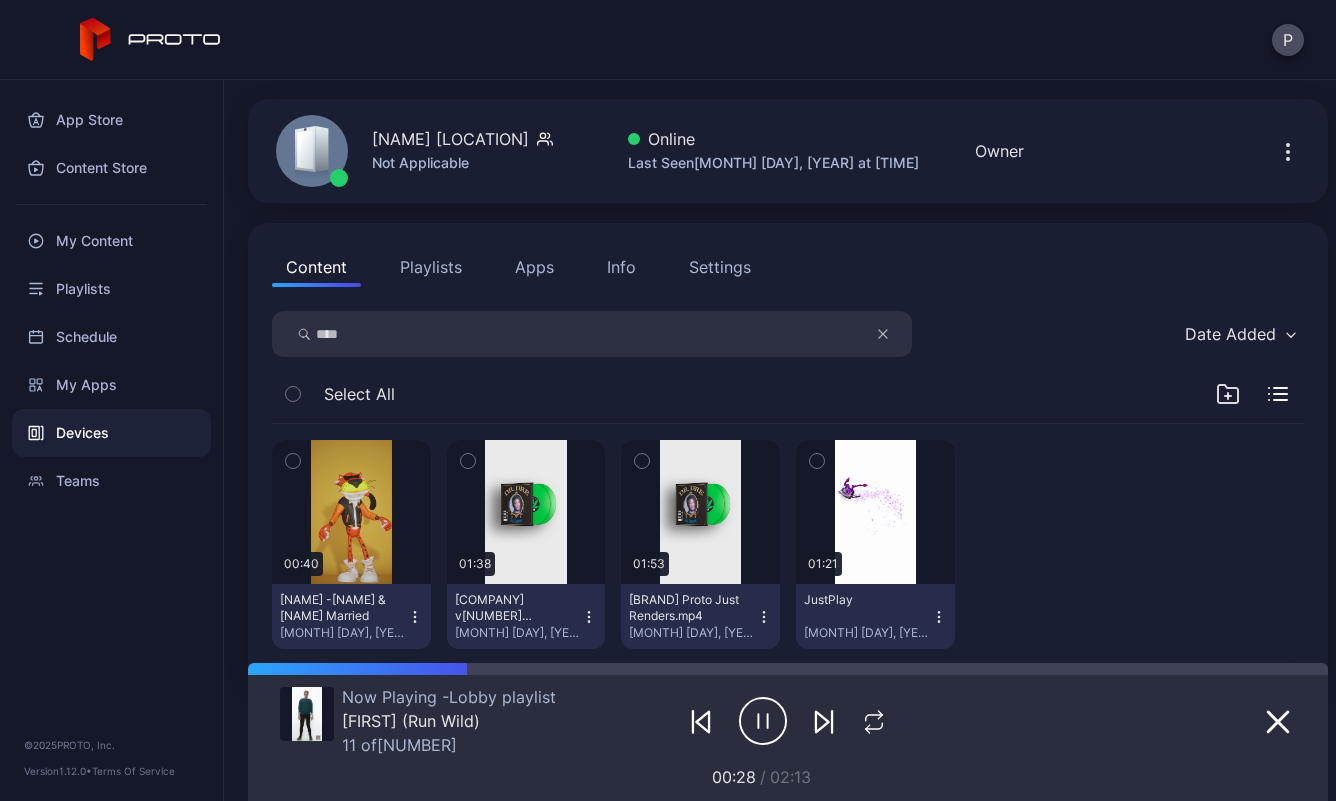 click on "****" at bounding box center [592, 334] 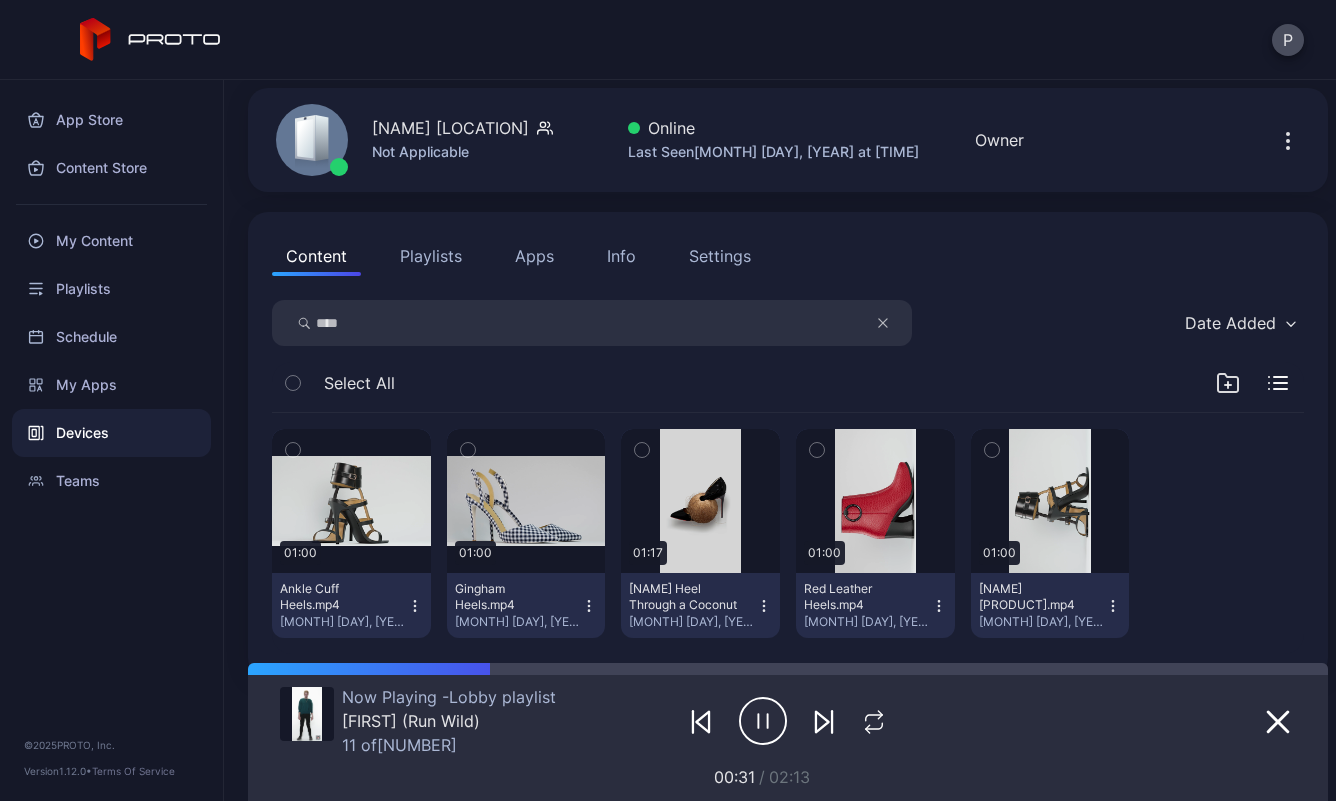 scroll, scrollTop: 74, scrollLeft: 0, axis: vertical 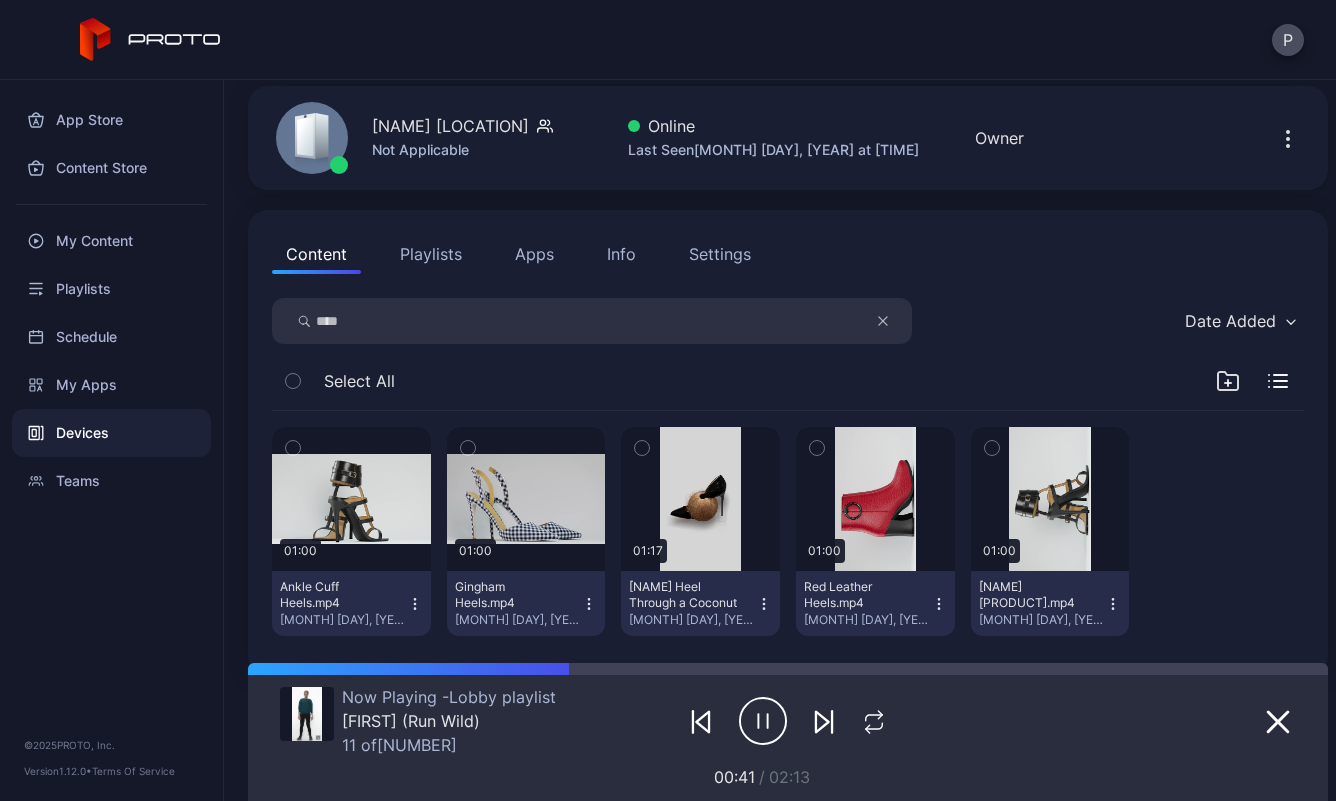 click on "****" at bounding box center (592, 321) 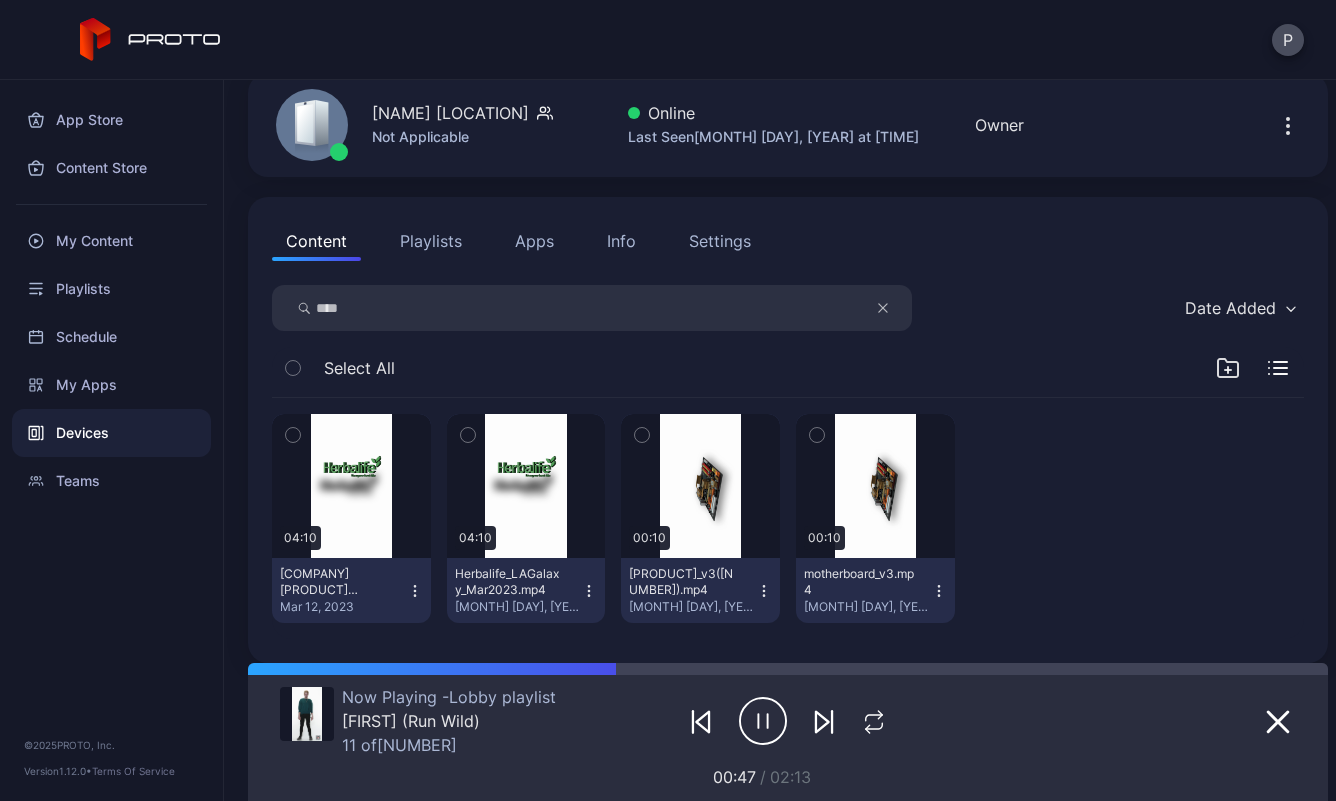 scroll, scrollTop: 88, scrollLeft: 0, axis: vertical 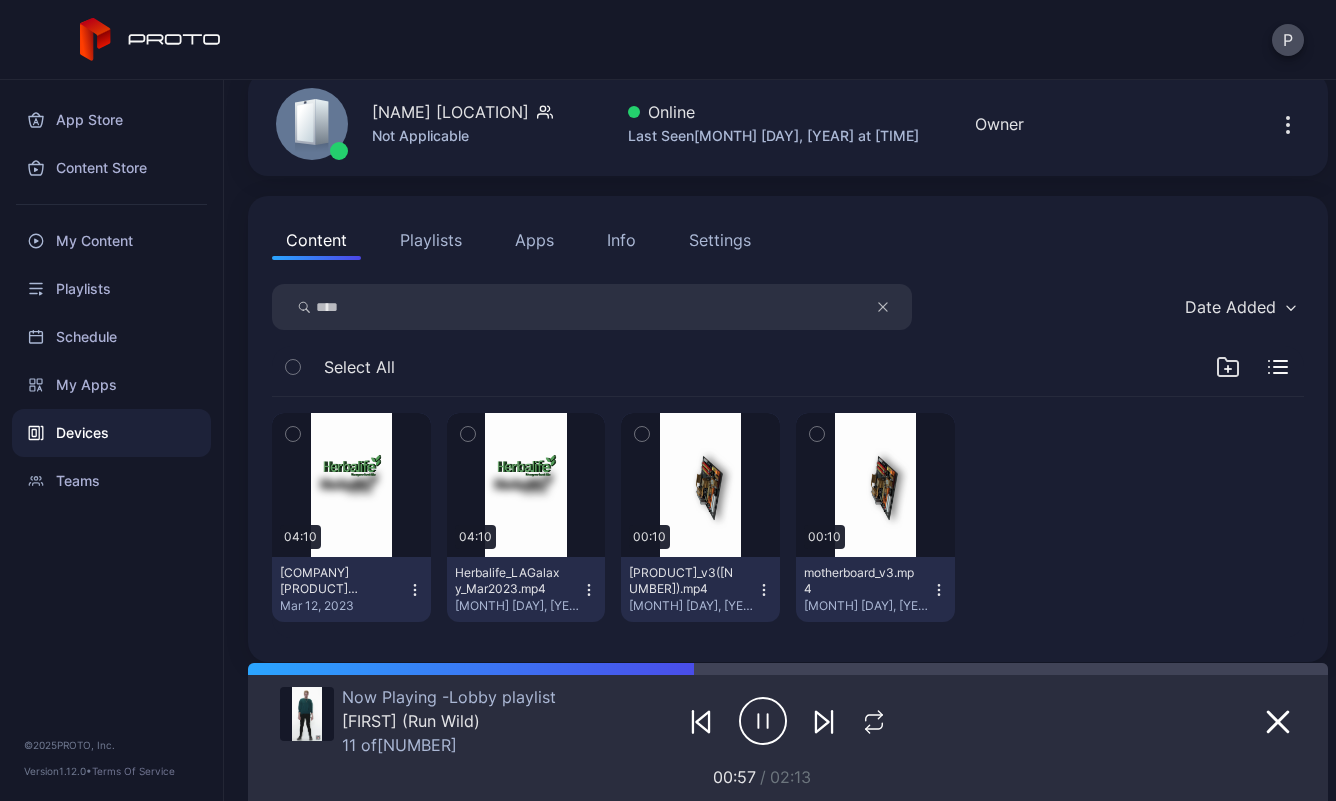 click on "****" at bounding box center (592, 307) 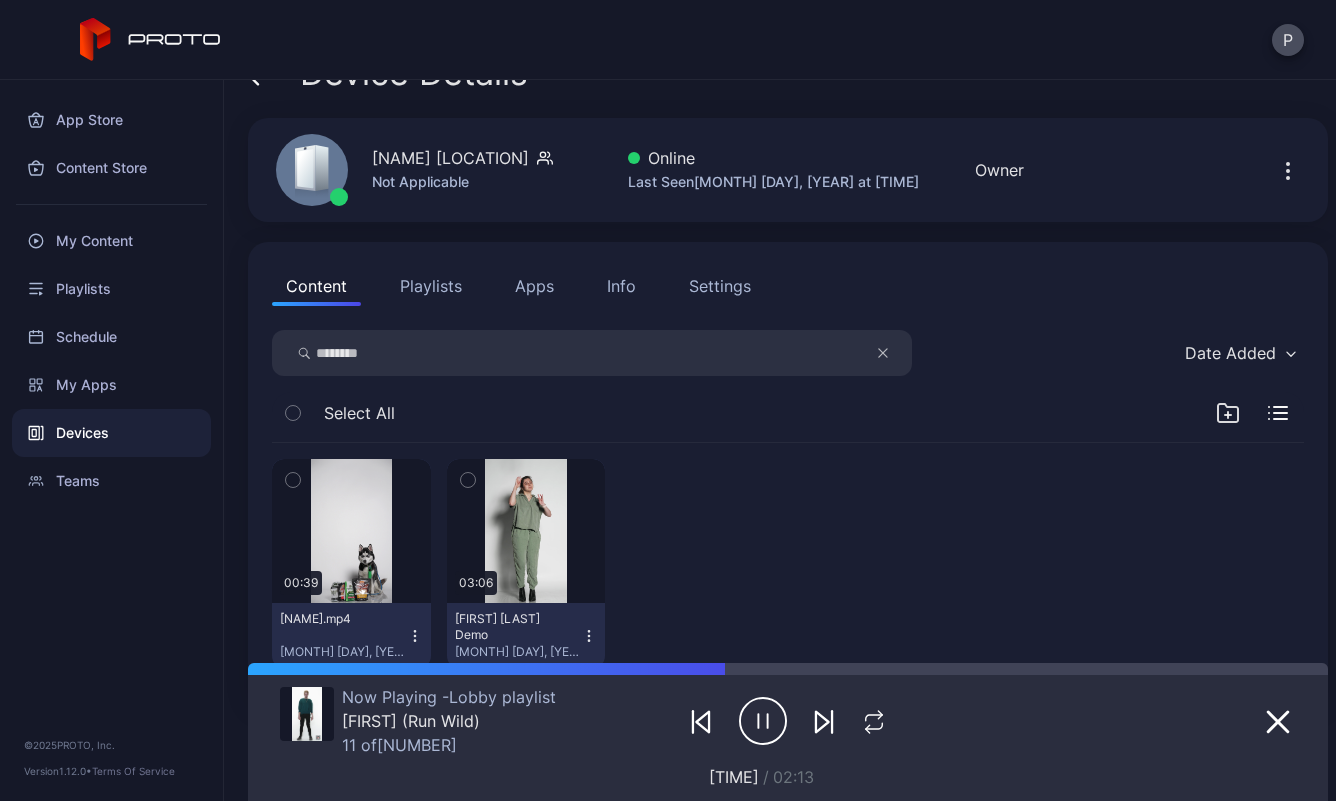 scroll, scrollTop: 48, scrollLeft: 0, axis: vertical 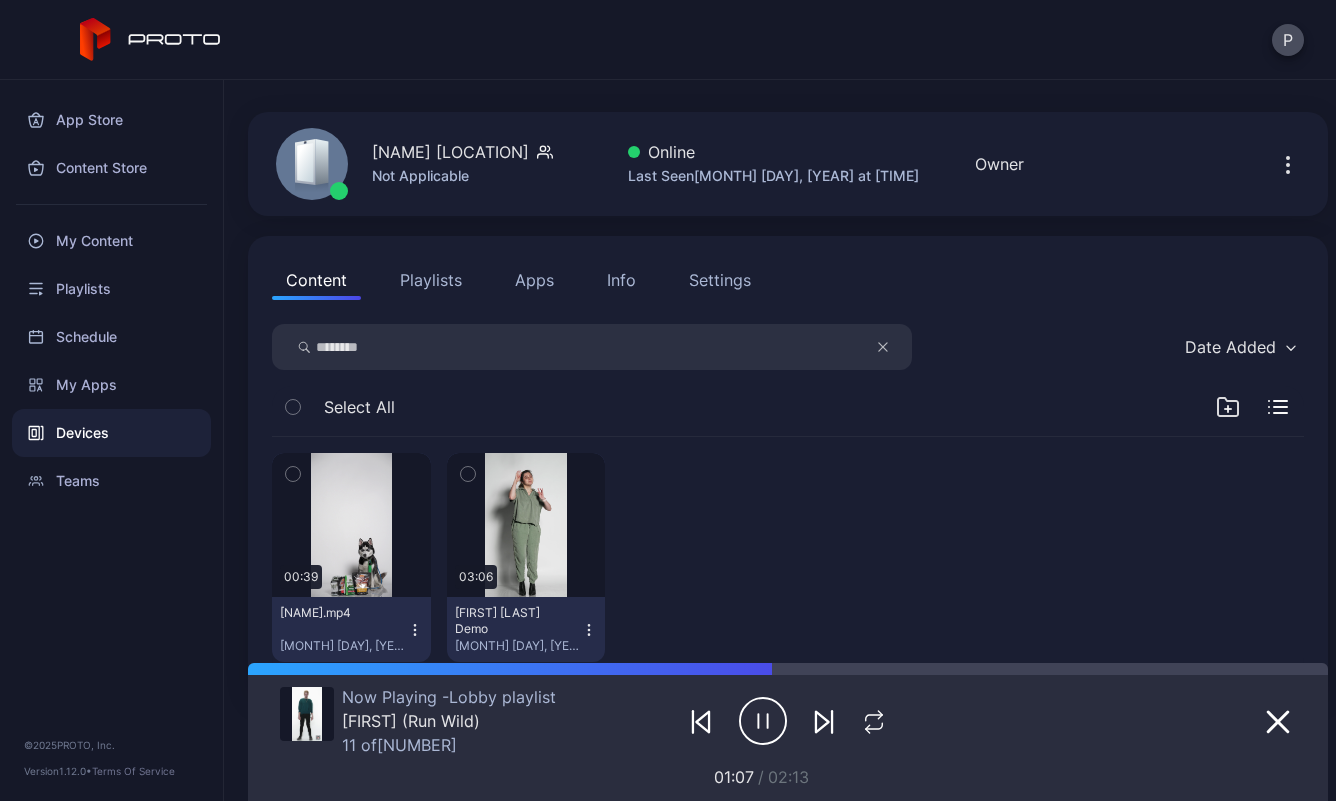 click on "********" at bounding box center [592, 347] 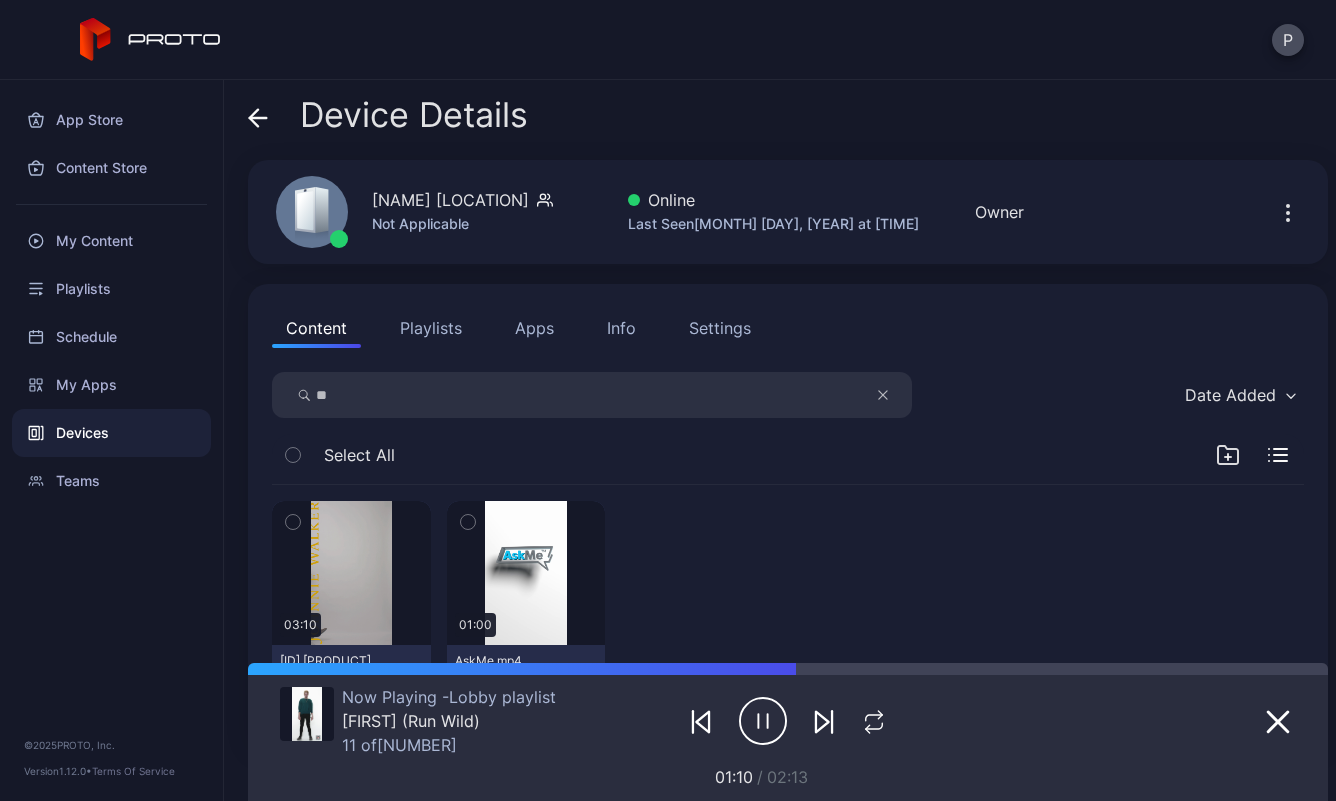 scroll, scrollTop: 63, scrollLeft: 0, axis: vertical 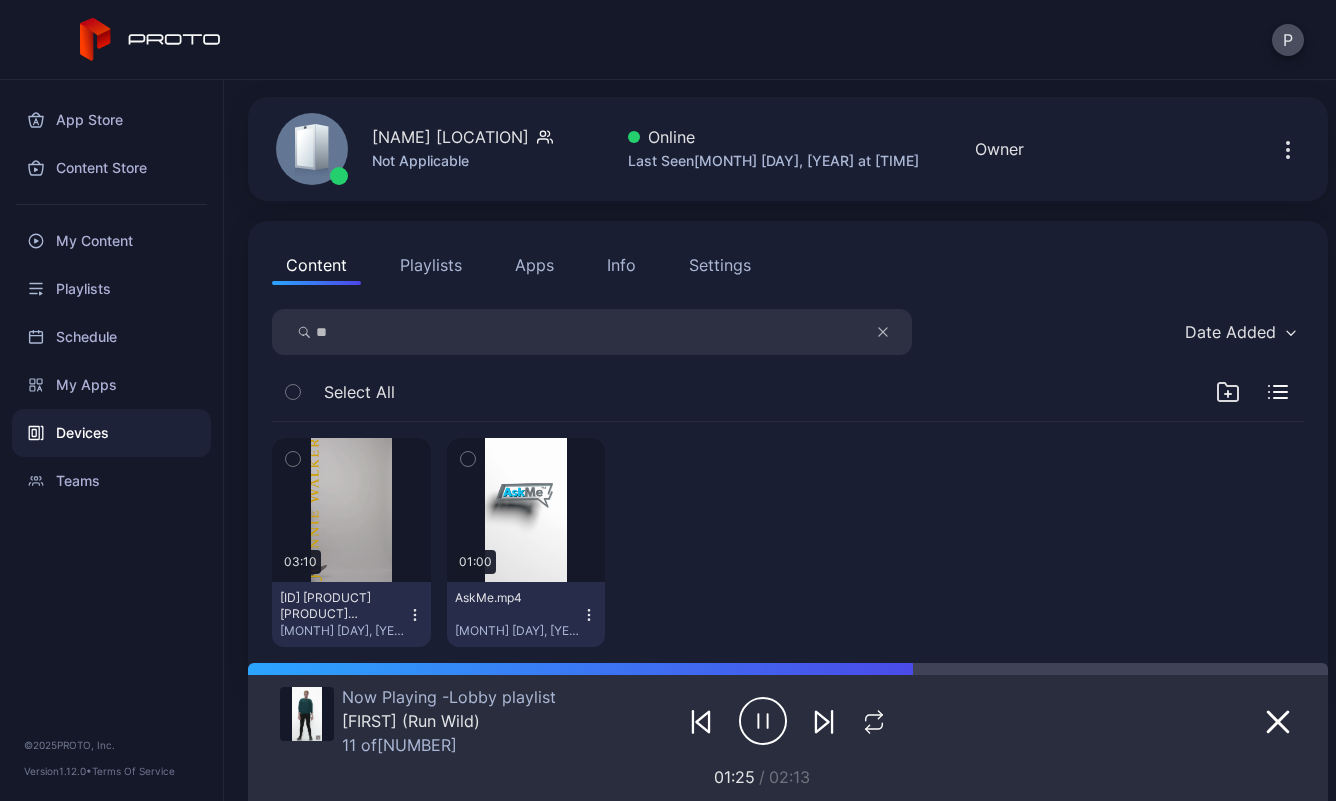 type on "*" 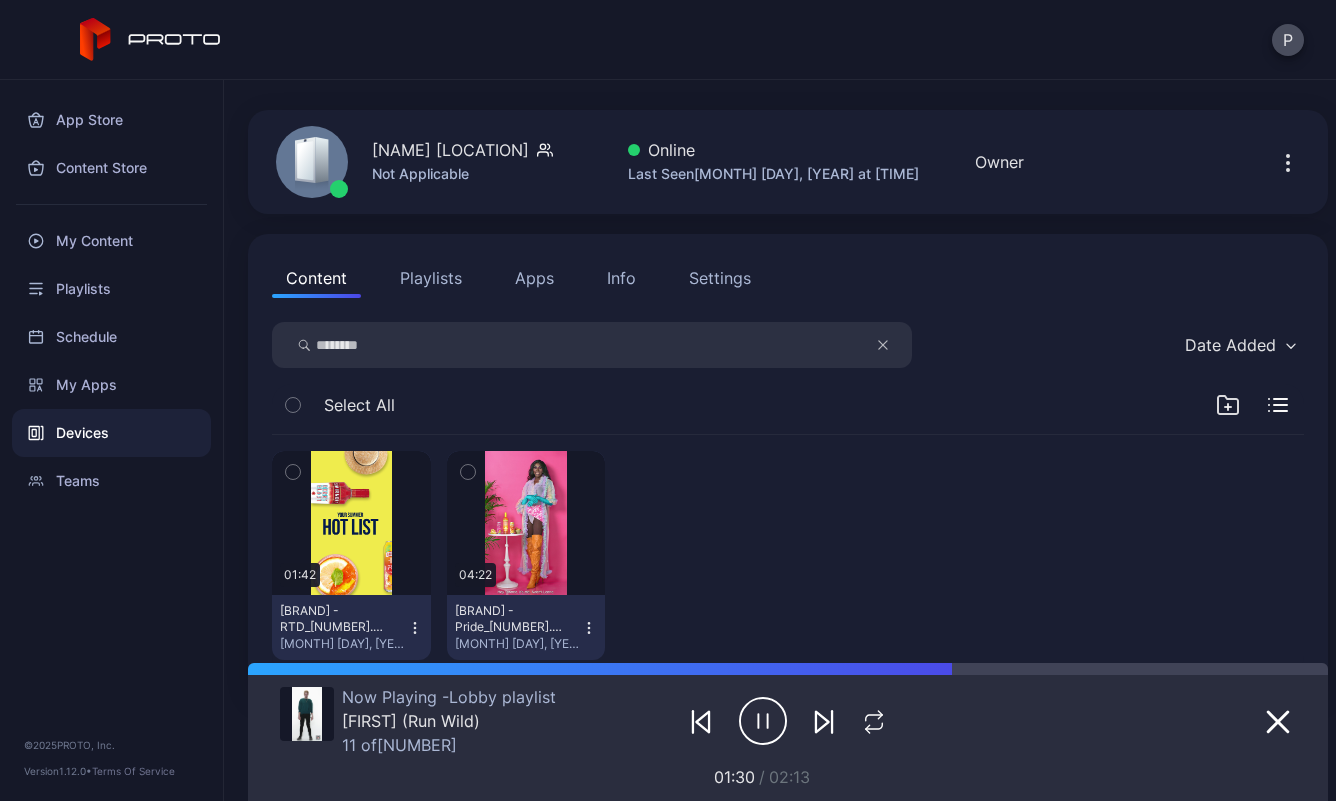 scroll, scrollTop: 102, scrollLeft: 0, axis: vertical 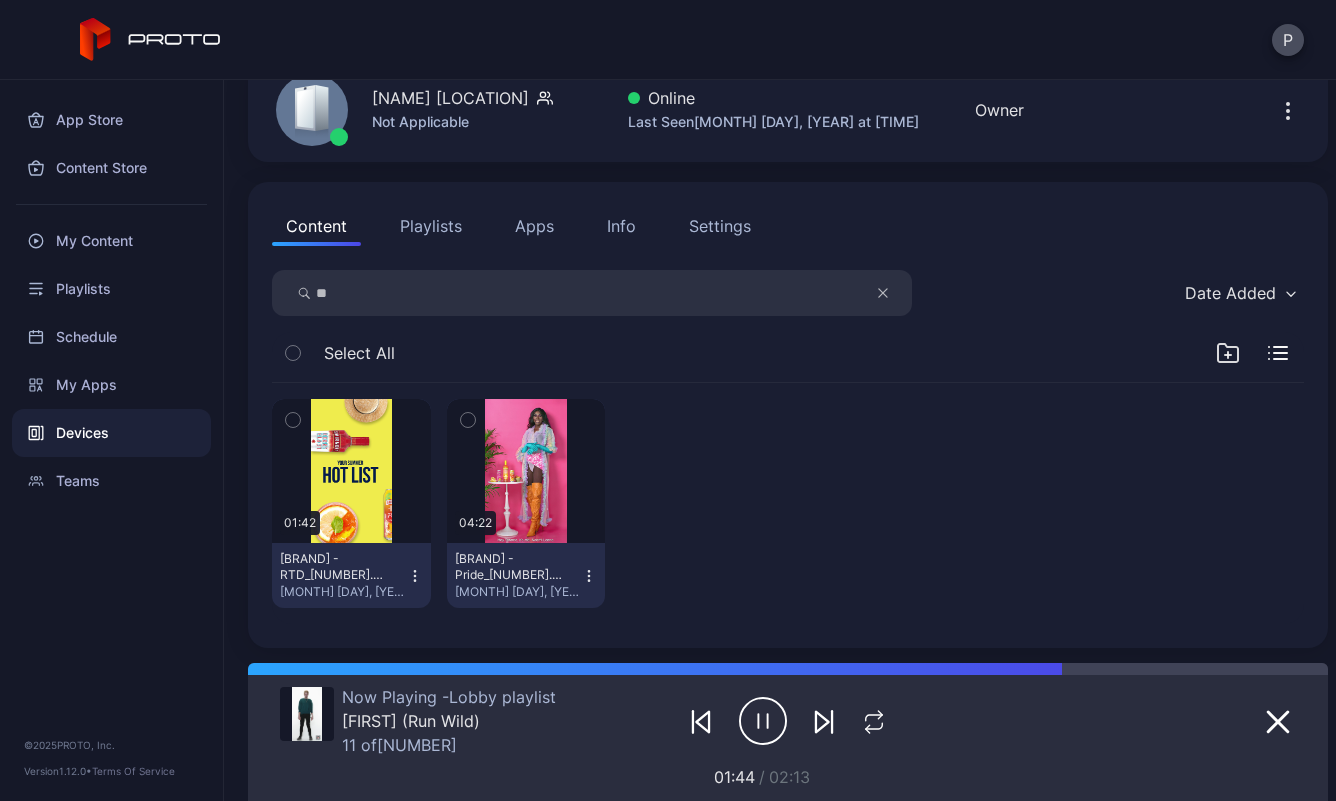 type on "*" 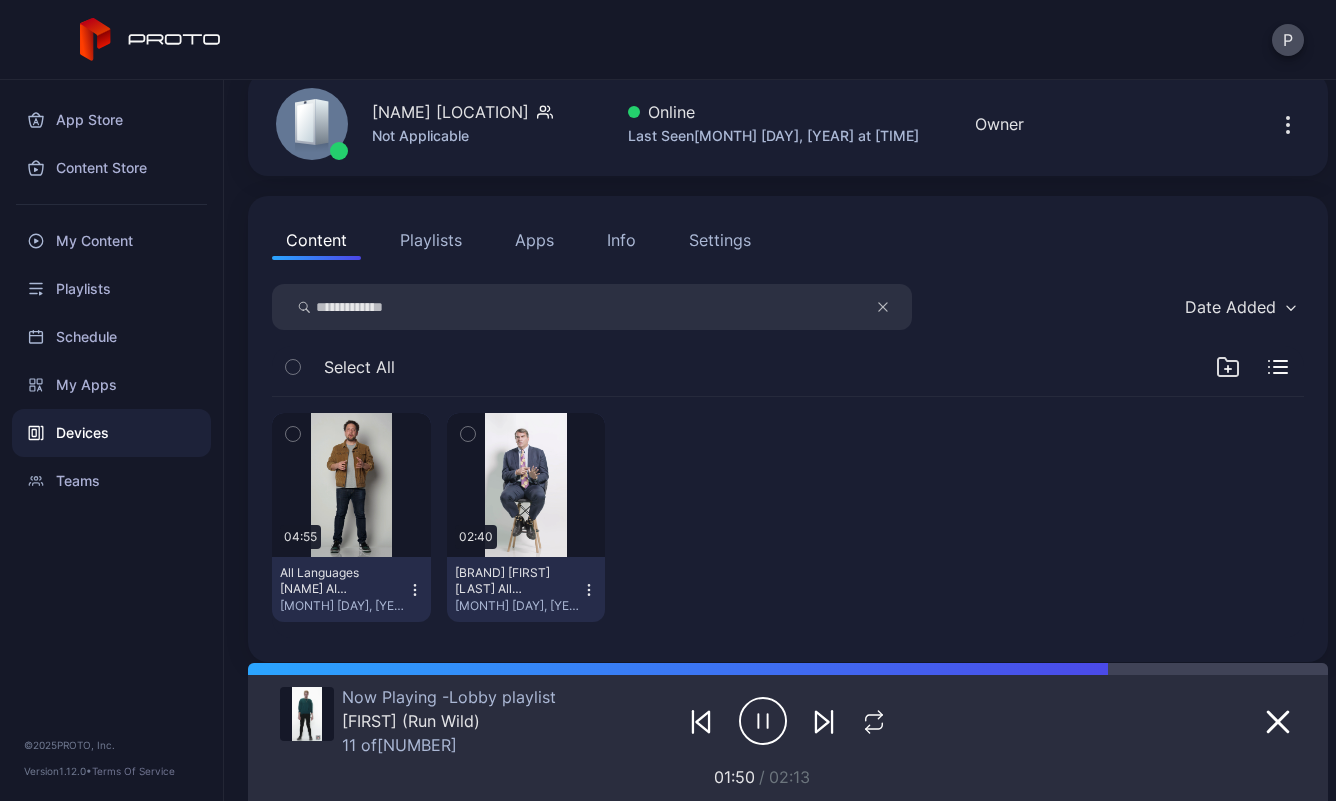 scroll, scrollTop: 90, scrollLeft: 0, axis: vertical 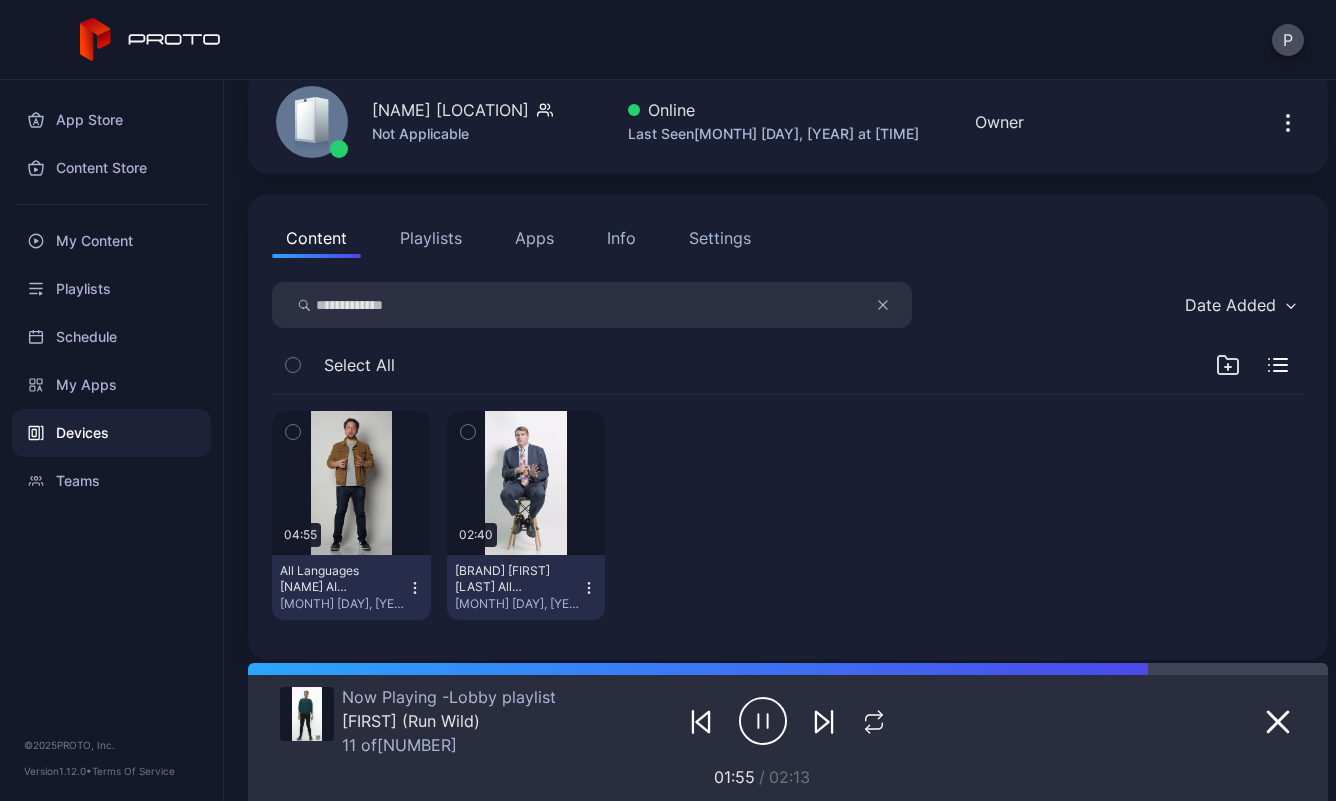 click on "**********" at bounding box center [592, 305] 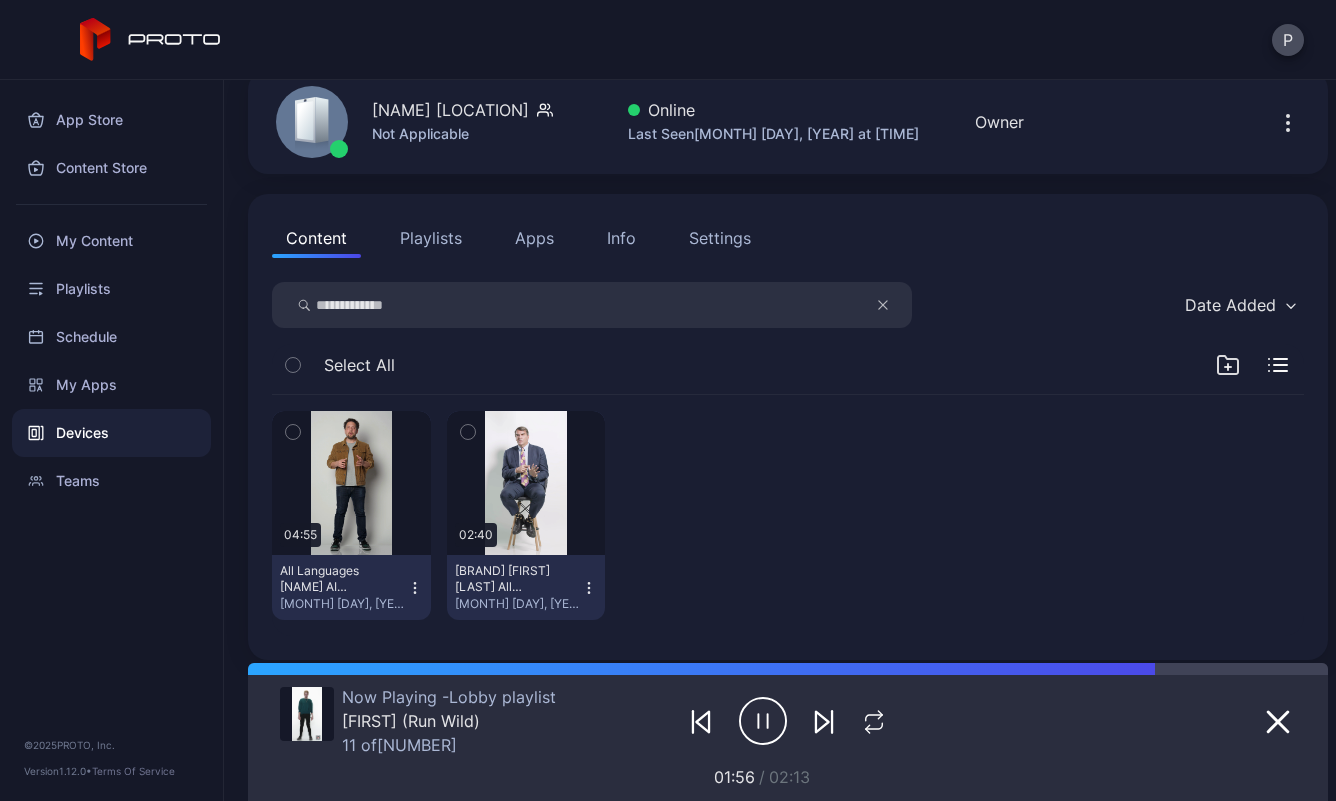 click on "**********" at bounding box center (592, 305) 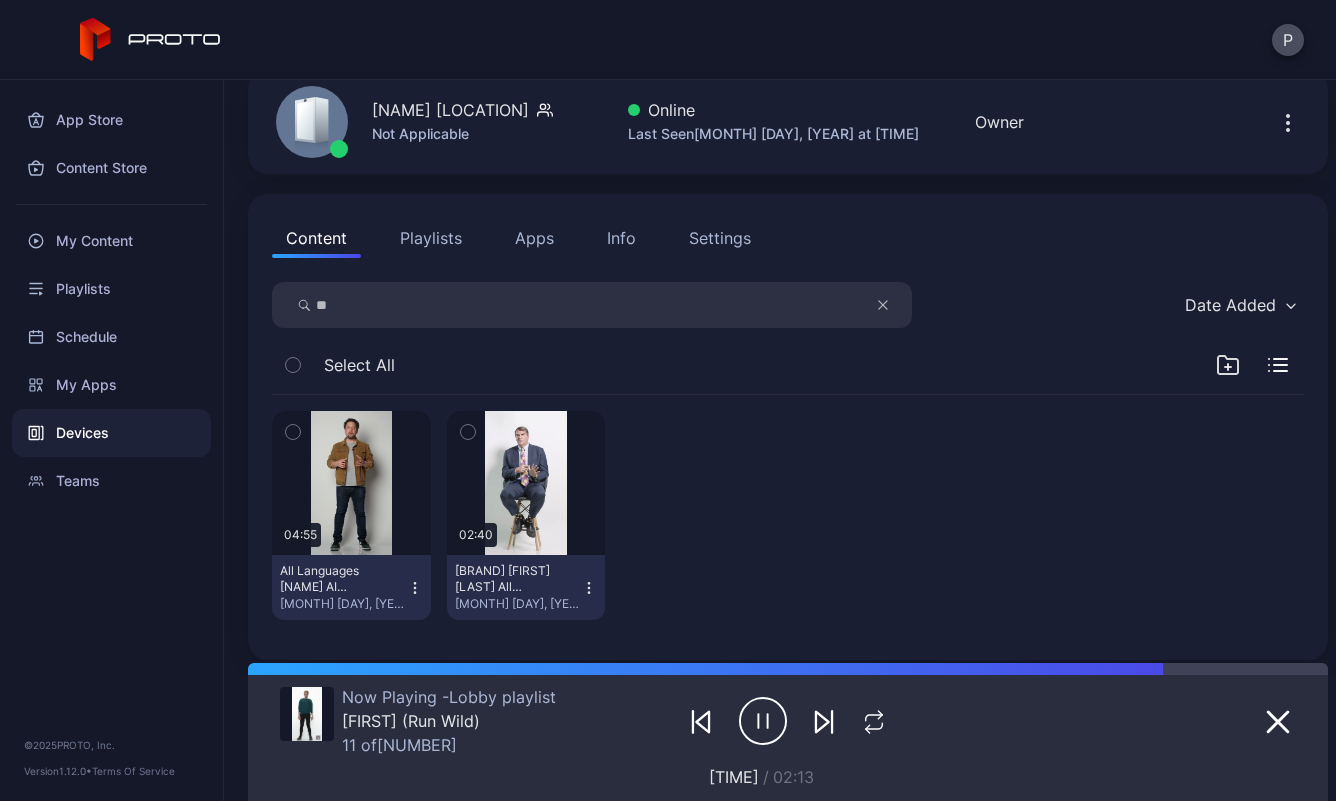 type on "*" 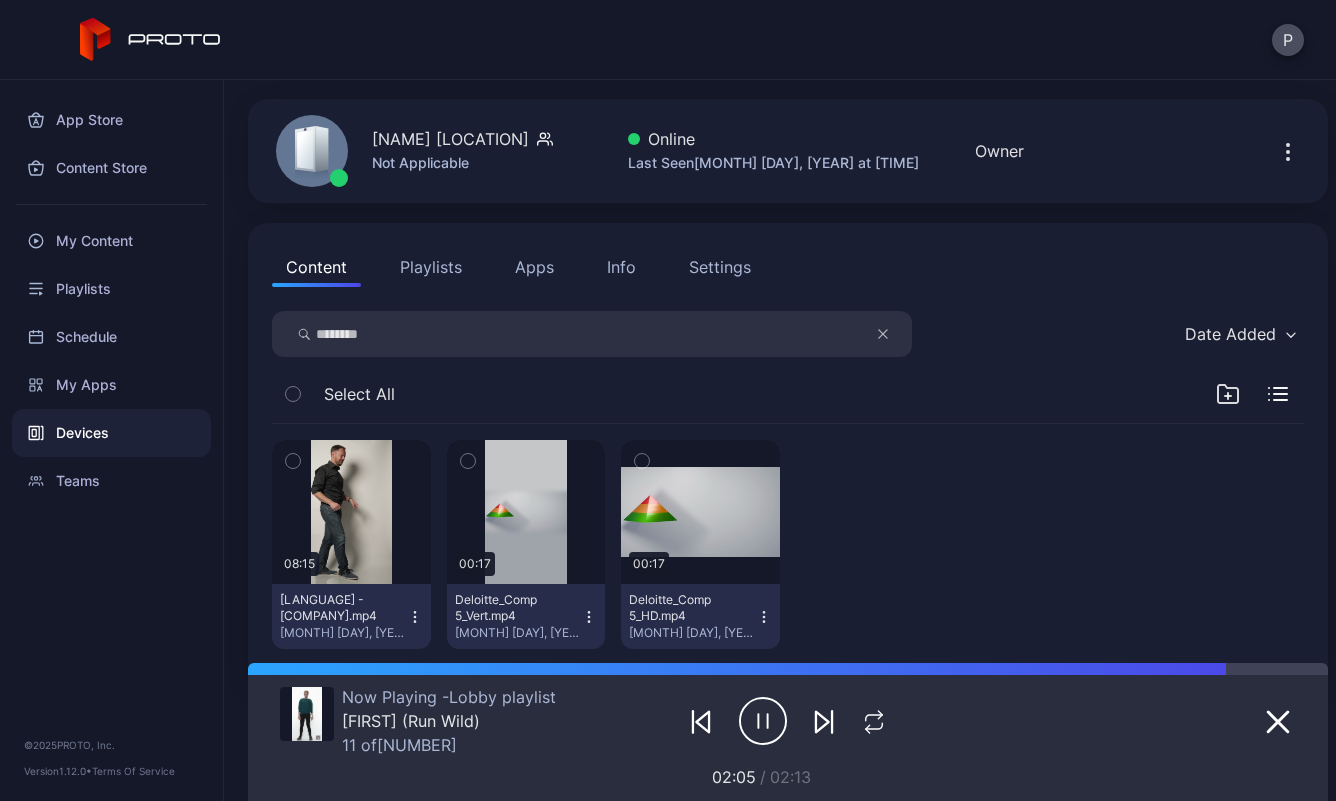 scroll, scrollTop: 102, scrollLeft: 0, axis: vertical 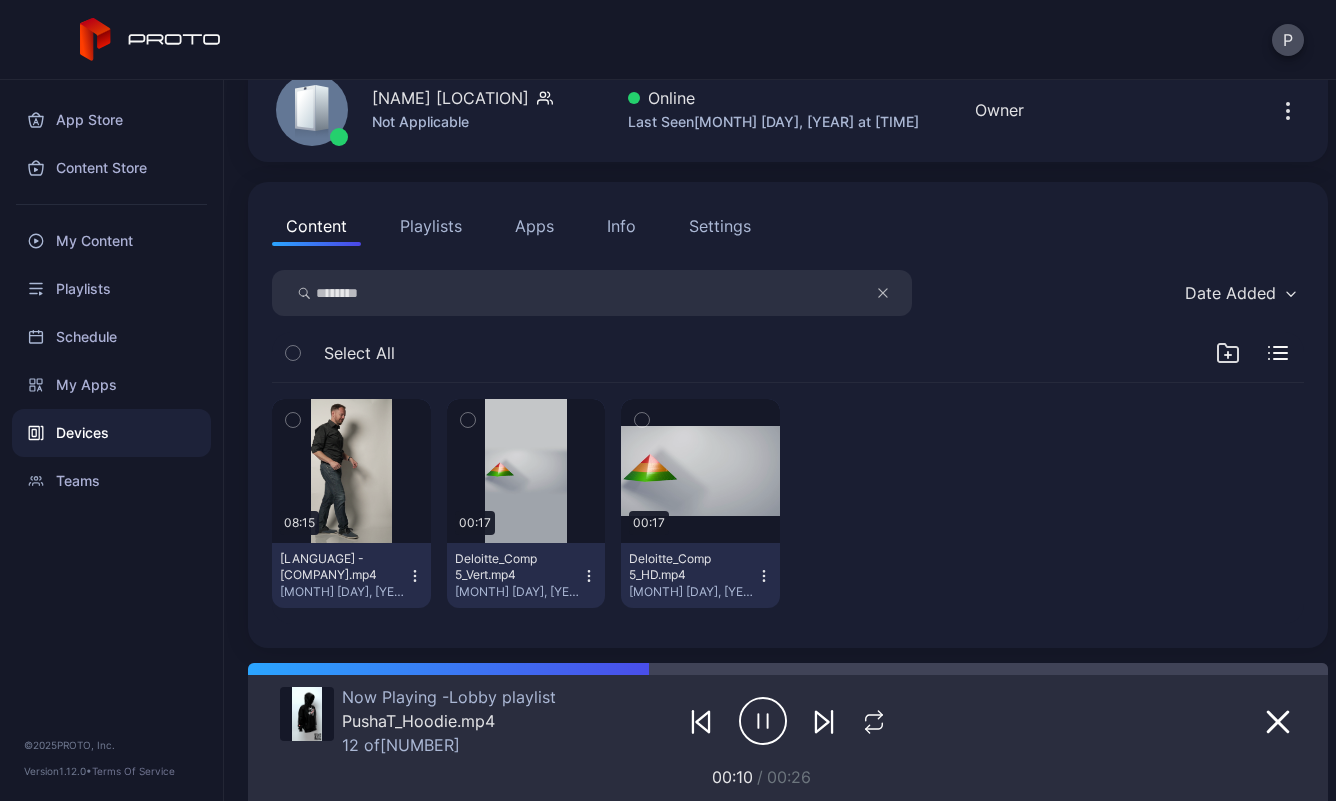 click on "********" at bounding box center (592, 293) 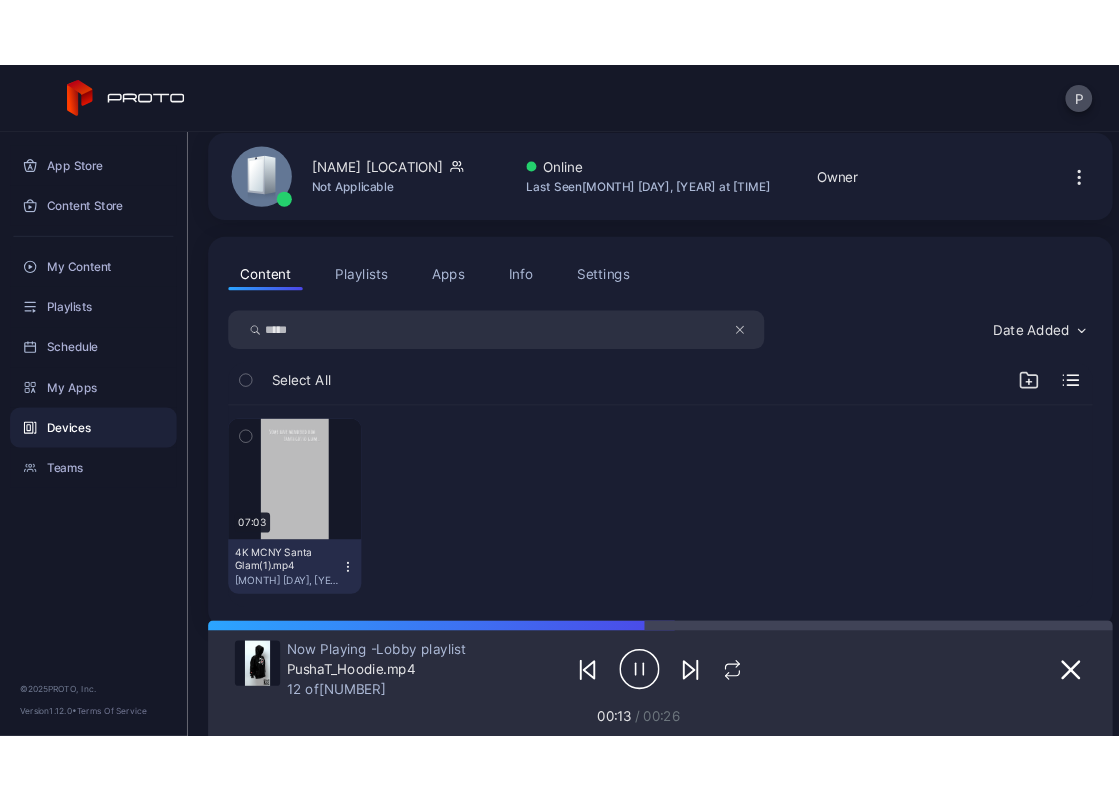 scroll, scrollTop: 80, scrollLeft: 0, axis: vertical 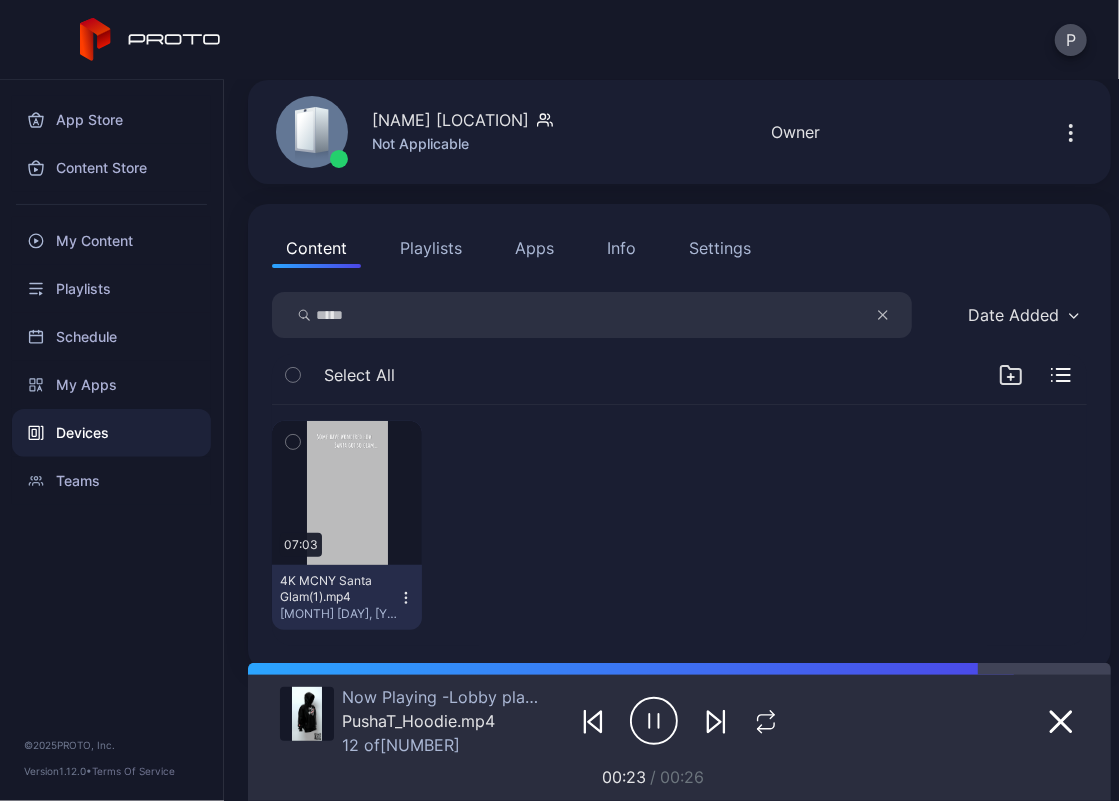 click on "*****" at bounding box center [592, 315] 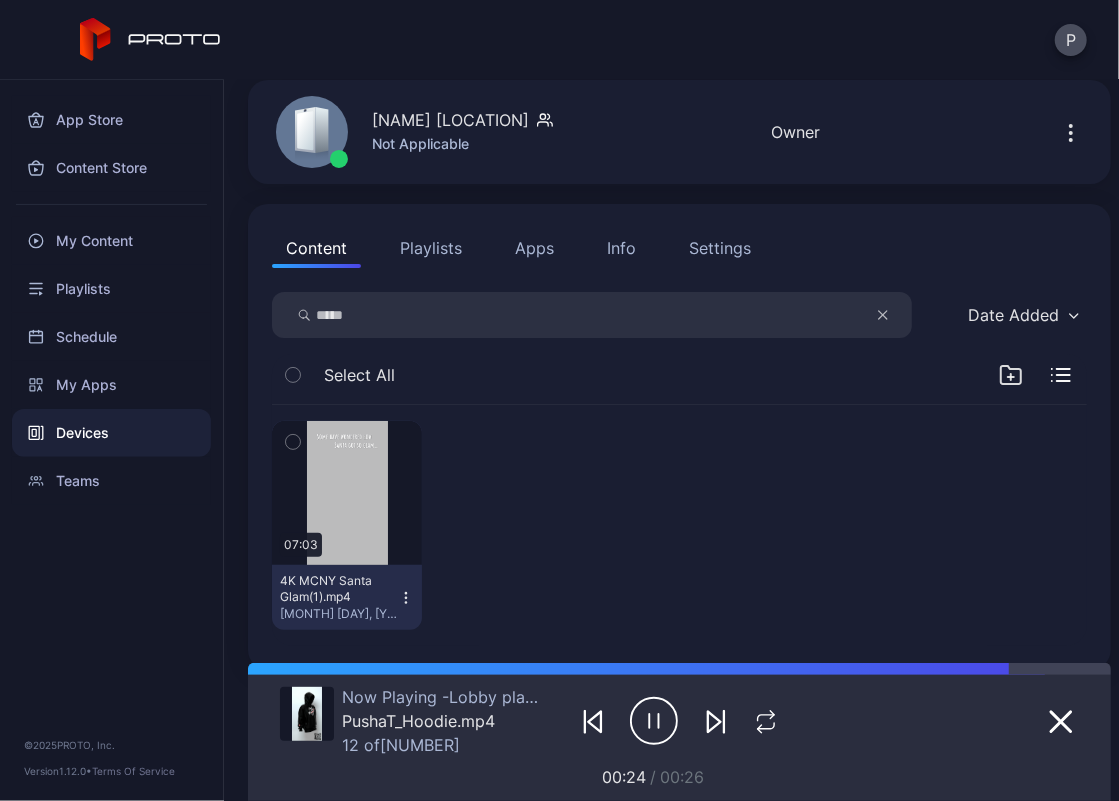 click on "*****" at bounding box center (592, 315) 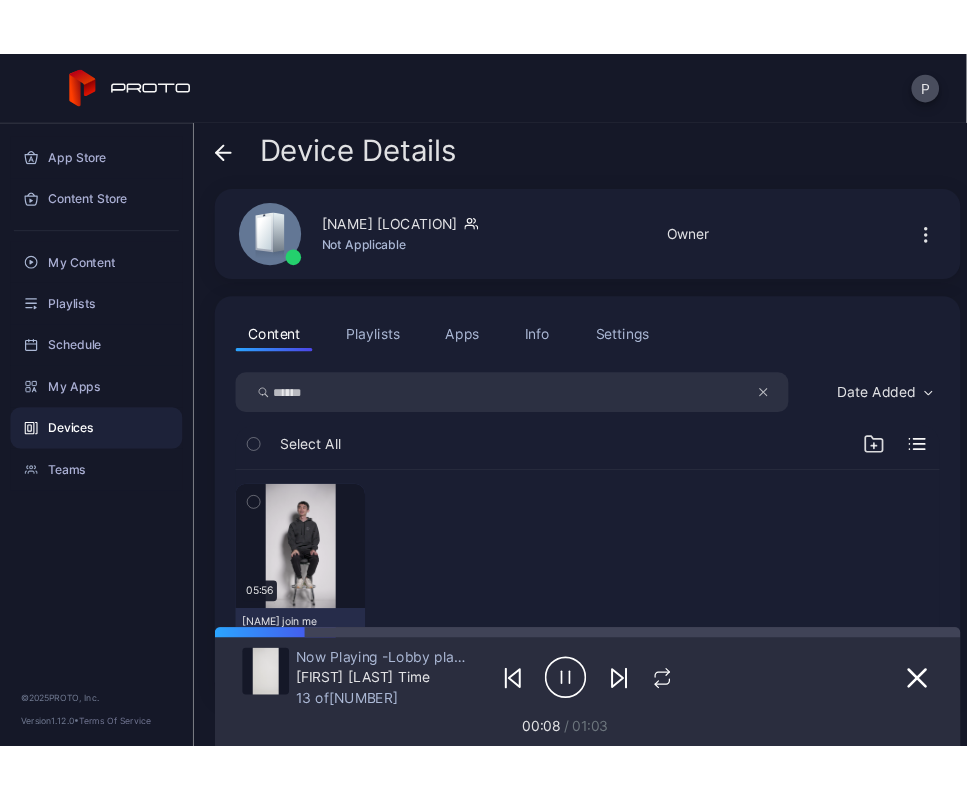 scroll, scrollTop: 5, scrollLeft: 0, axis: vertical 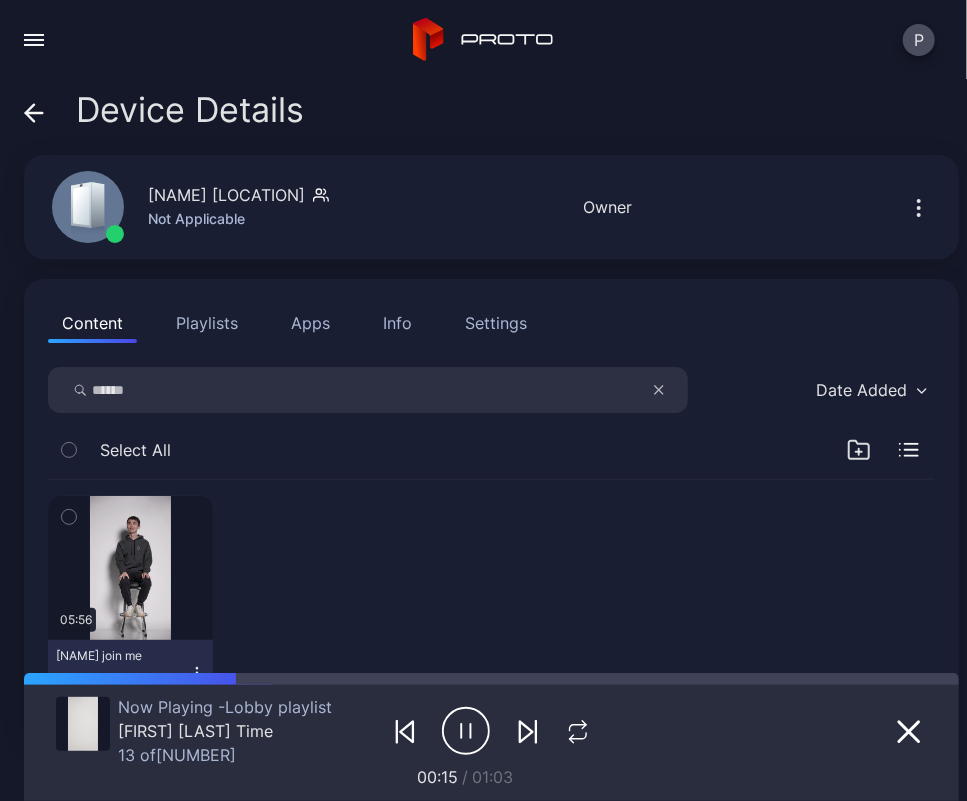 click on "******" at bounding box center [368, 390] 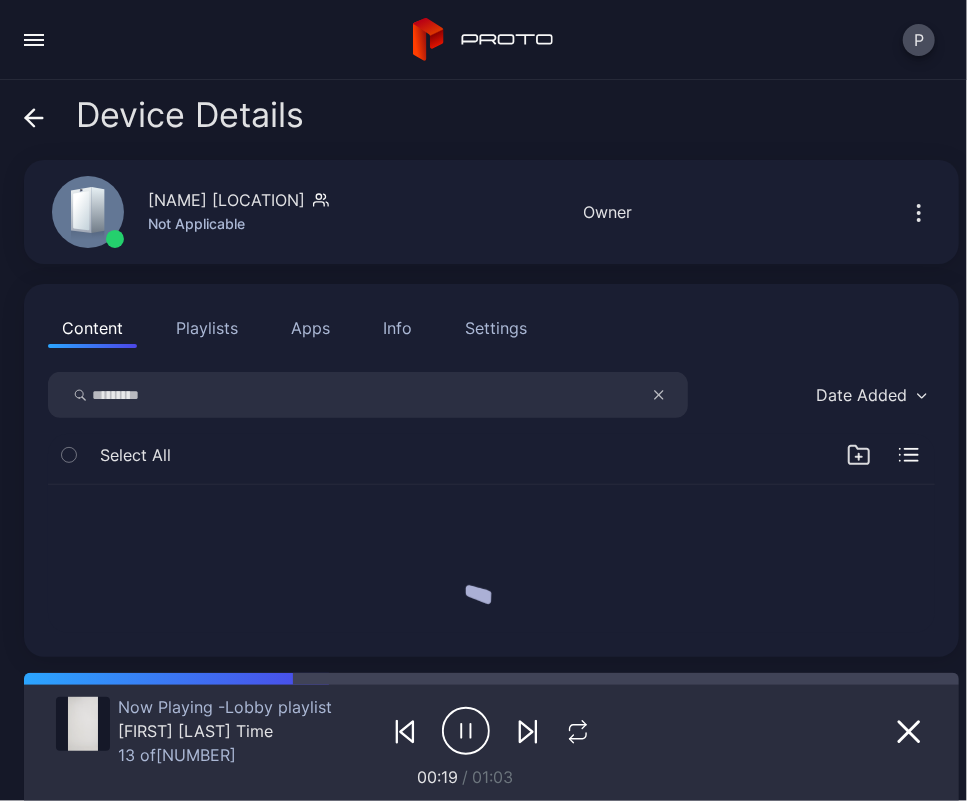 scroll, scrollTop: 0, scrollLeft: 0, axis: both 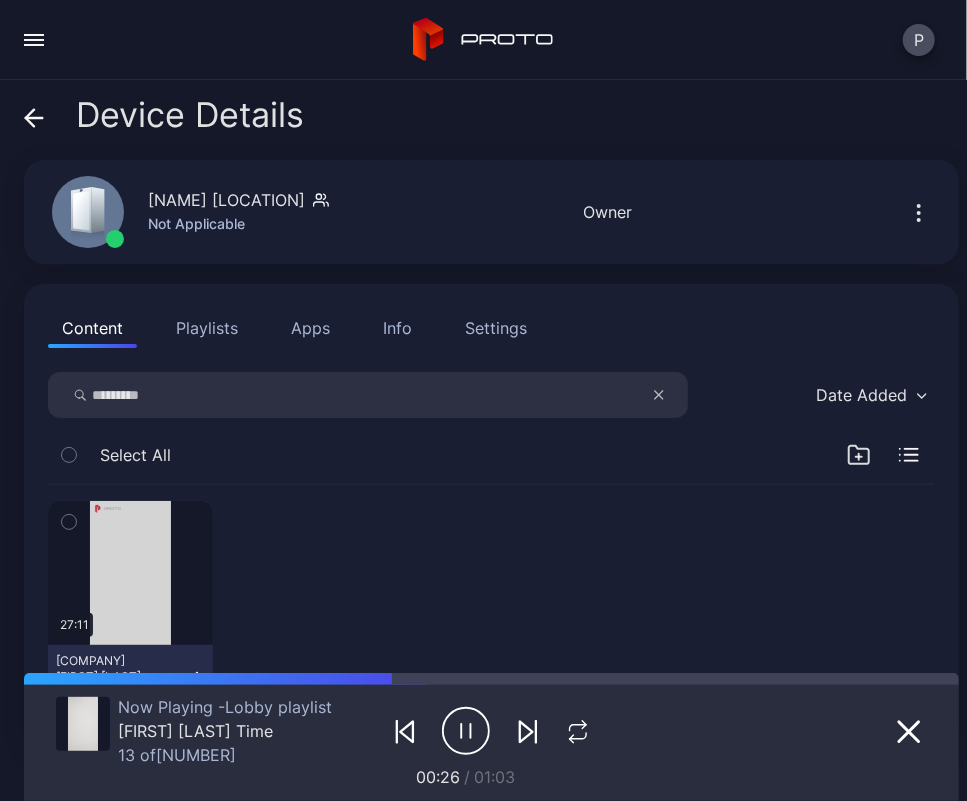 click on "*********" at bounding box center [368, 395] 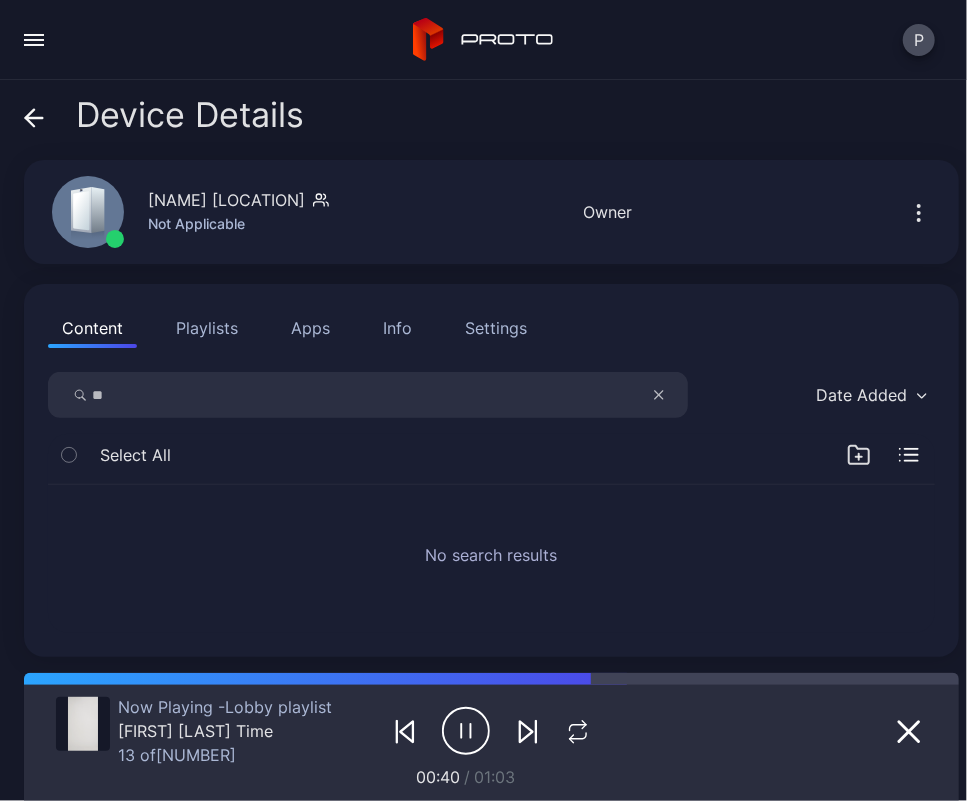 type on "*" 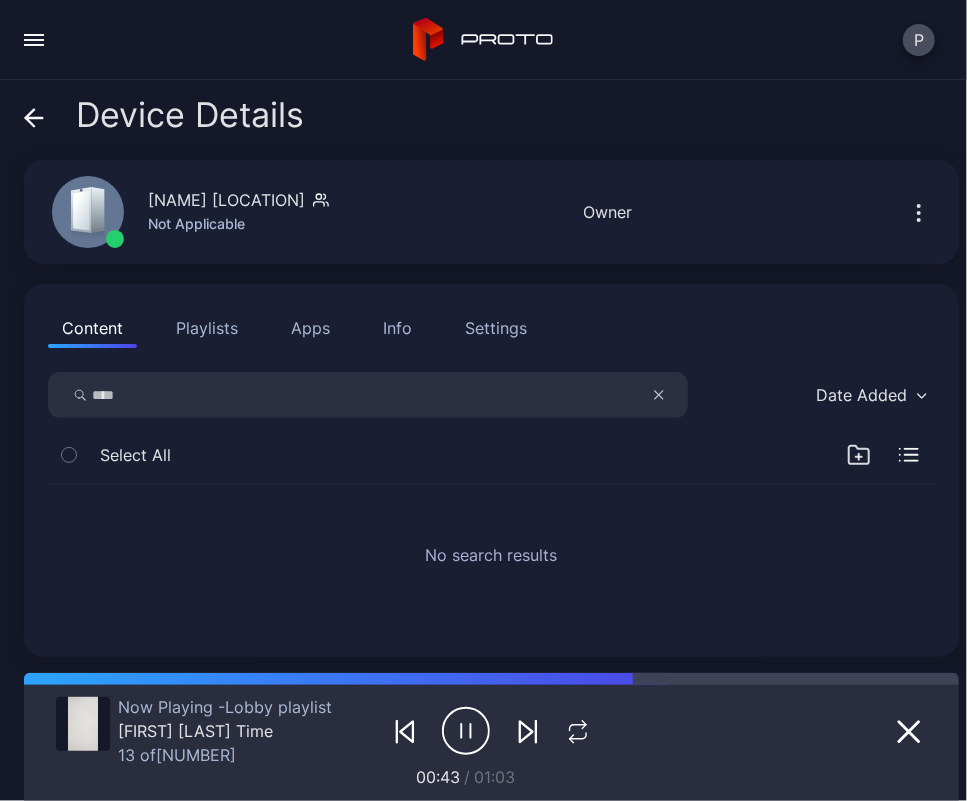 type on "****" 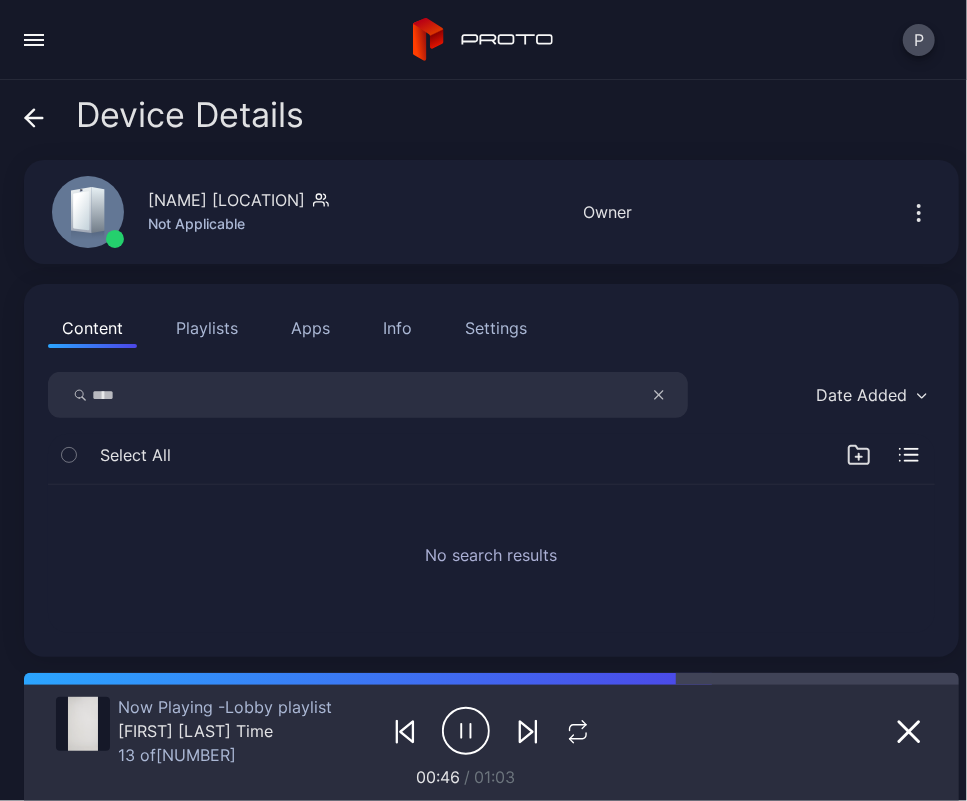 click on "****" at bounding box center [368, 395] 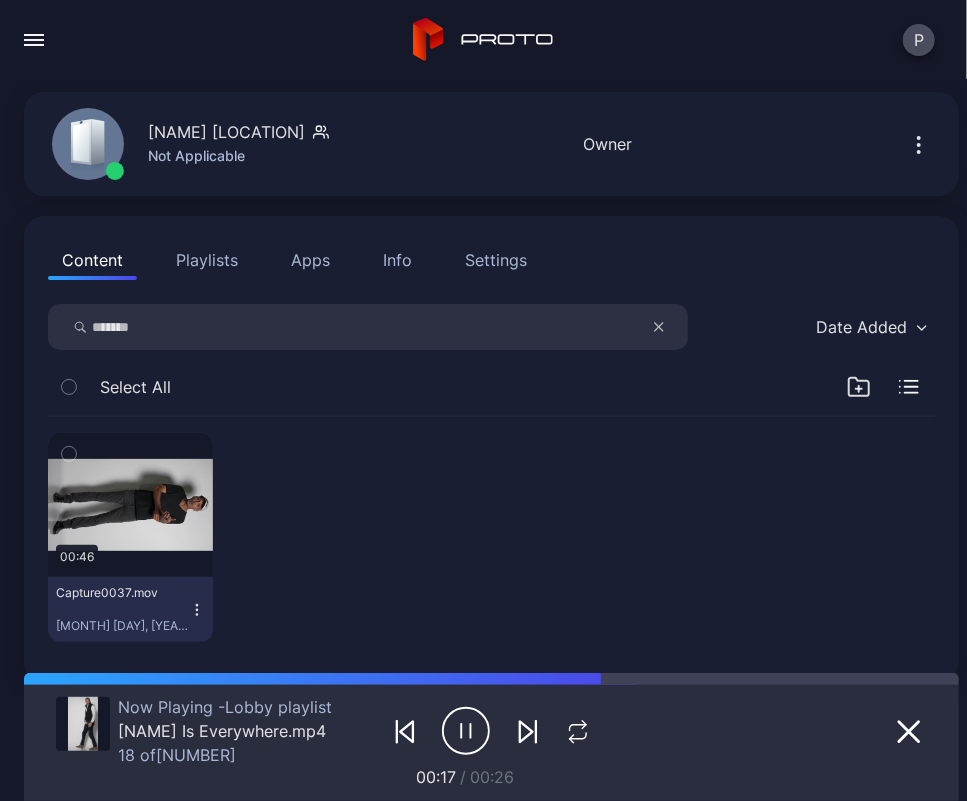 scroll, scrollTop: 72, scrollLeft: 0, axis: vertical 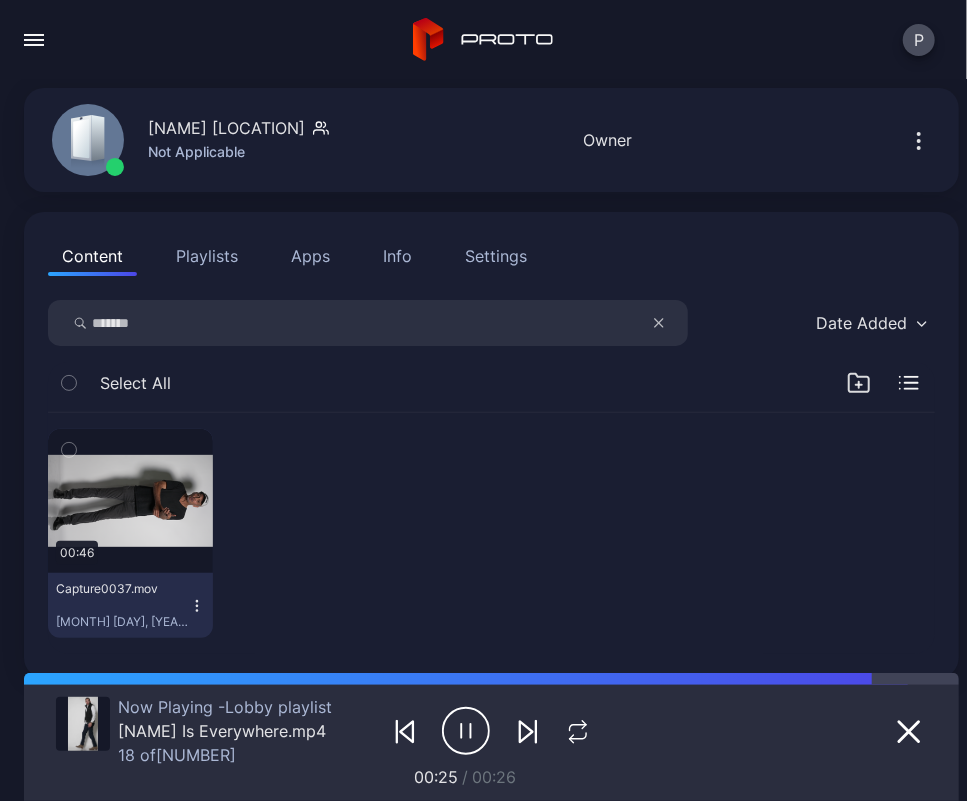 click 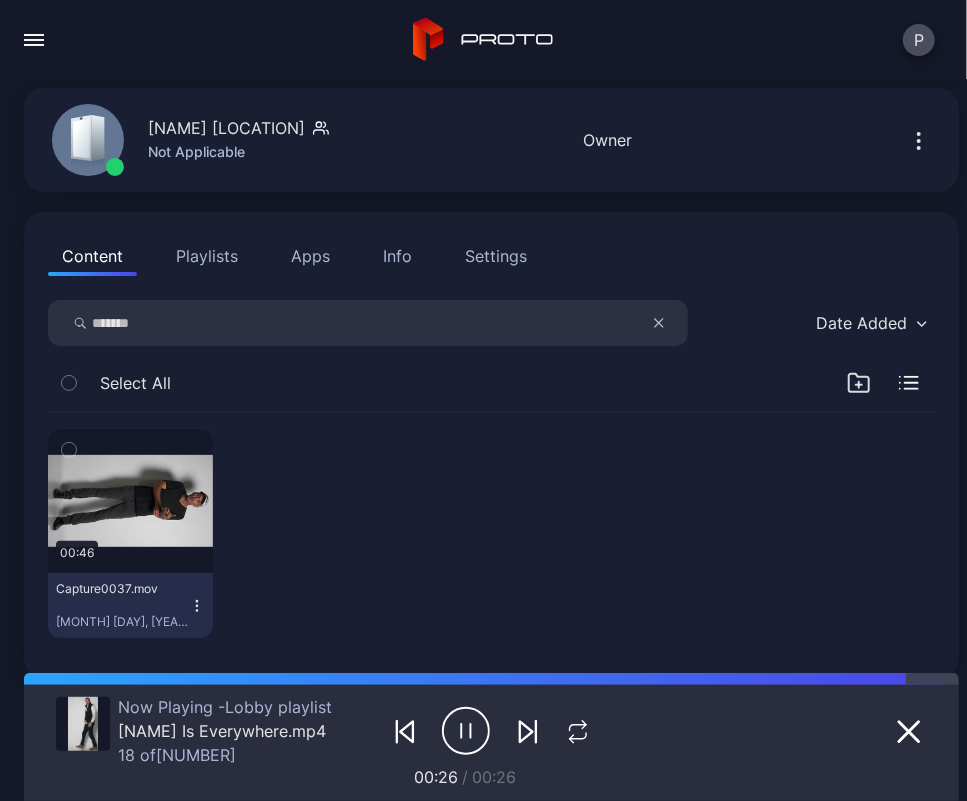 click 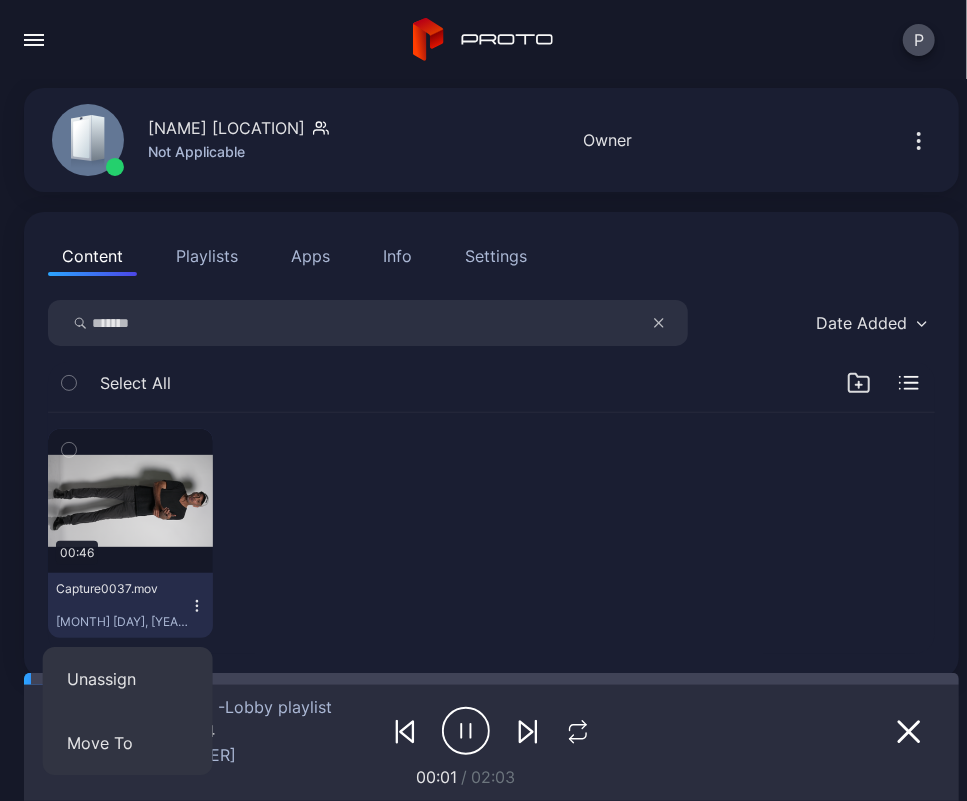 click on "[TIME] Capture[NUMBER].mov [MONTH] [DAY], [YEAR]" at bounding box center [491, 533] 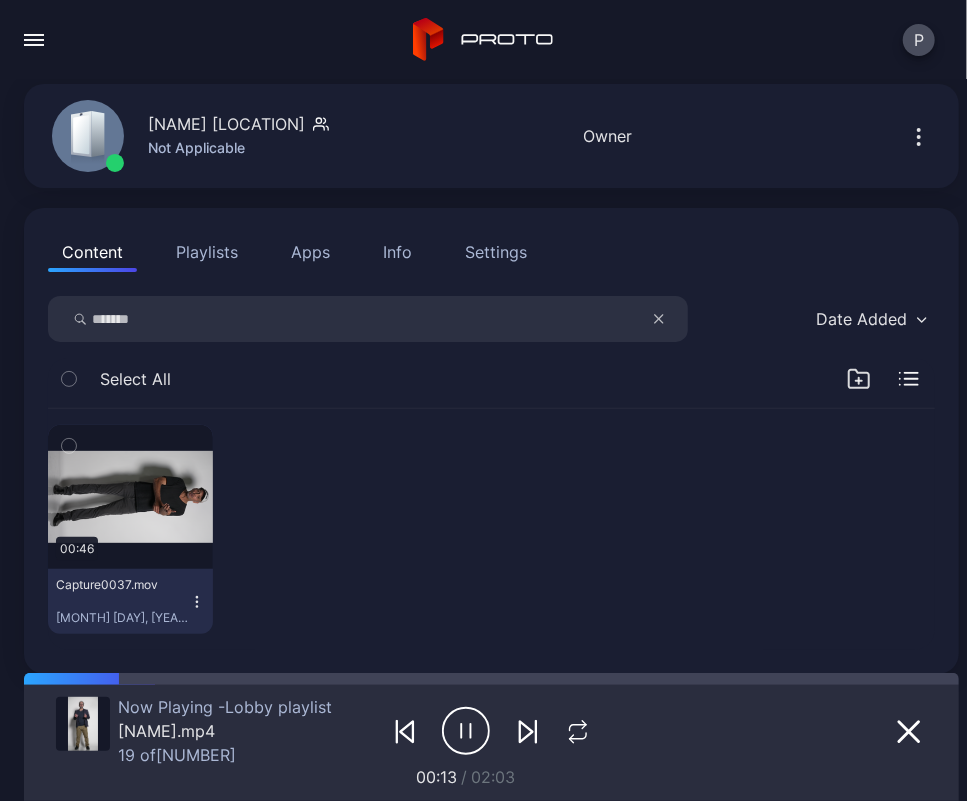 scroll, scrollTop: 92, scrollLeft: 0, axis: vertical 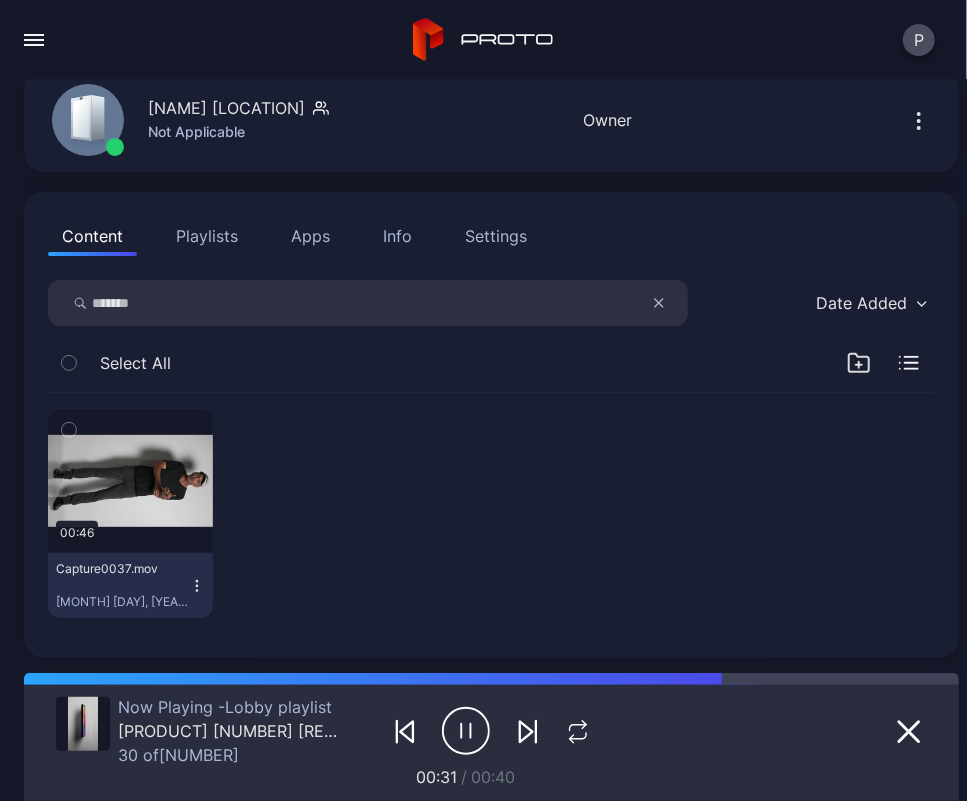click 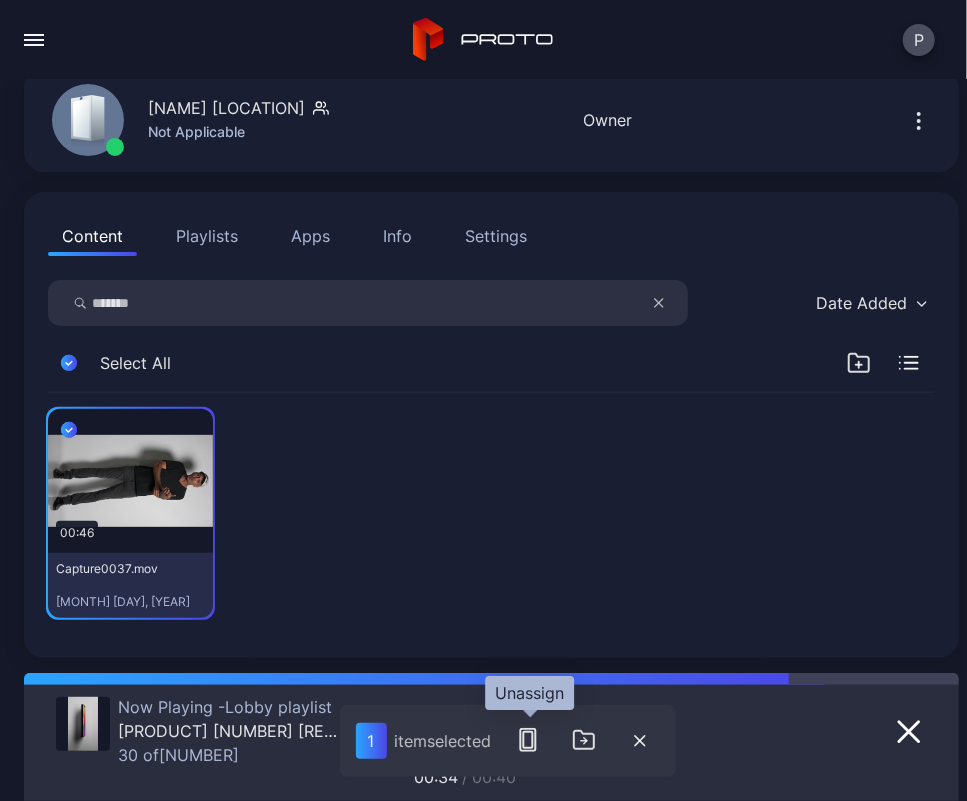 click 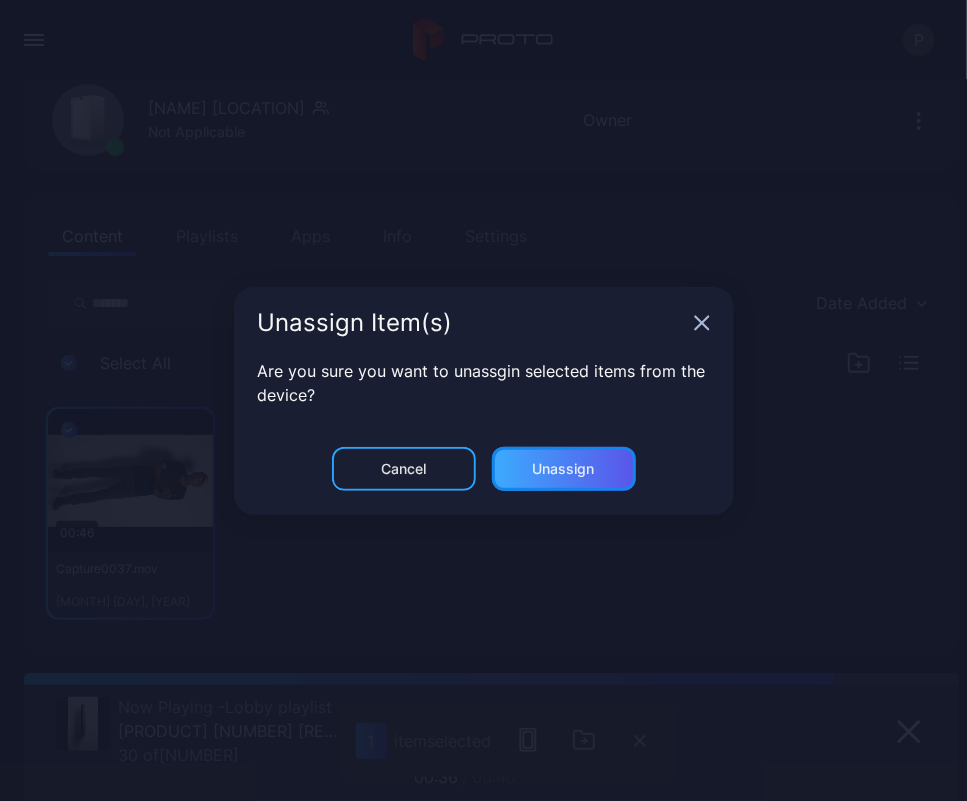 click on "Unassign" at bounding box center [564, 469] 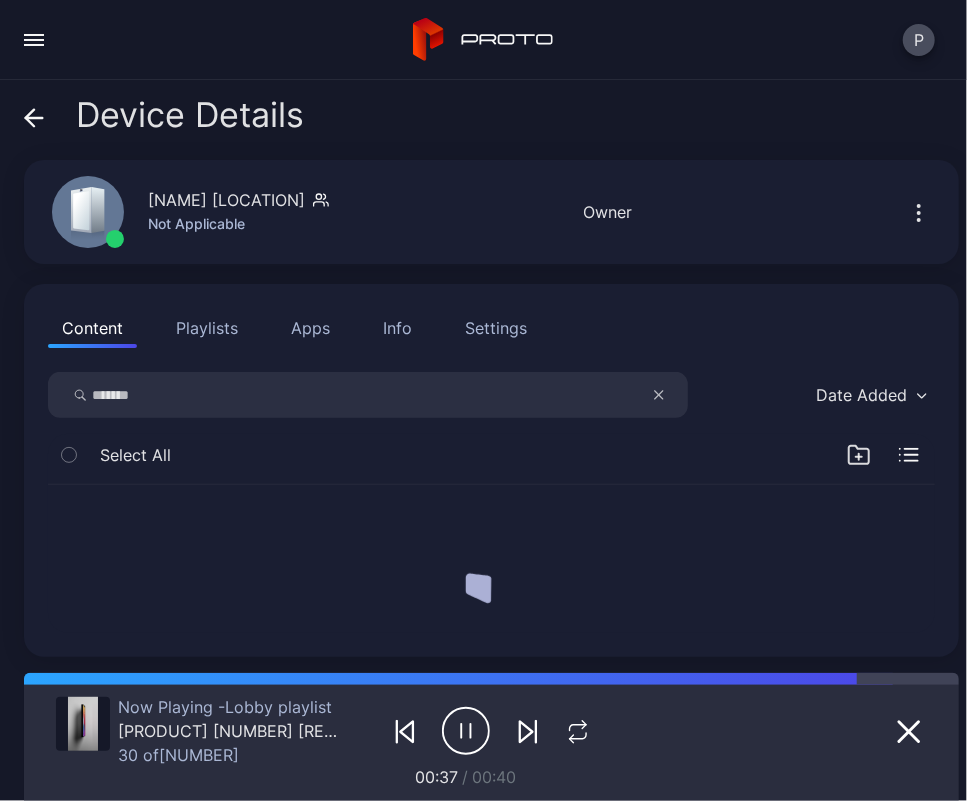 scroll, scrollTop: 0, scrollLeft: 0, axis: both 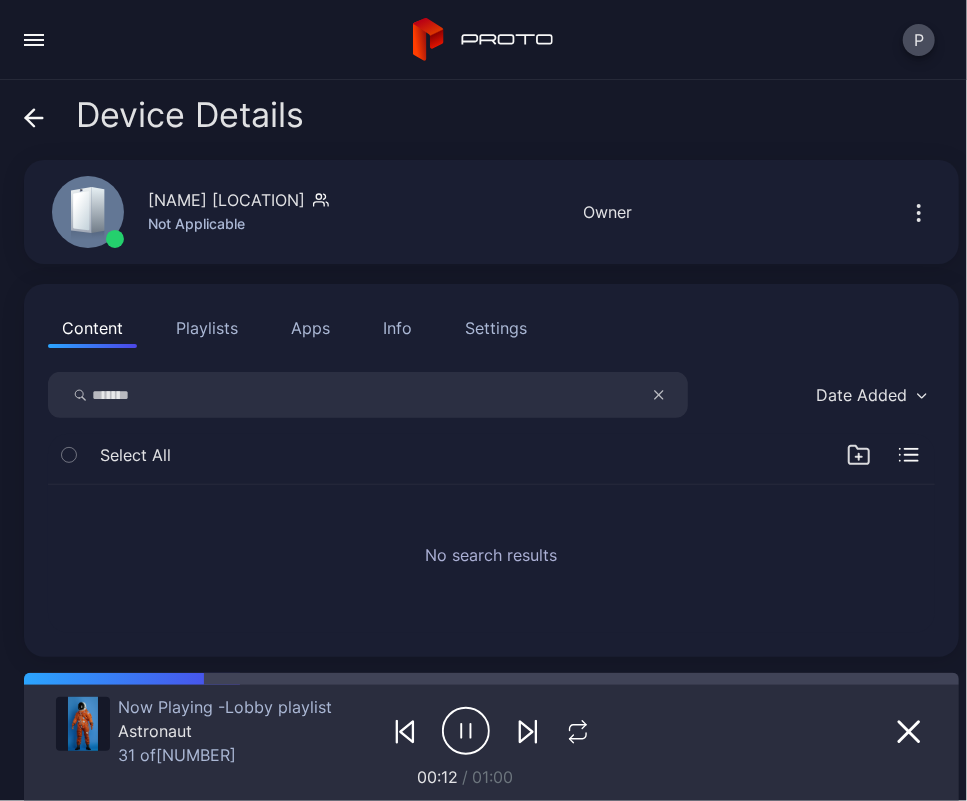click on "*******" at bounding box center [368, 395] 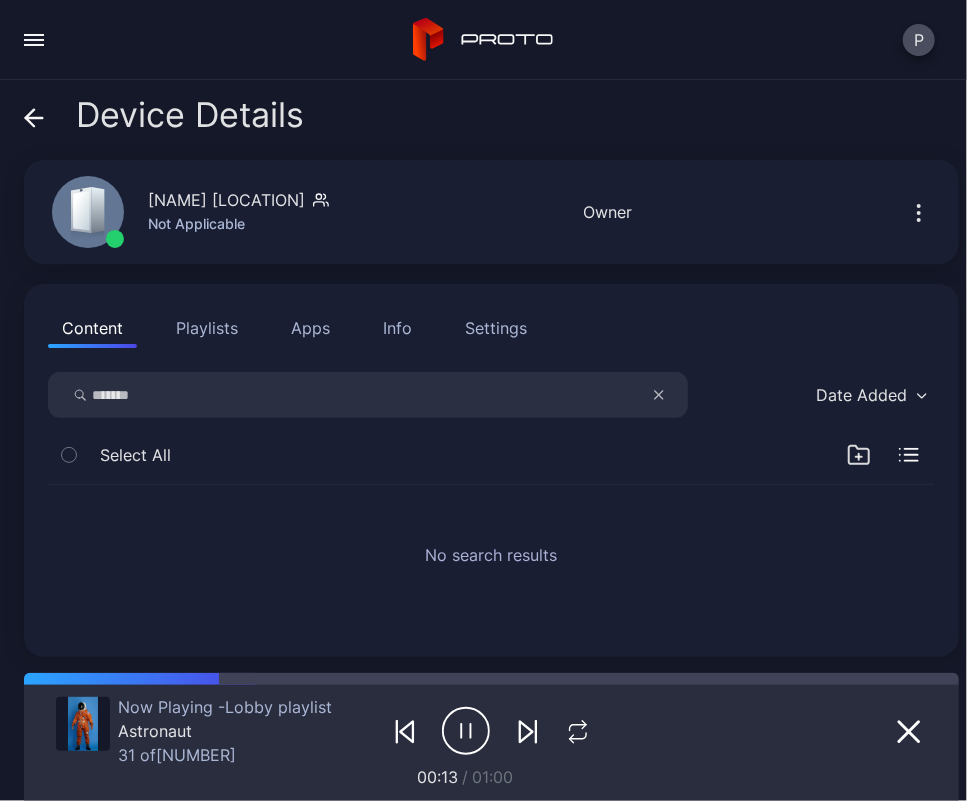 type on "*" 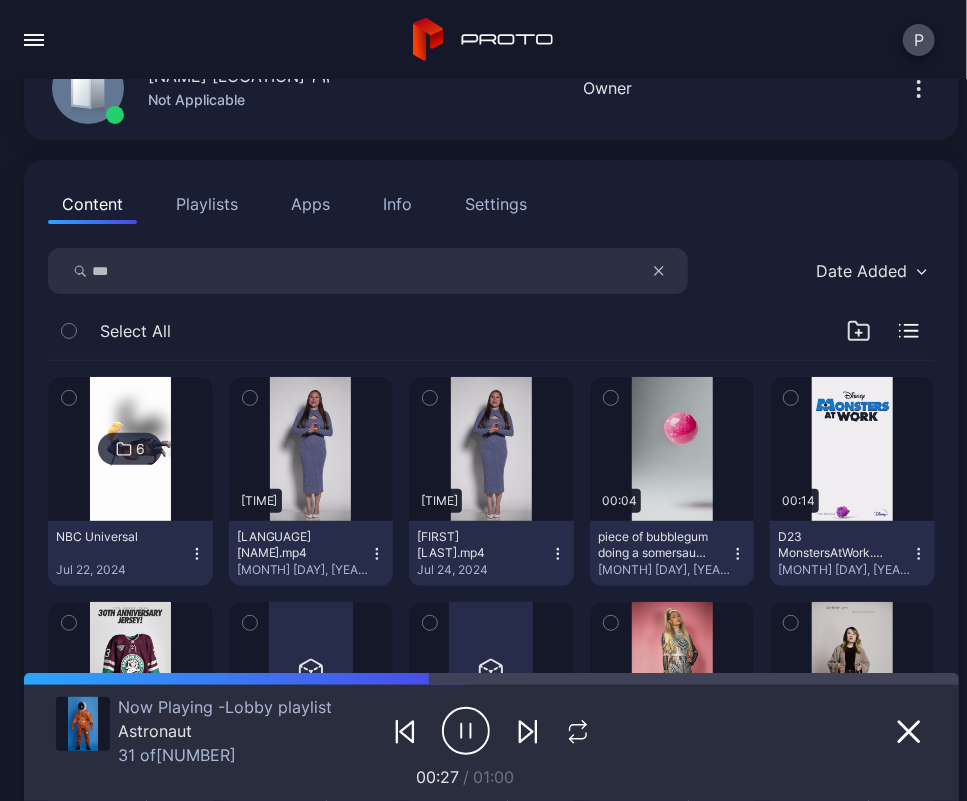 scroll, scrollTop: 0, scrollLeft: 0, axis: both 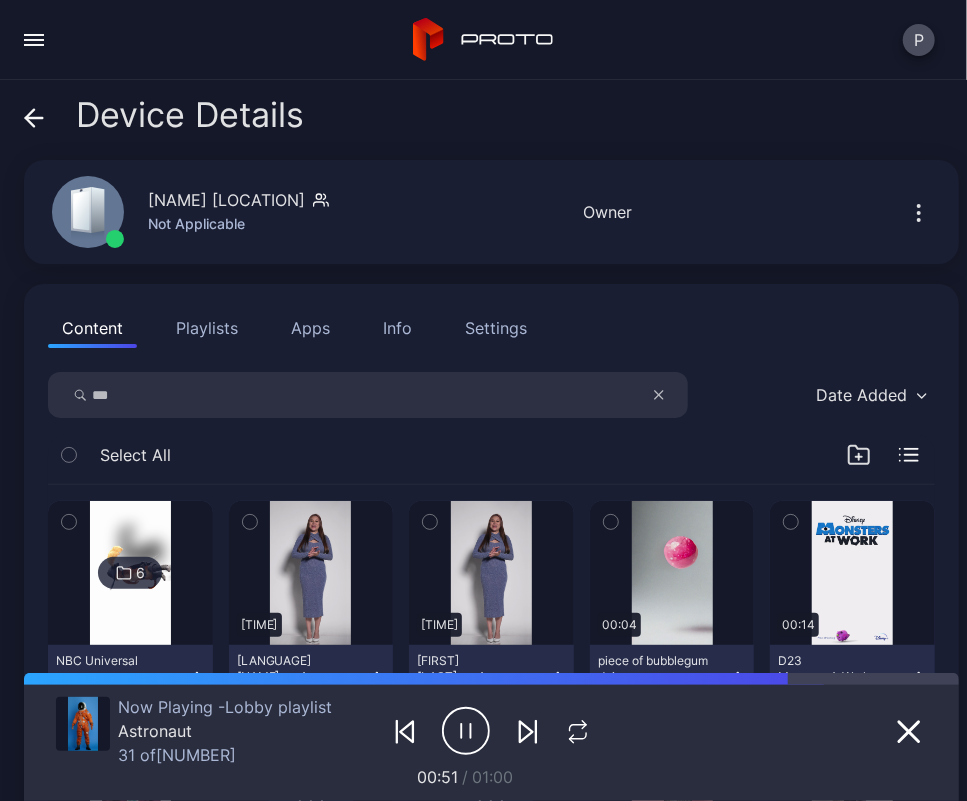 click on "***" at bounding box center [368, 395] 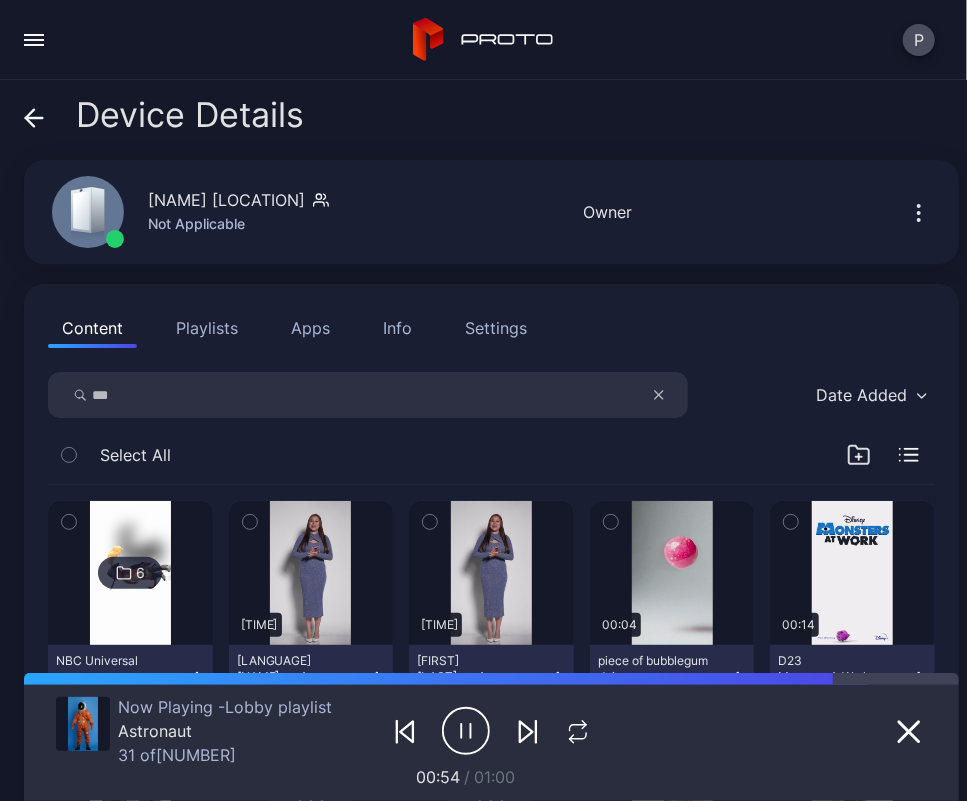 type on "***" 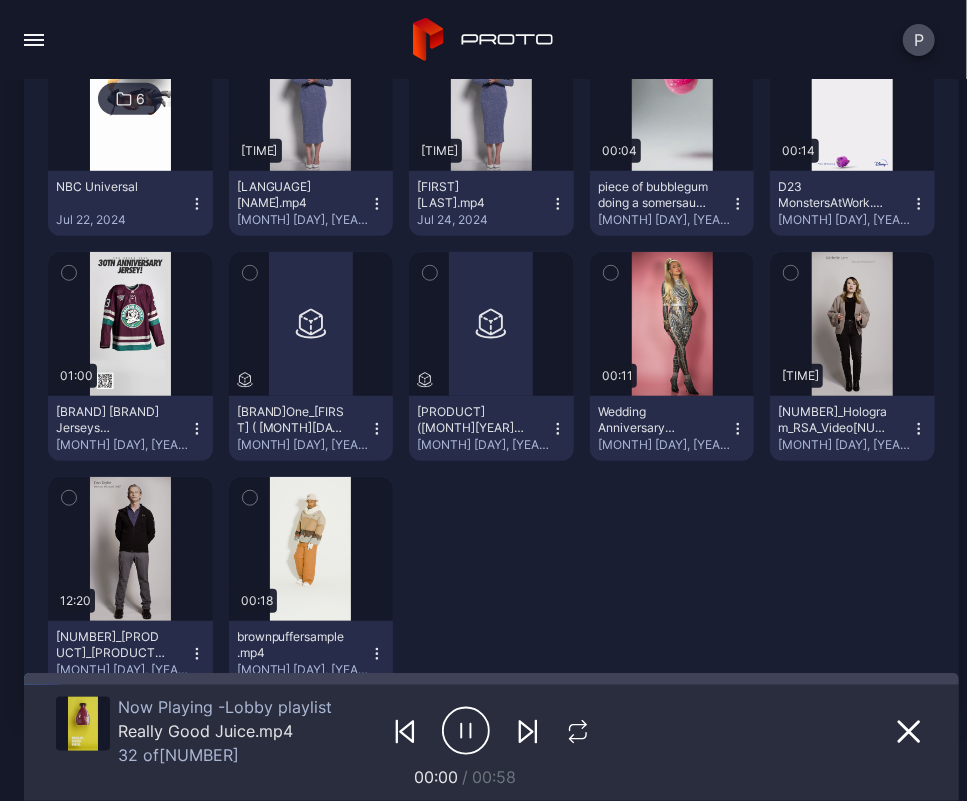 scroll, scrollTop: 0, scrollLeft: 0, axis: both 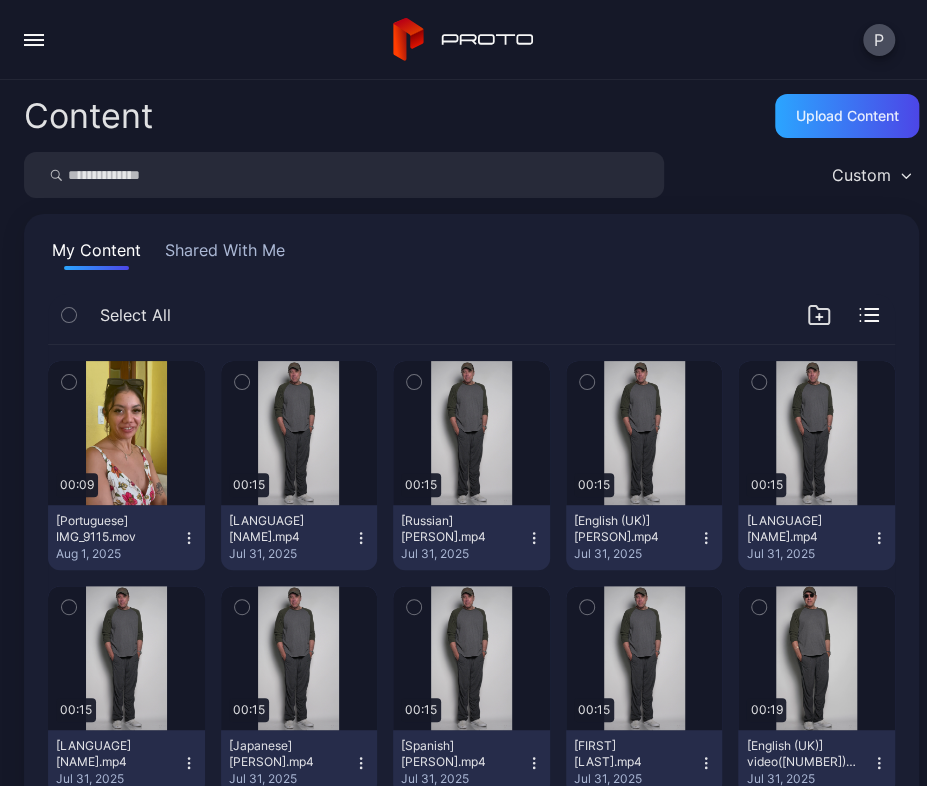 click at bounding box center [344, 175] 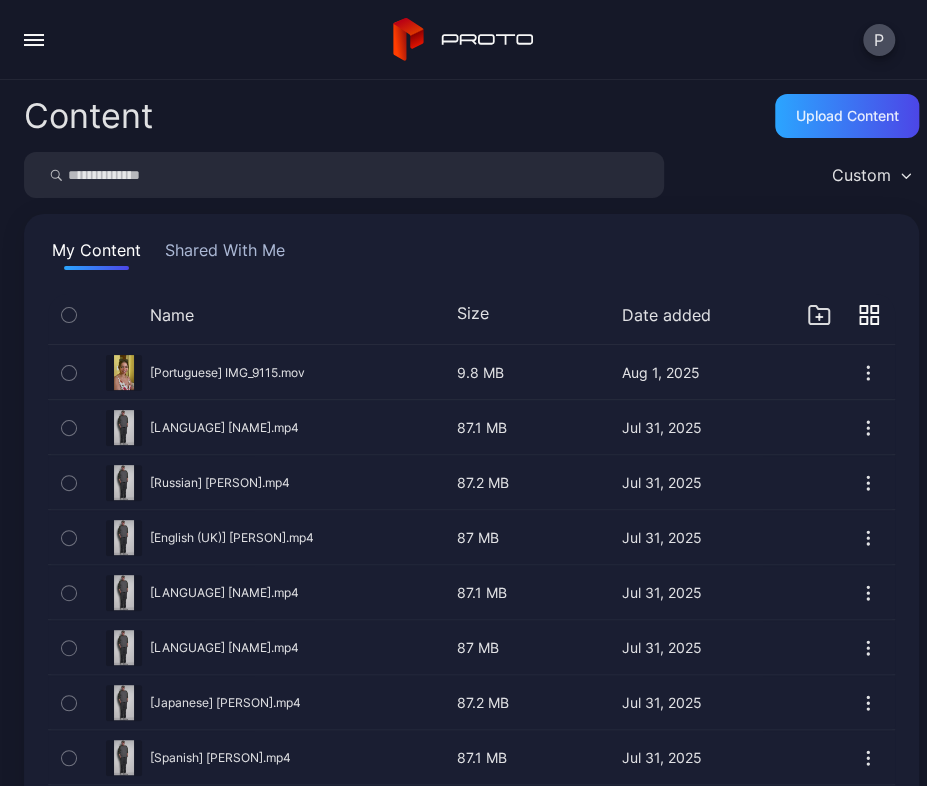 click on "Size" at bounding box center [473, 313] 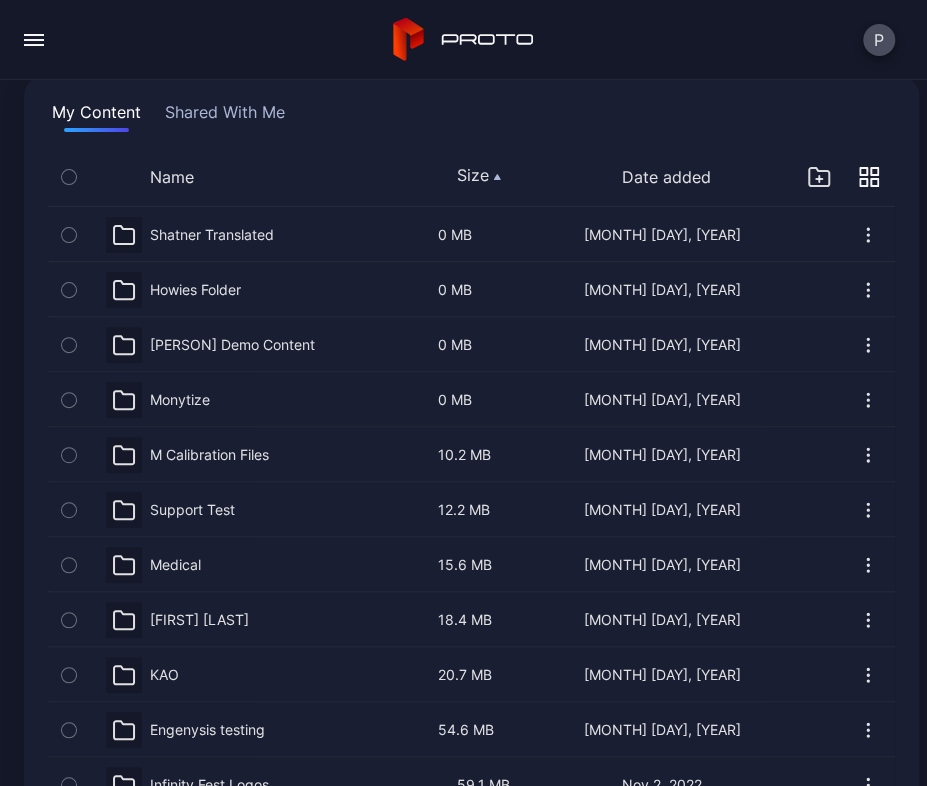 scroll, scrollTop: 0, scrollLeft: 0, axis: both 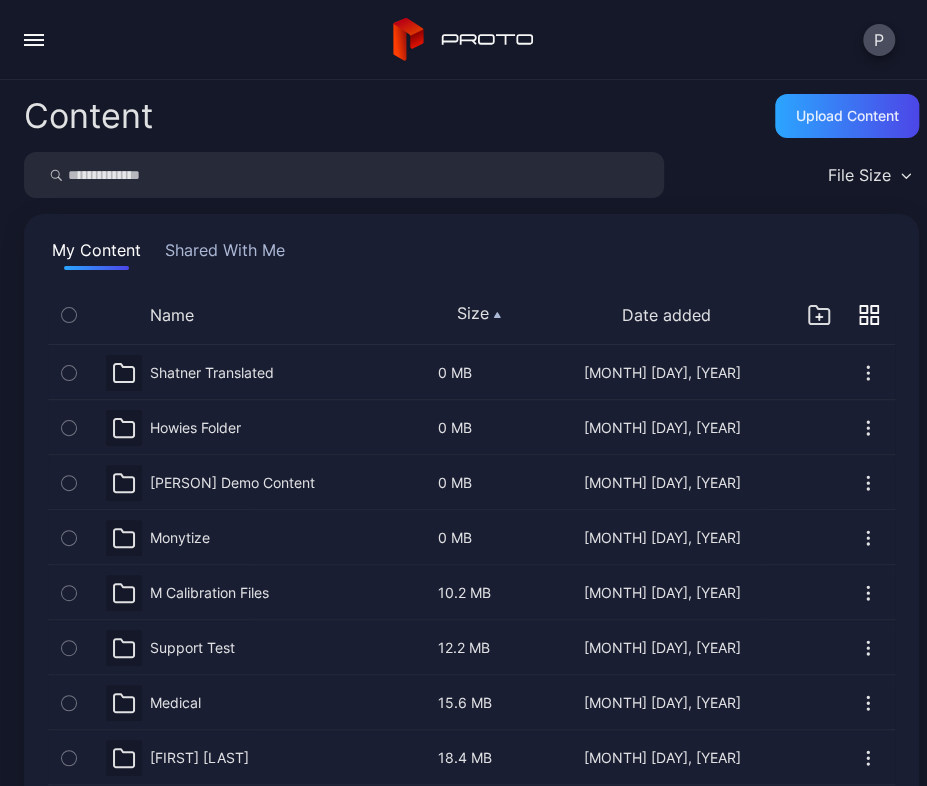 click on "Size" at bounding box center (479, 313) 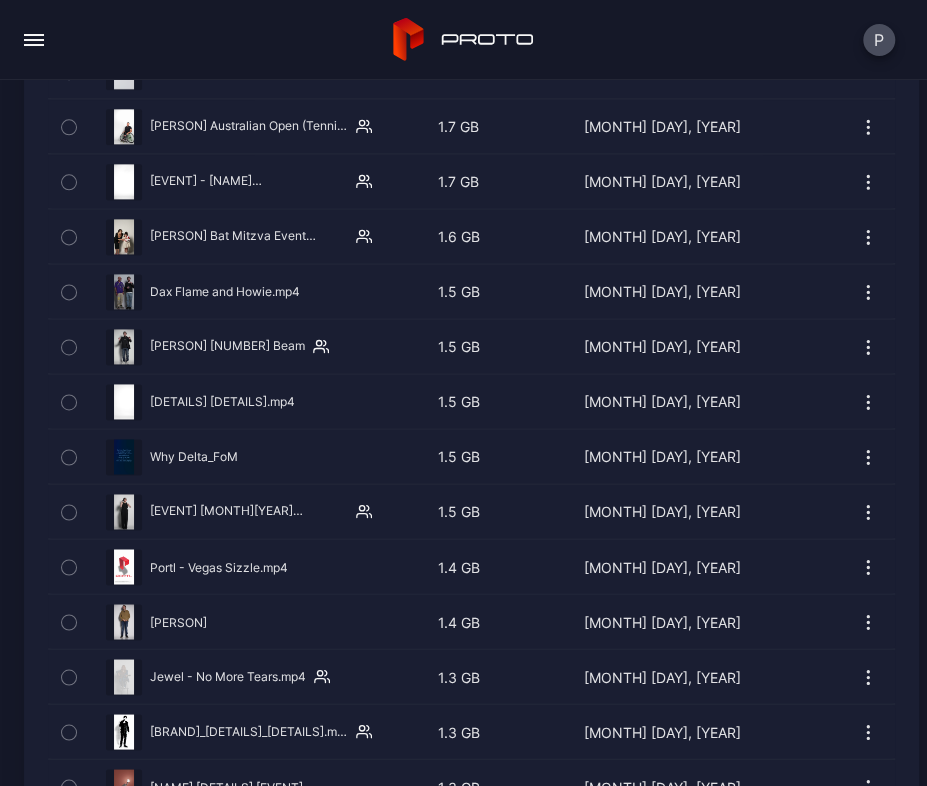 scroll, scrollTop: 9260, scrollLeft: 0, axis: vertical 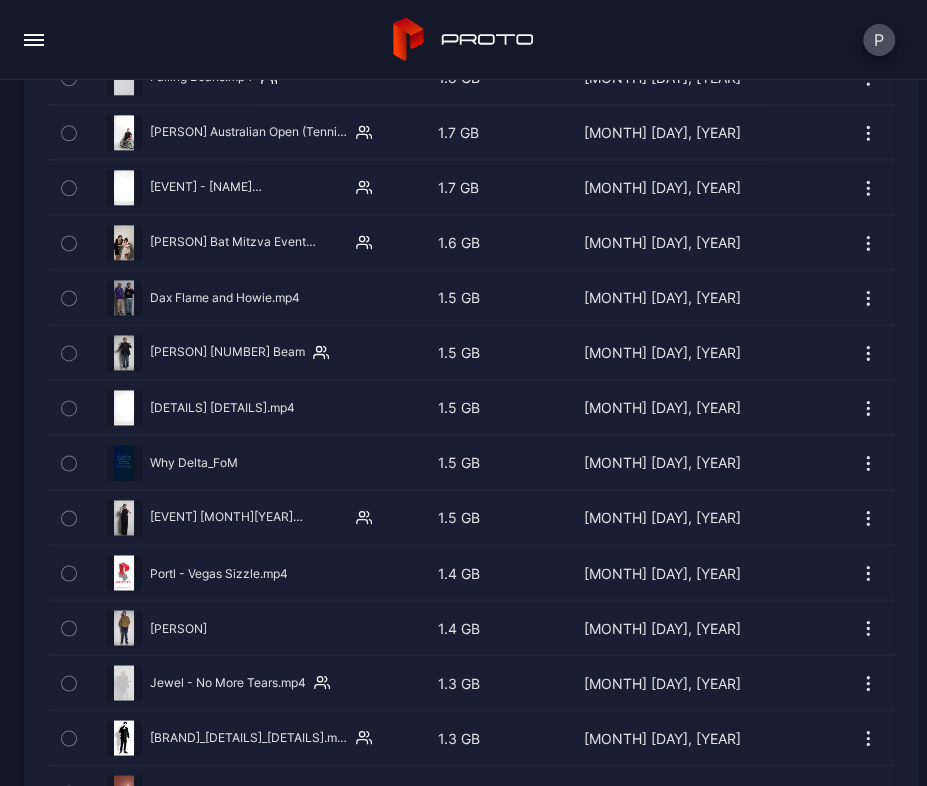 click 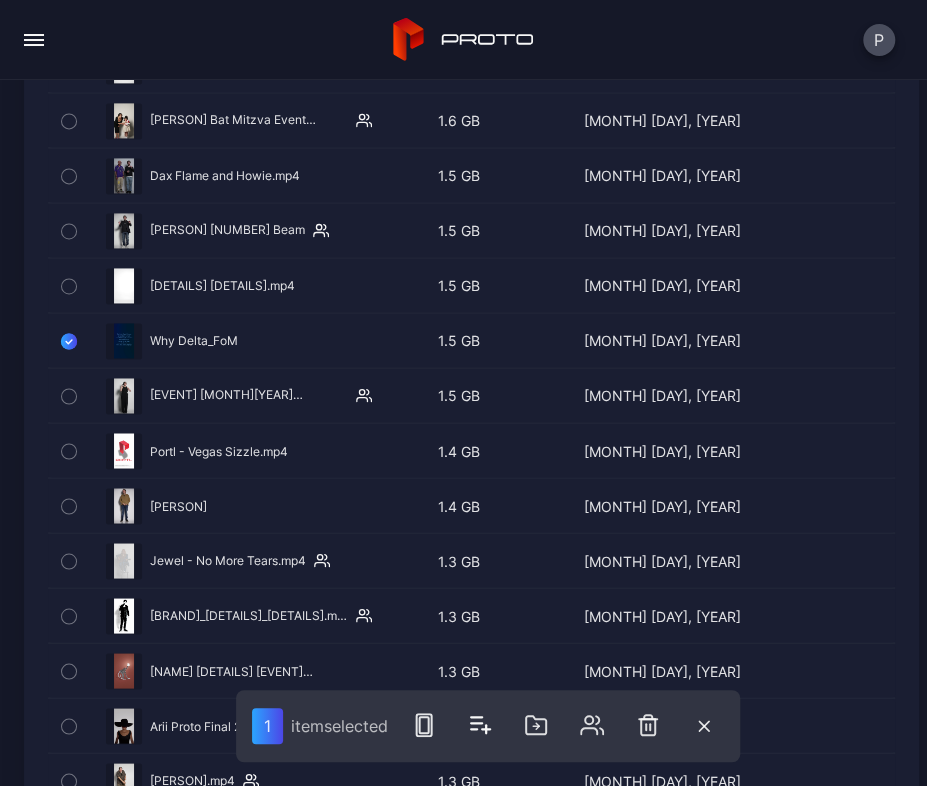 scroll, scrollTop: 9386, scrollLeft: 0, axis: vertical 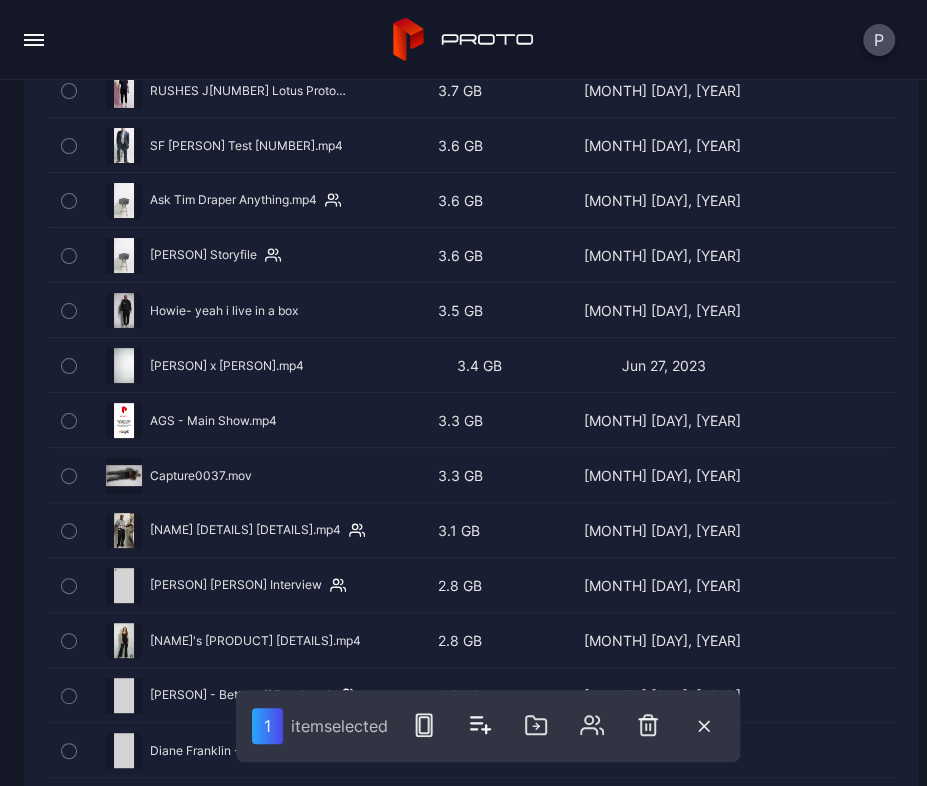 click 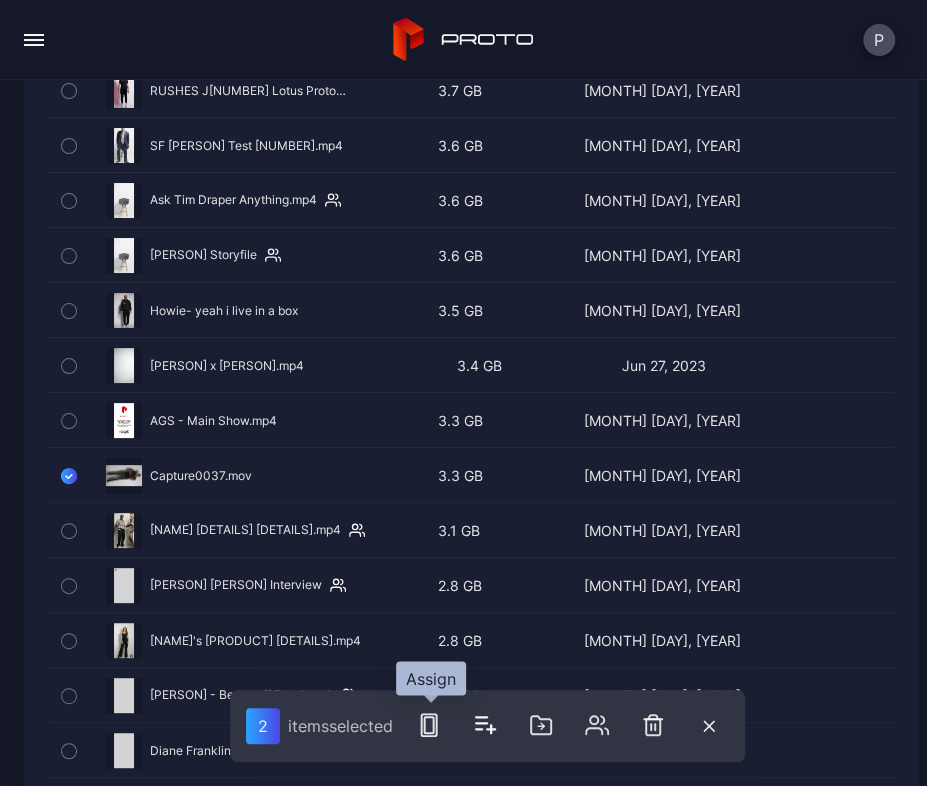 click 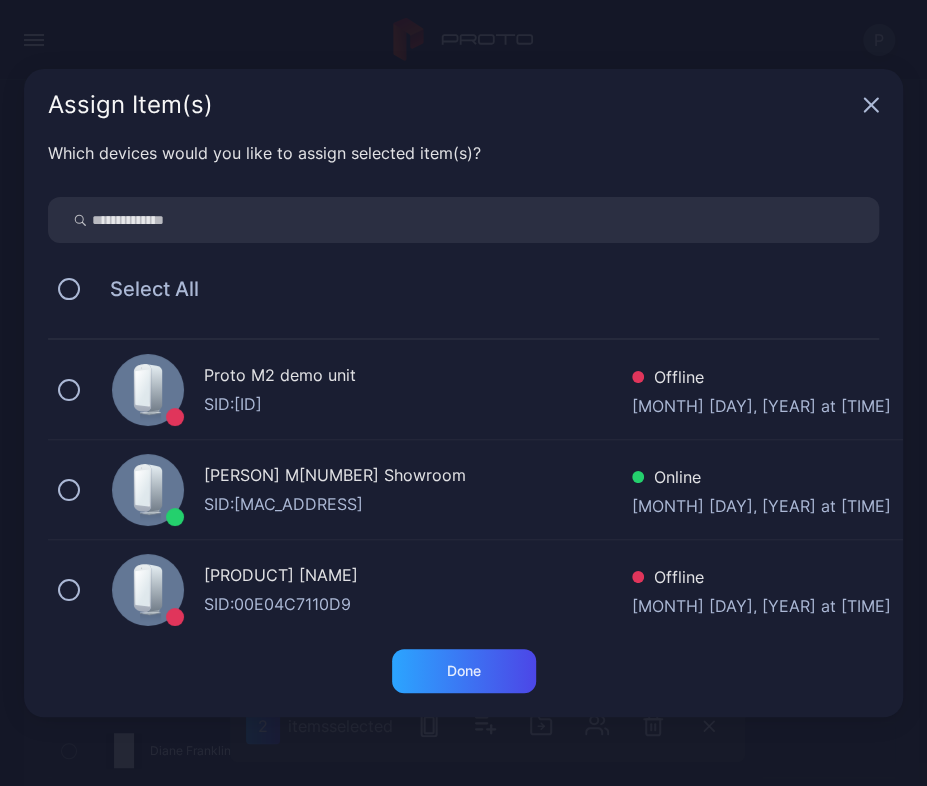 click at bounding box center [463, 220] 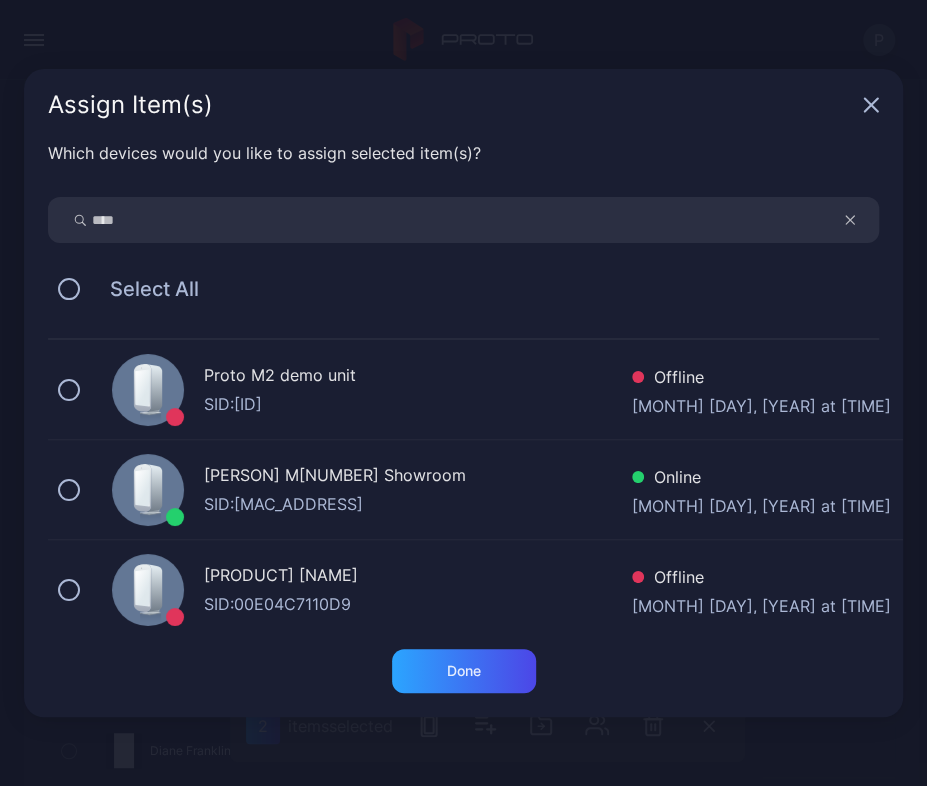 type on "****" 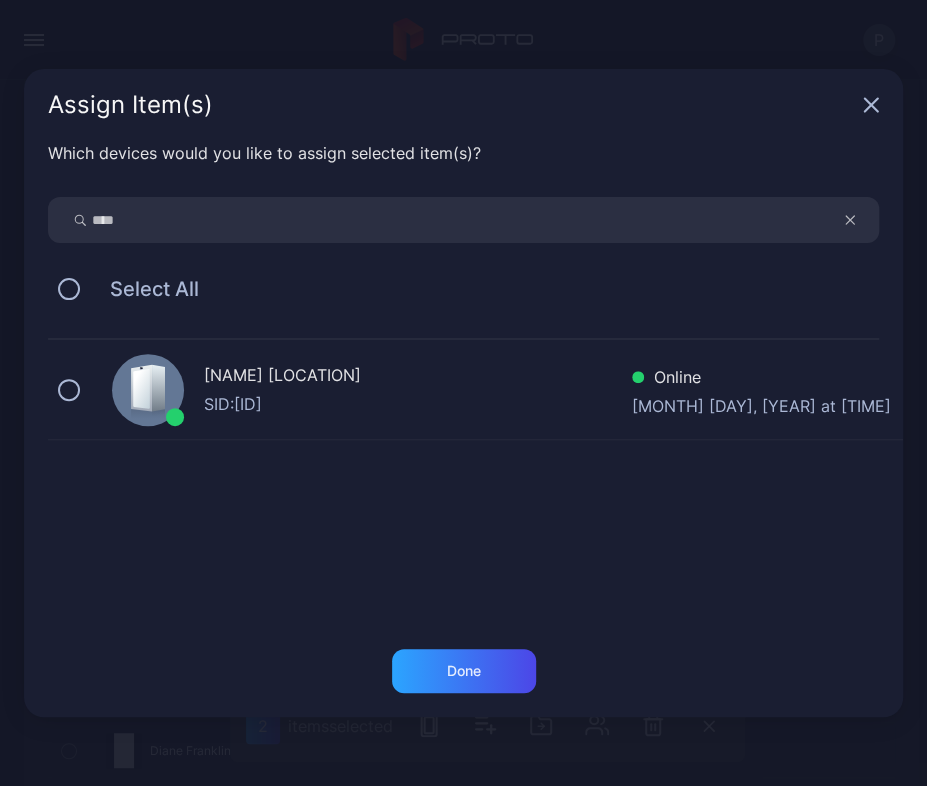 click on "[NAME] [LOCATION]" at bounding box center [418, 377] 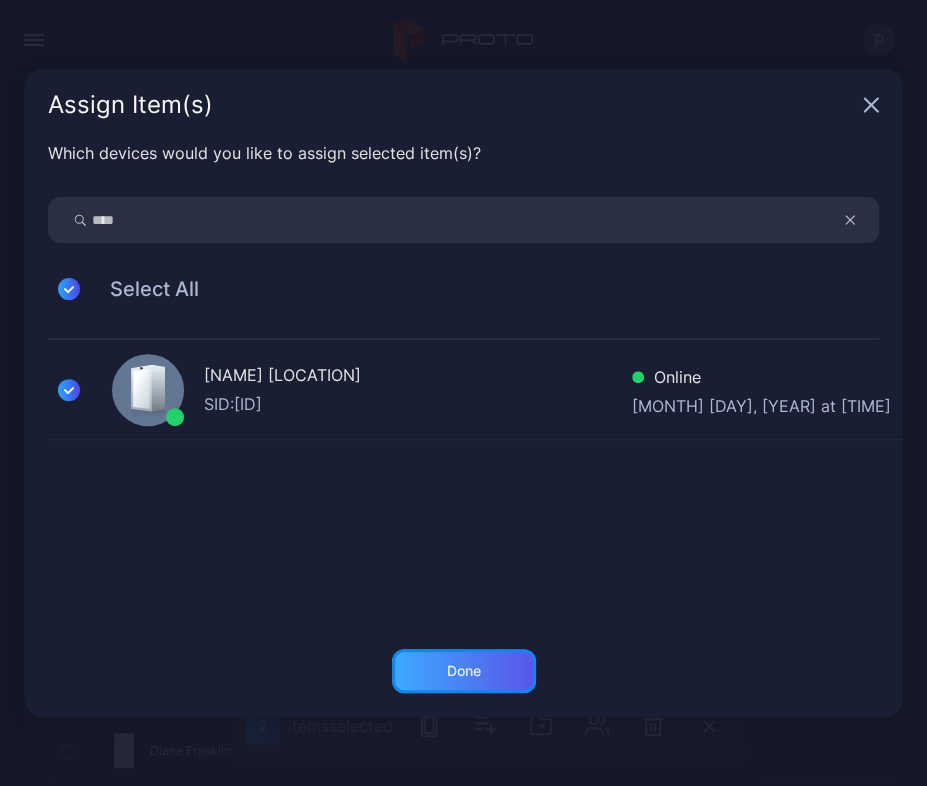 click on "Done" at bounding box center [464, 671] 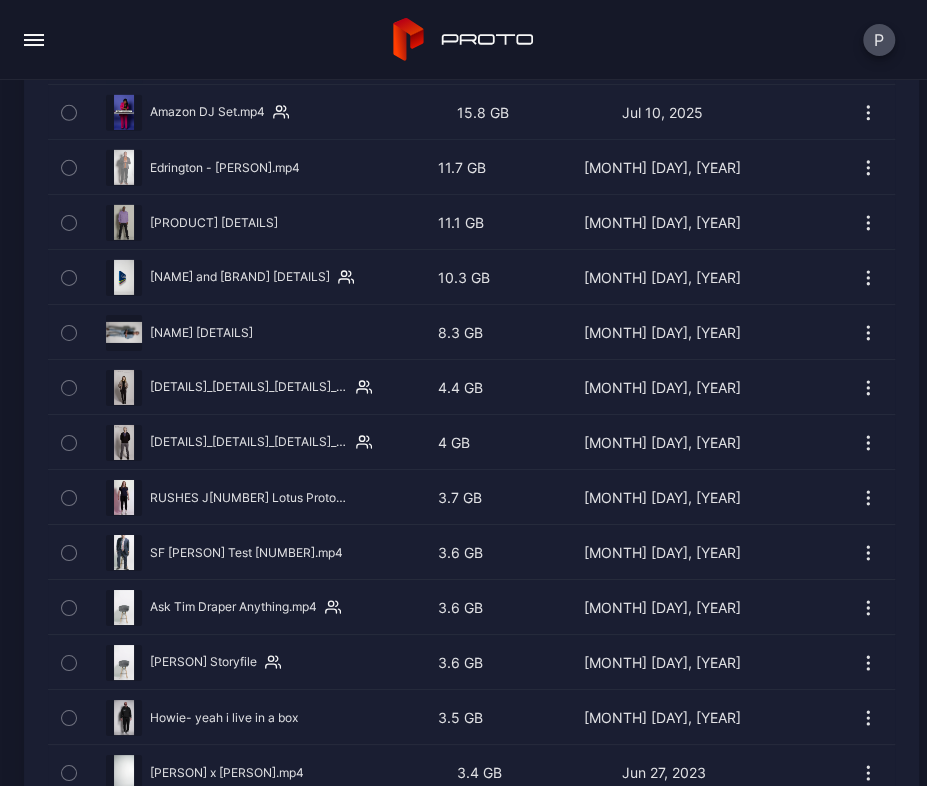 scroll, scrollTop: 7902, scrollLeft: 0, axis: vertical 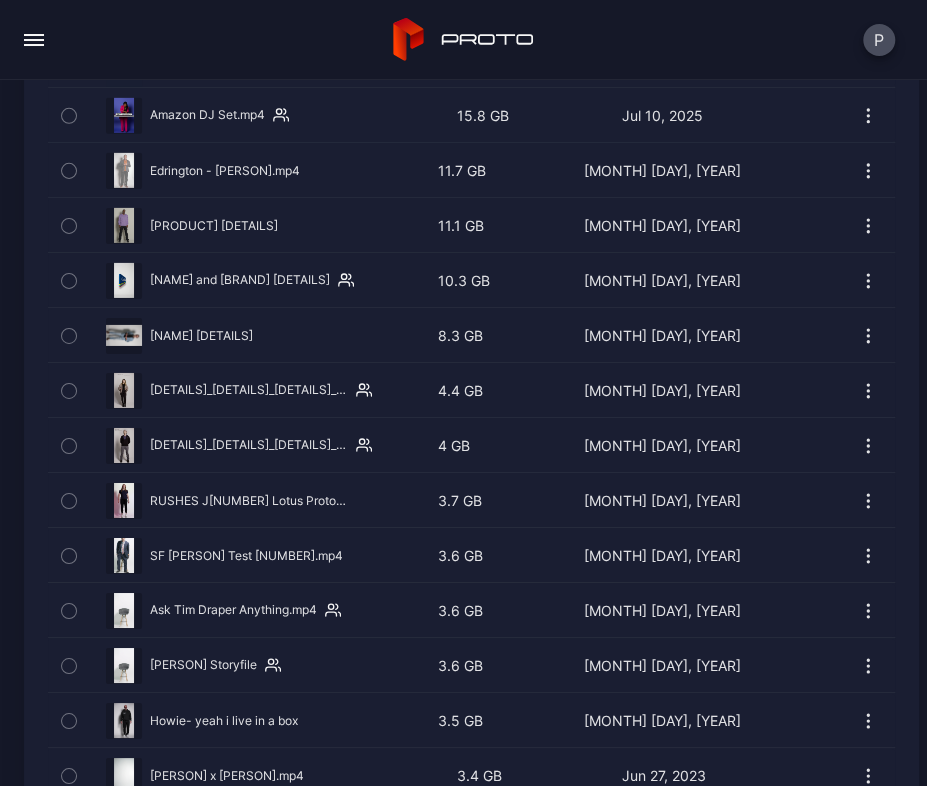 click 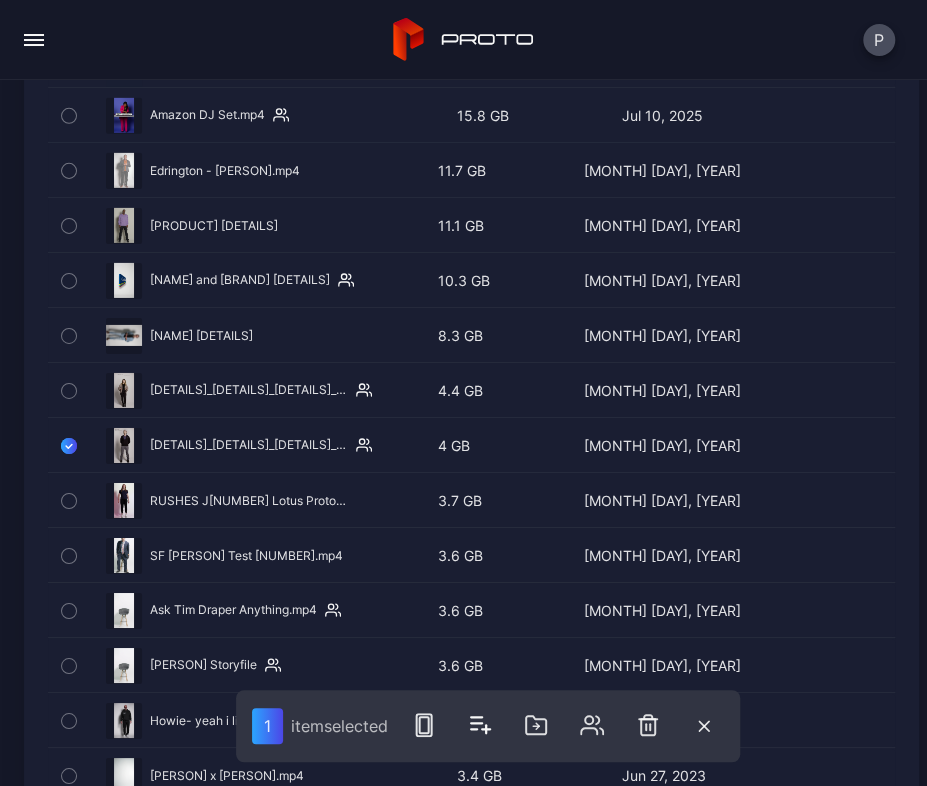 click 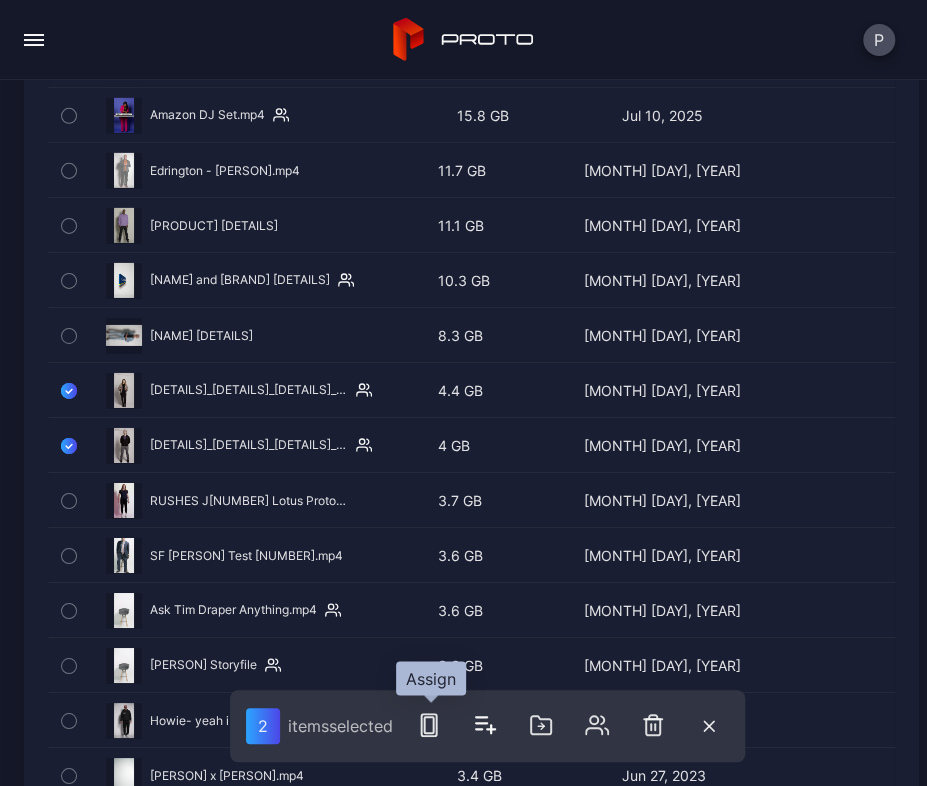 click 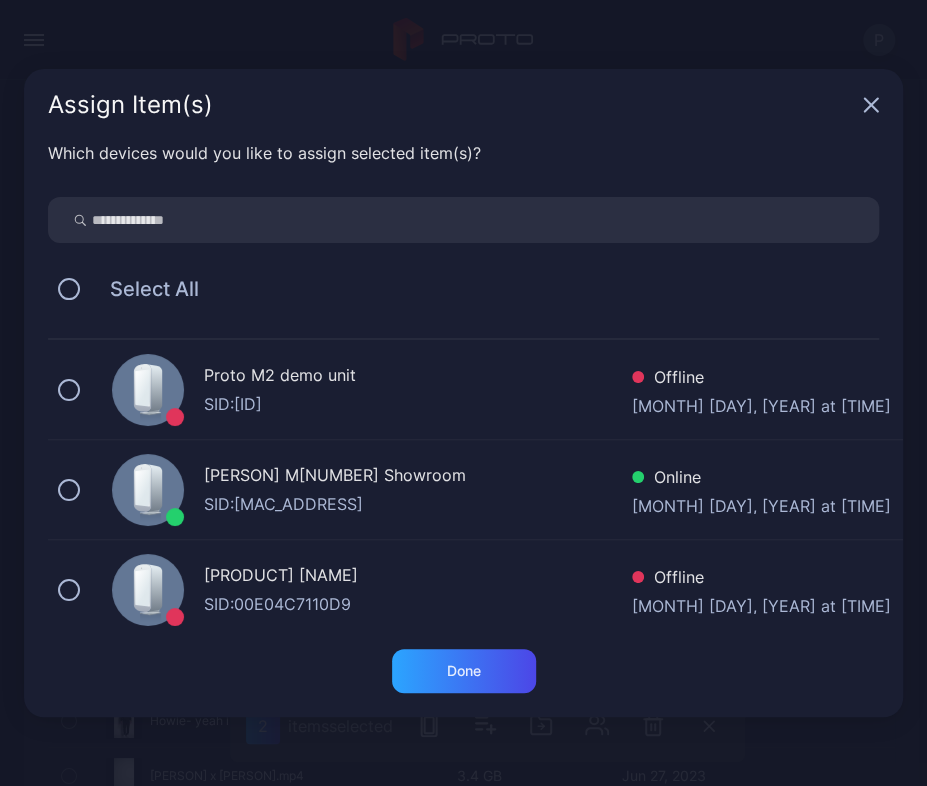 click at bounding box center (463, 220) 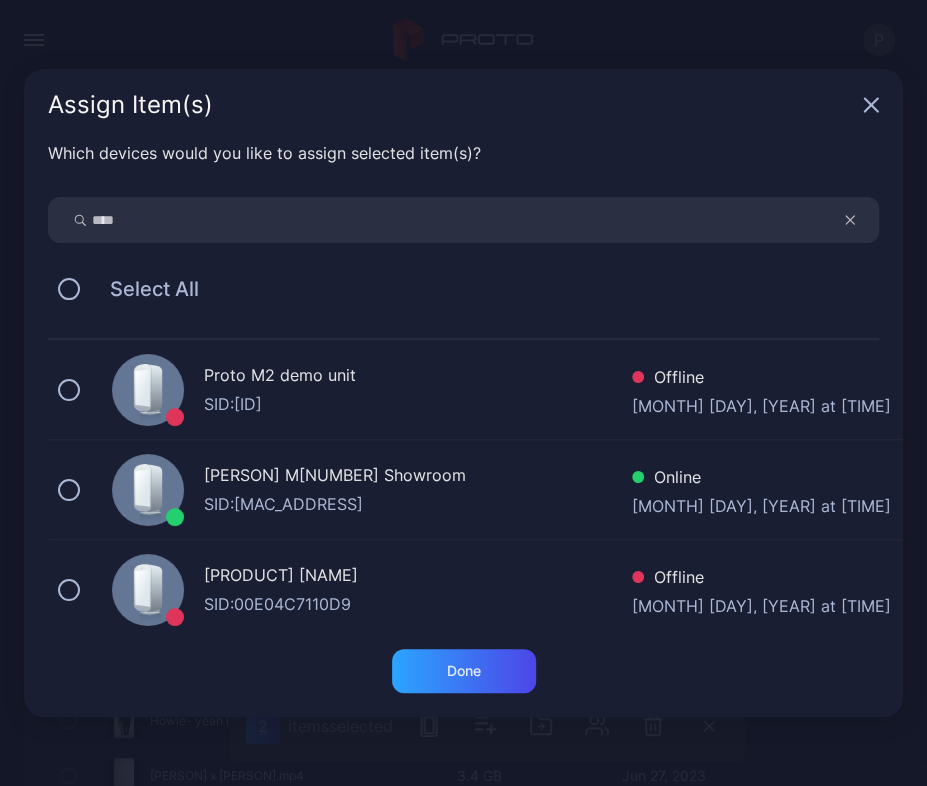 type on "****" 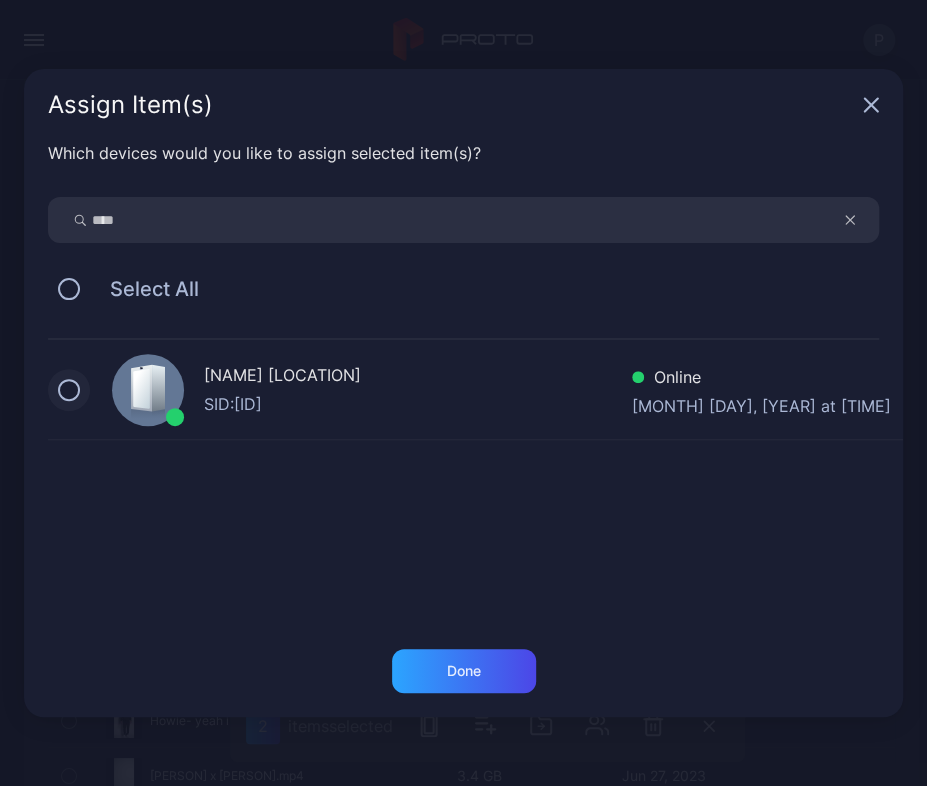 click at bounding box center (69, 390) 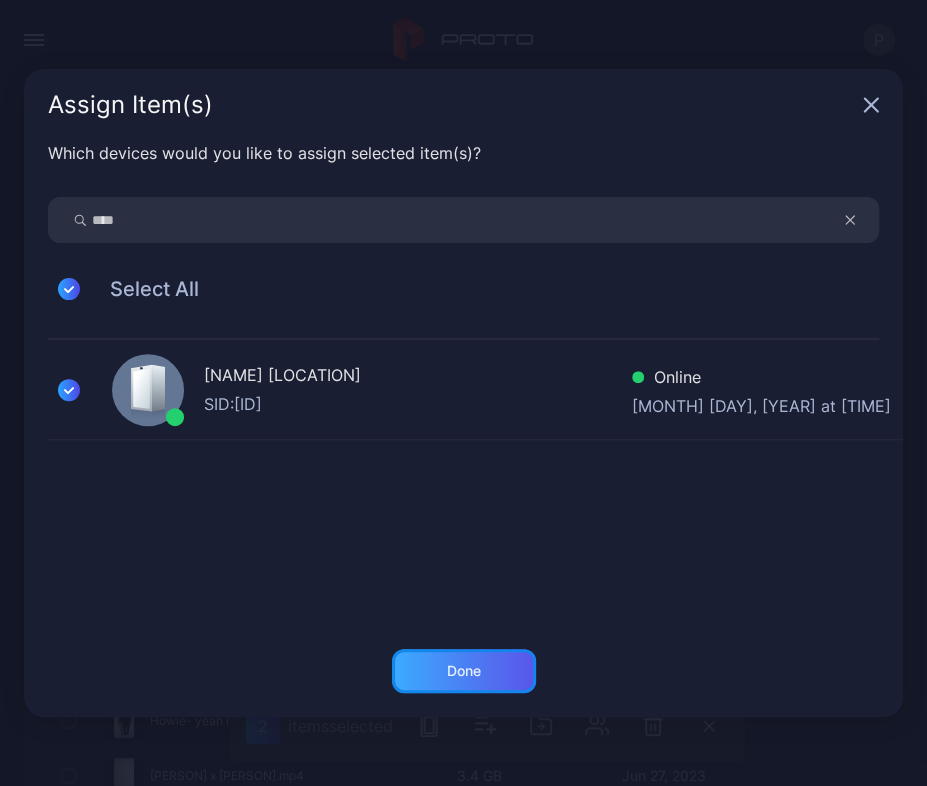 click on "Done" at bounding box center [464, 671] 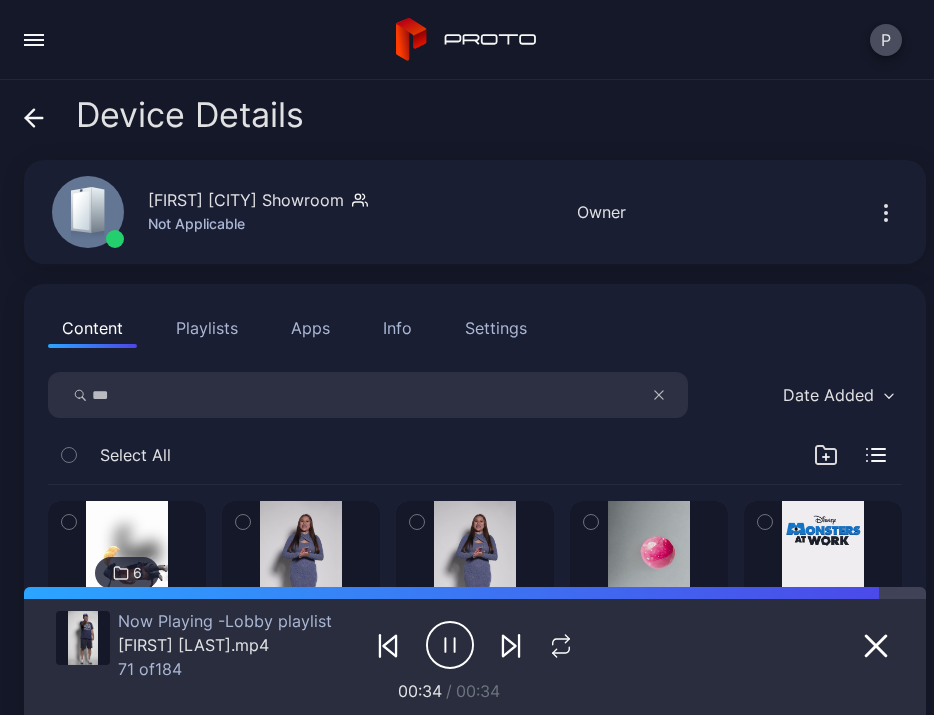 scroll, scrollTop: 0, scrollLeft: 0, axis: both 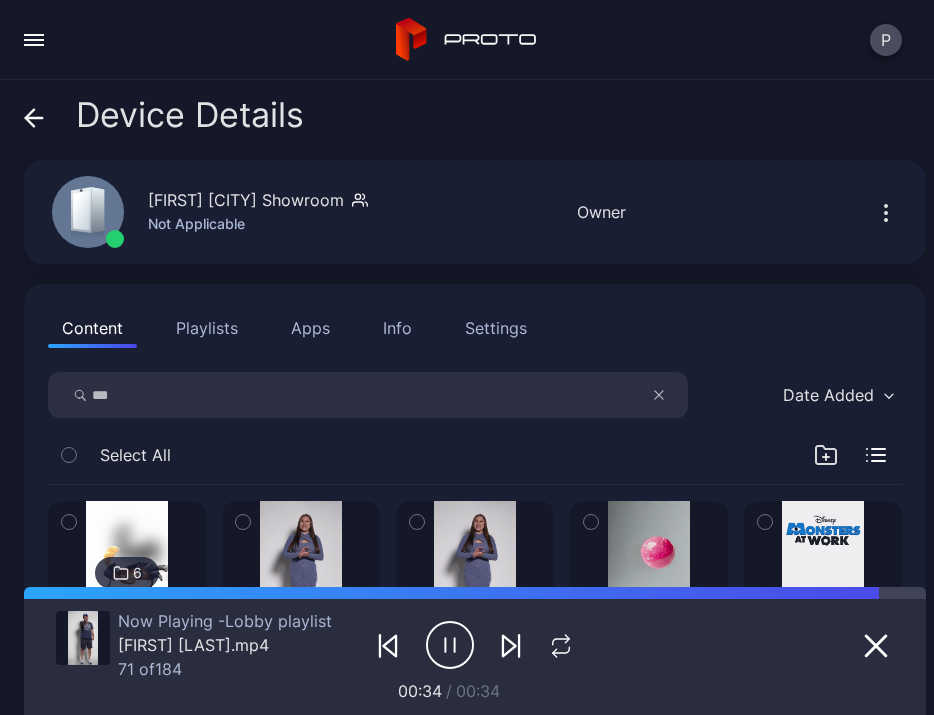 click on "***" at bounding box center [368, 395] 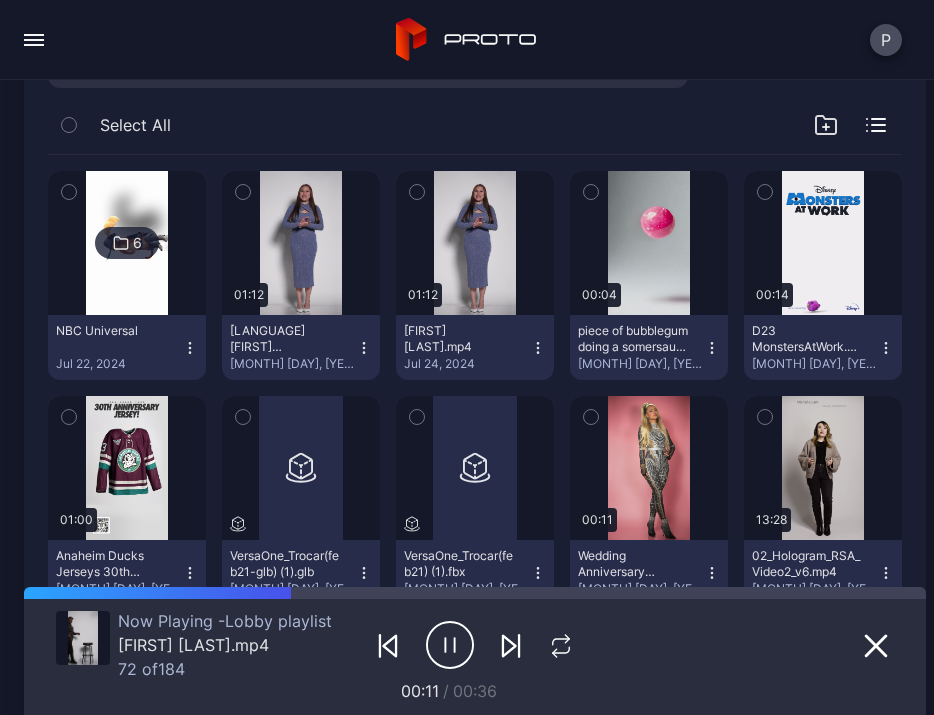 scroll, scrollTop: 0, scrollLeft: 0, axis: both 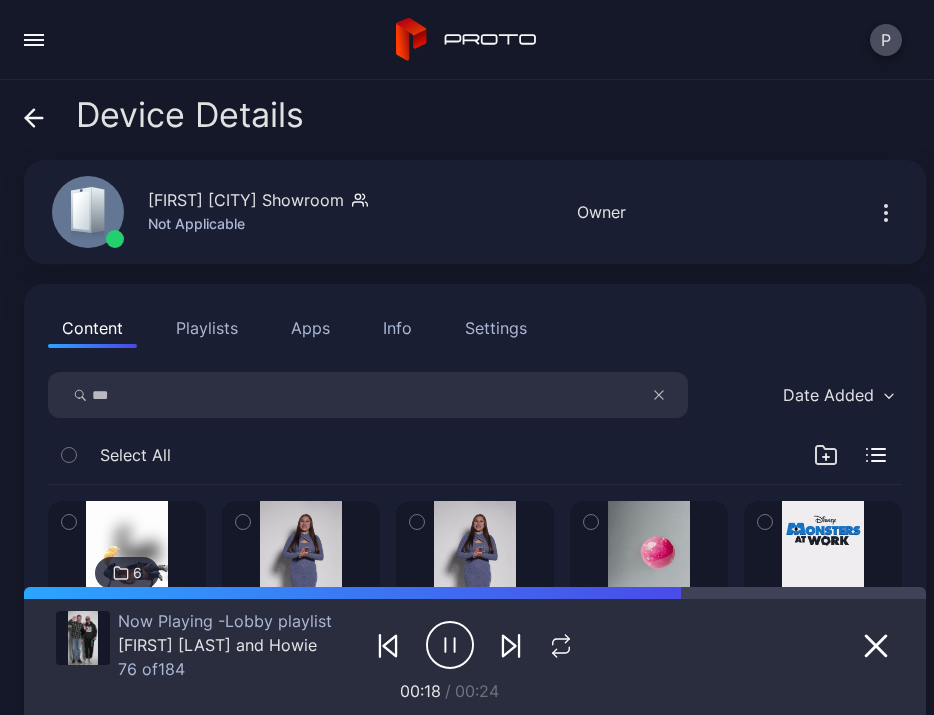 click 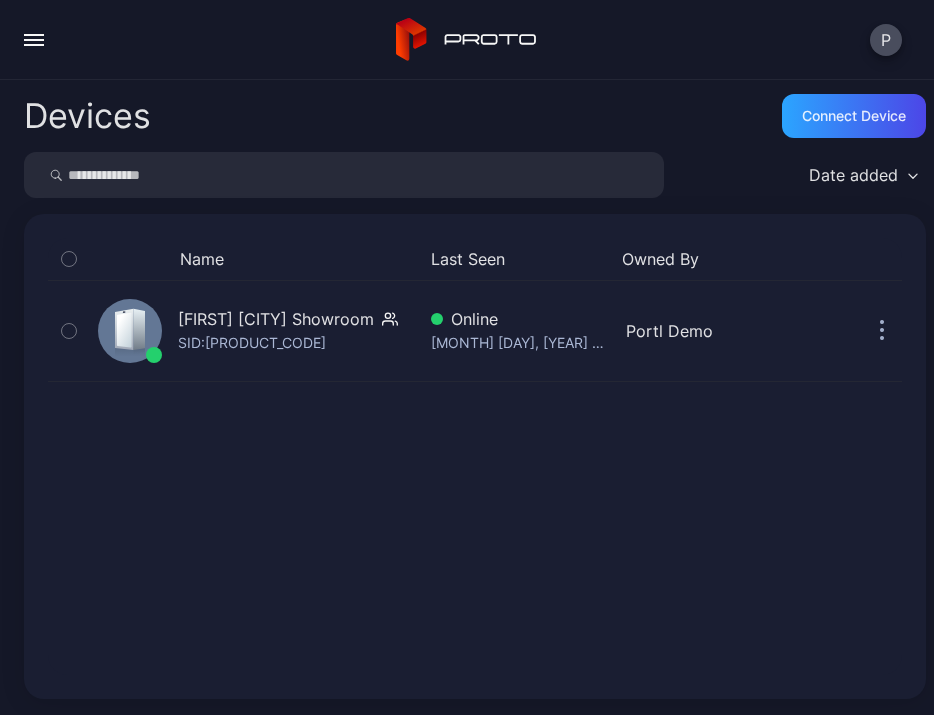 click at bounding box center [344, 175] 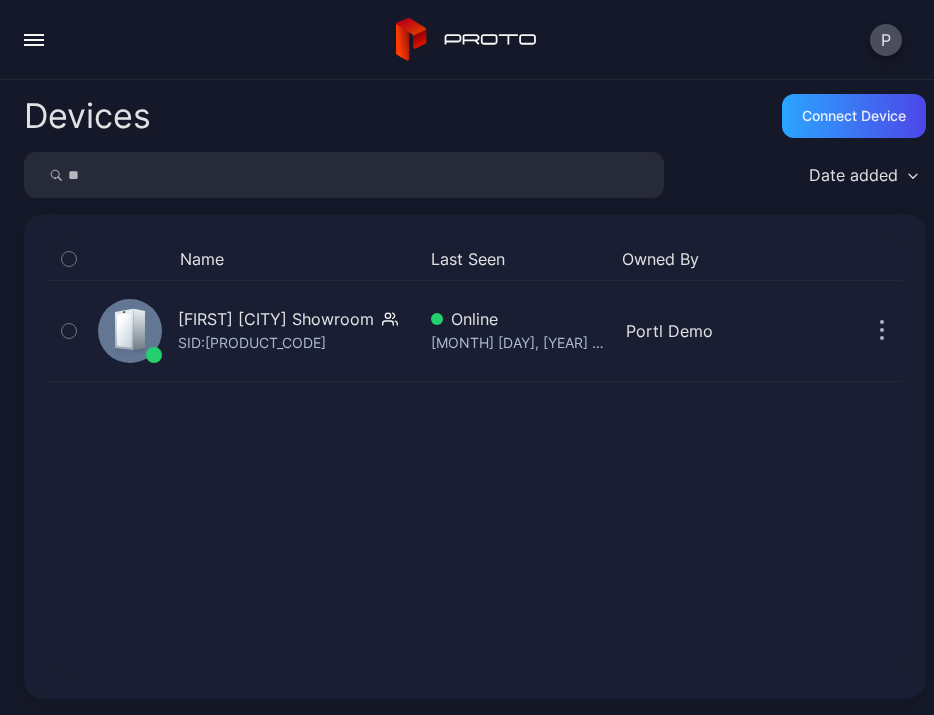 type on "**" 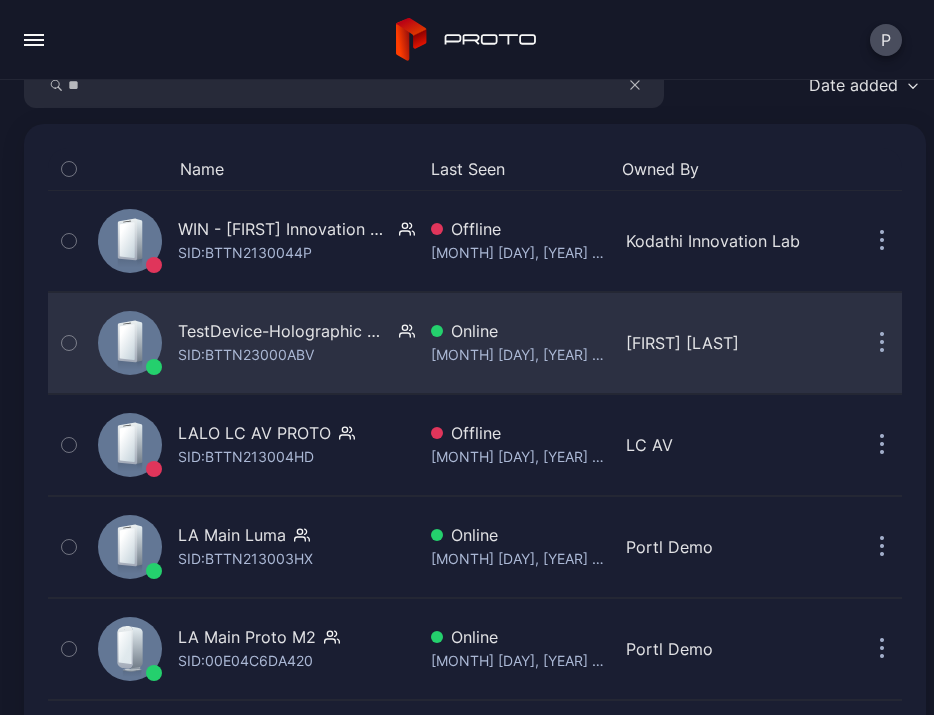 scroll, scrollTop: 0, scrollLeft: 0, axis: both 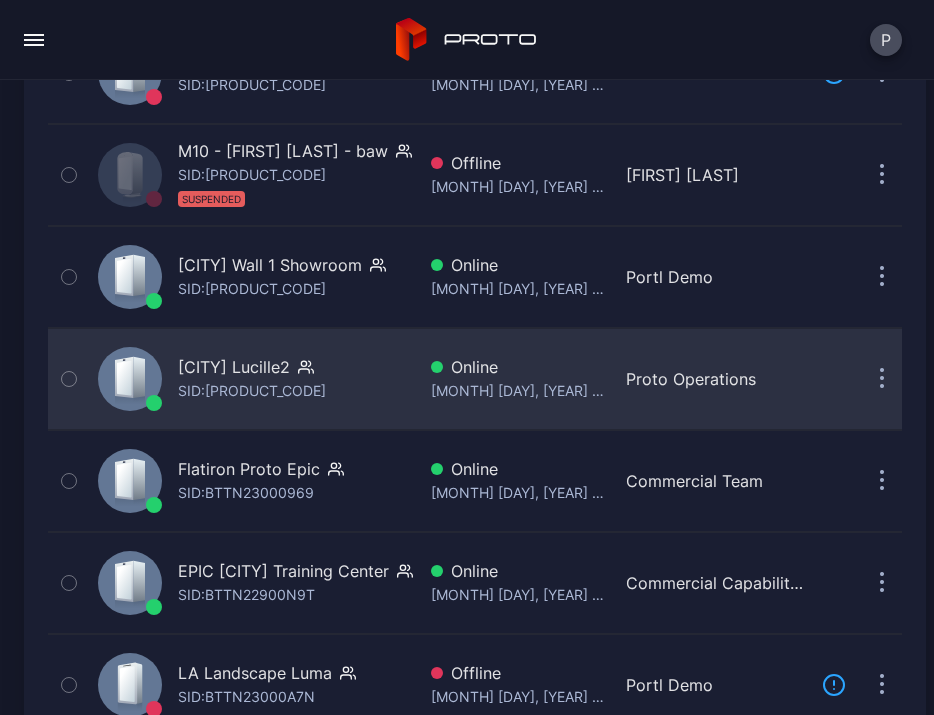 click on "[CITY] Lucille2 SID: [PRODUCT_CODE]" at bounding box center (252, 379) 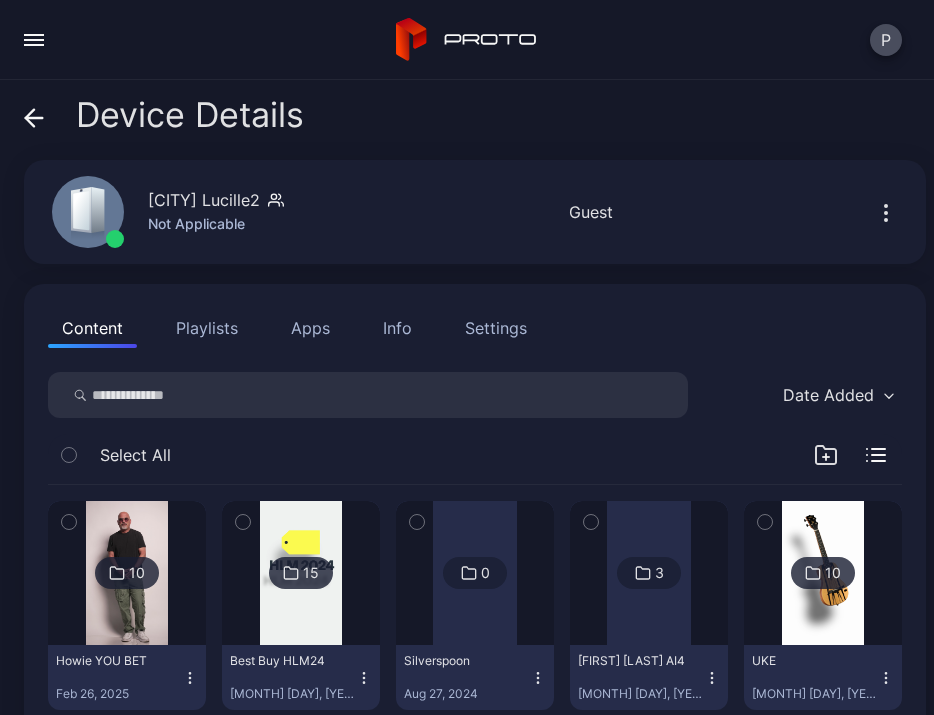 click on "Settings" at bounding box center [496, 328] 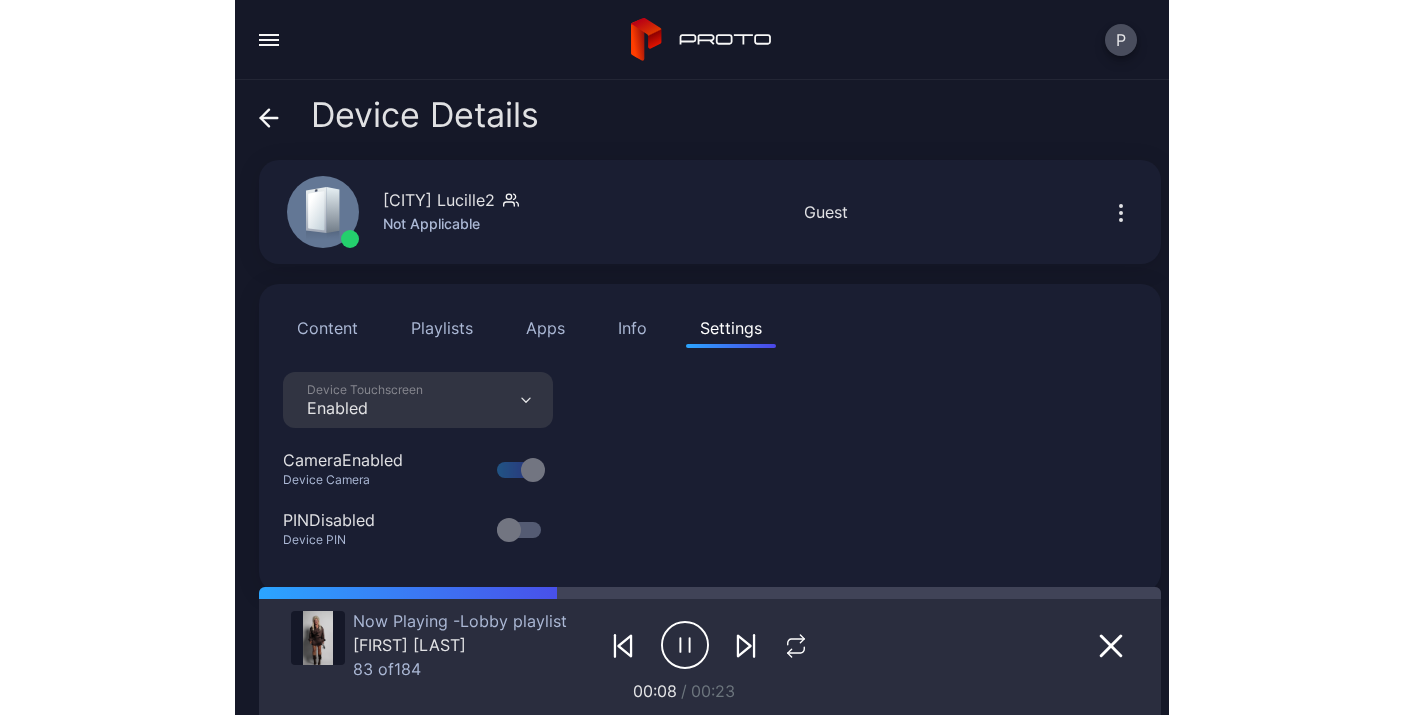 scroll, scrollTop: 21, scrollLeft: 0, axis: vertical 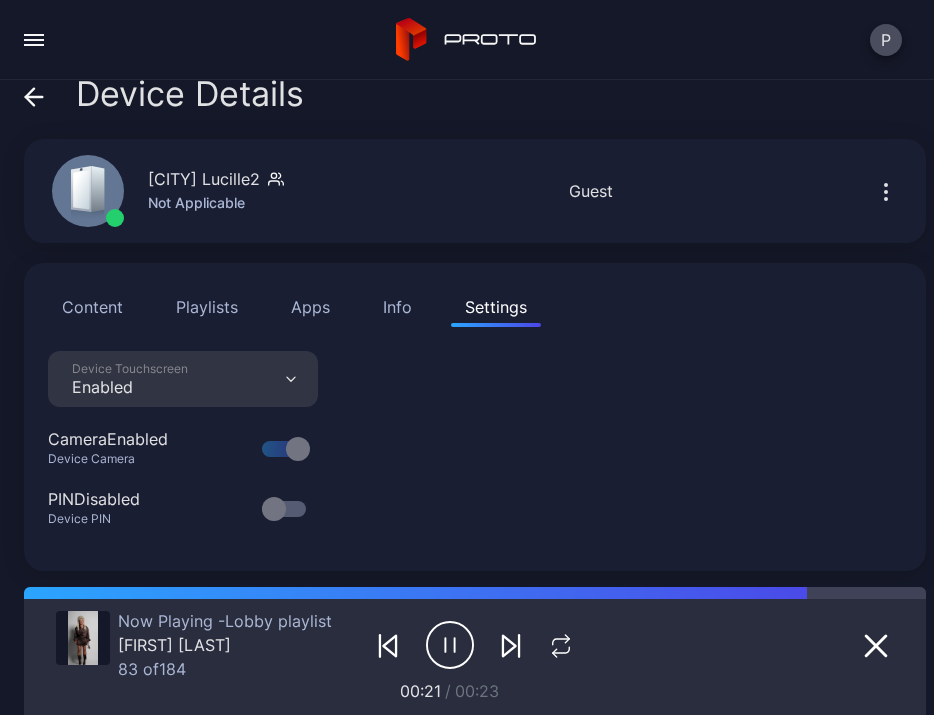 click 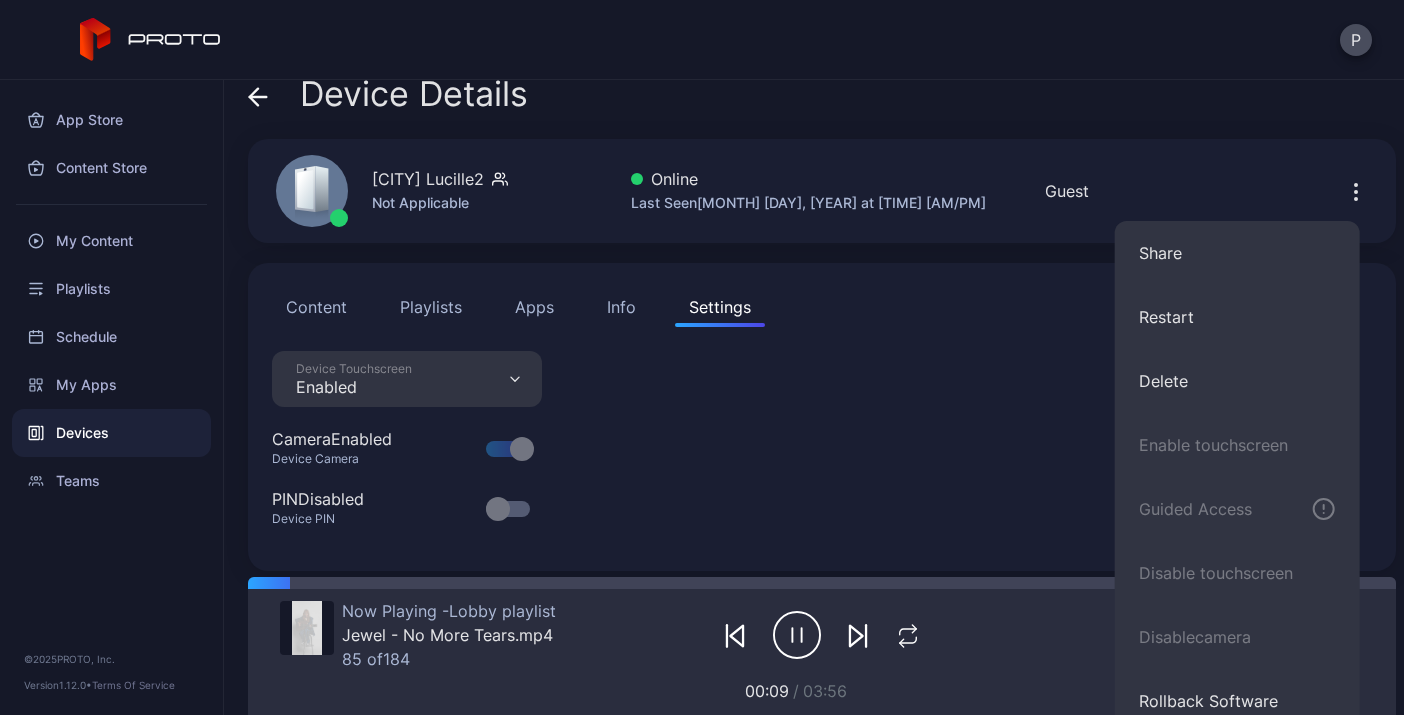 click 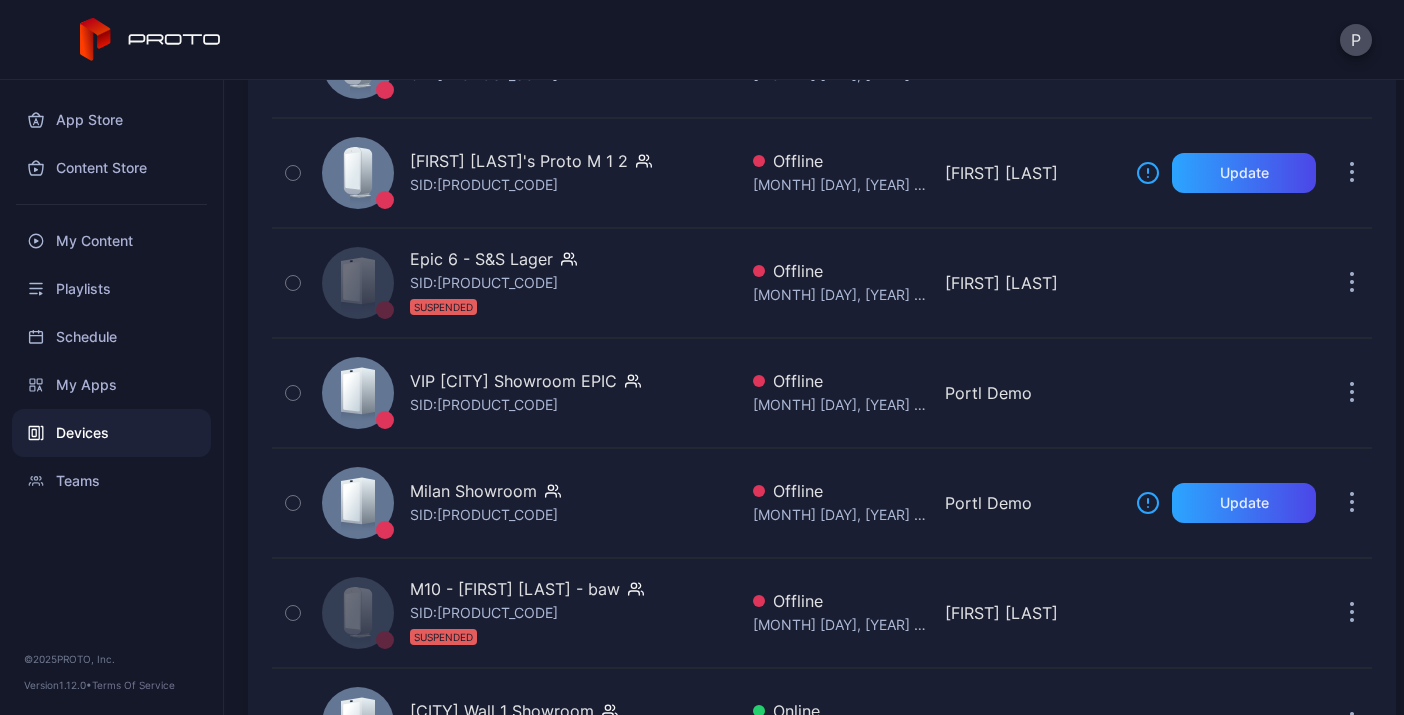 scroll, scrollTop: 0, scrollLeft: 0, axis: both 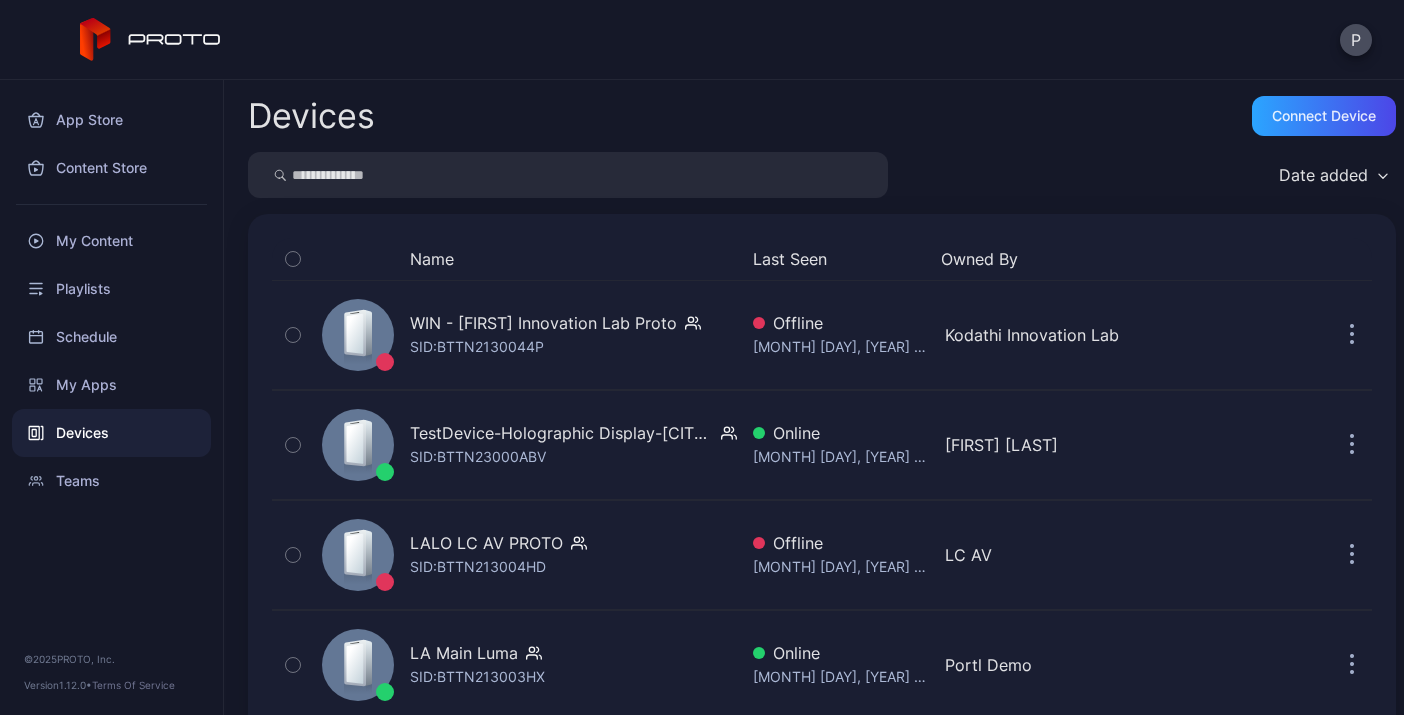click on "P" at bounding box center (702, 40) 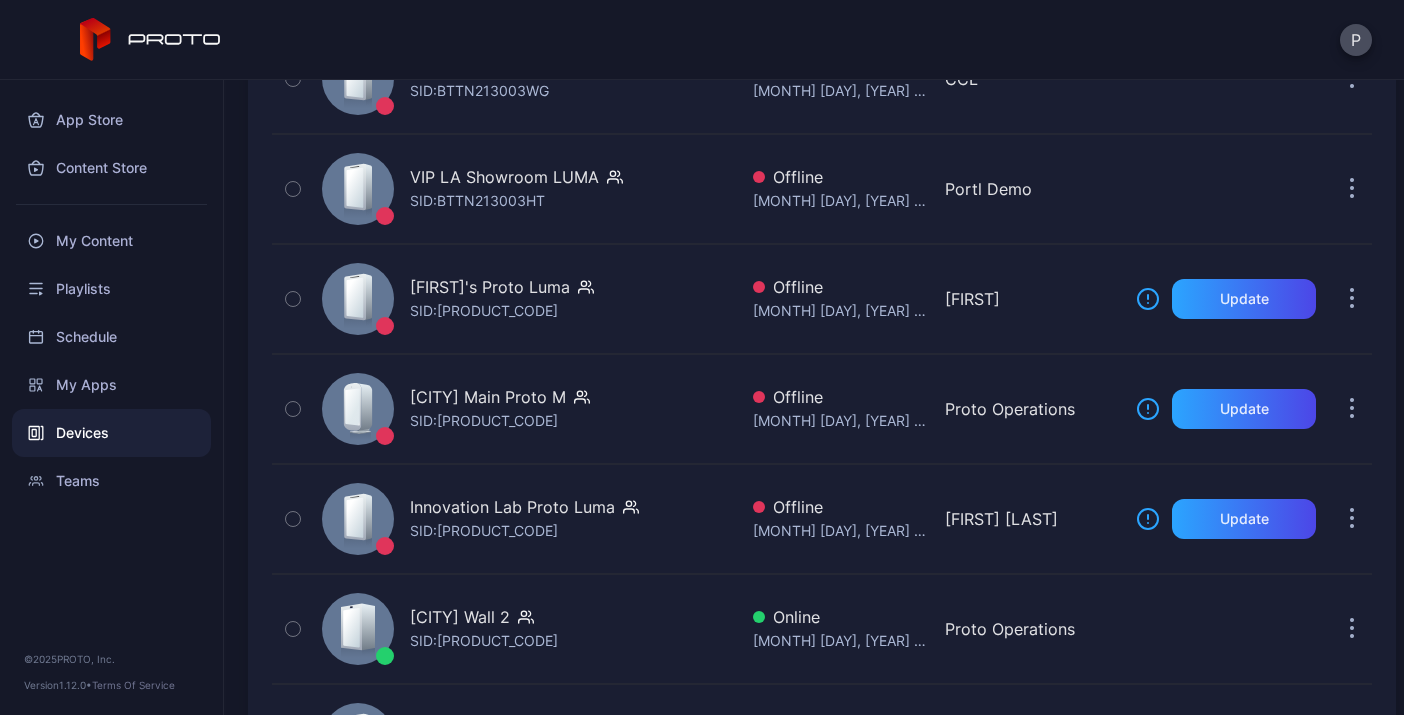 scroll, scrollTop: 0, scrollLeft: 0, axis: both 